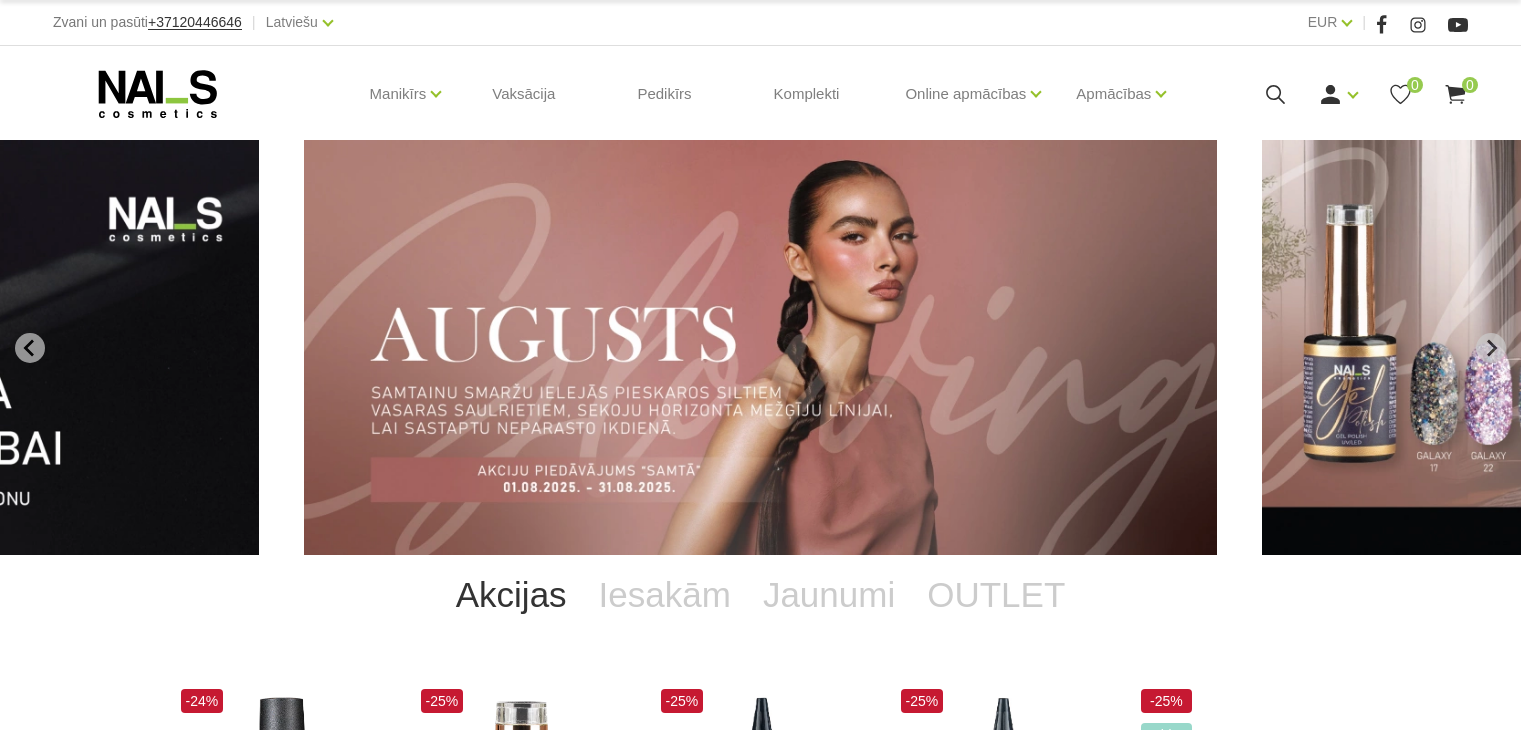 scroll, scrollTop: 0, scrollLeft: 0, axis: both 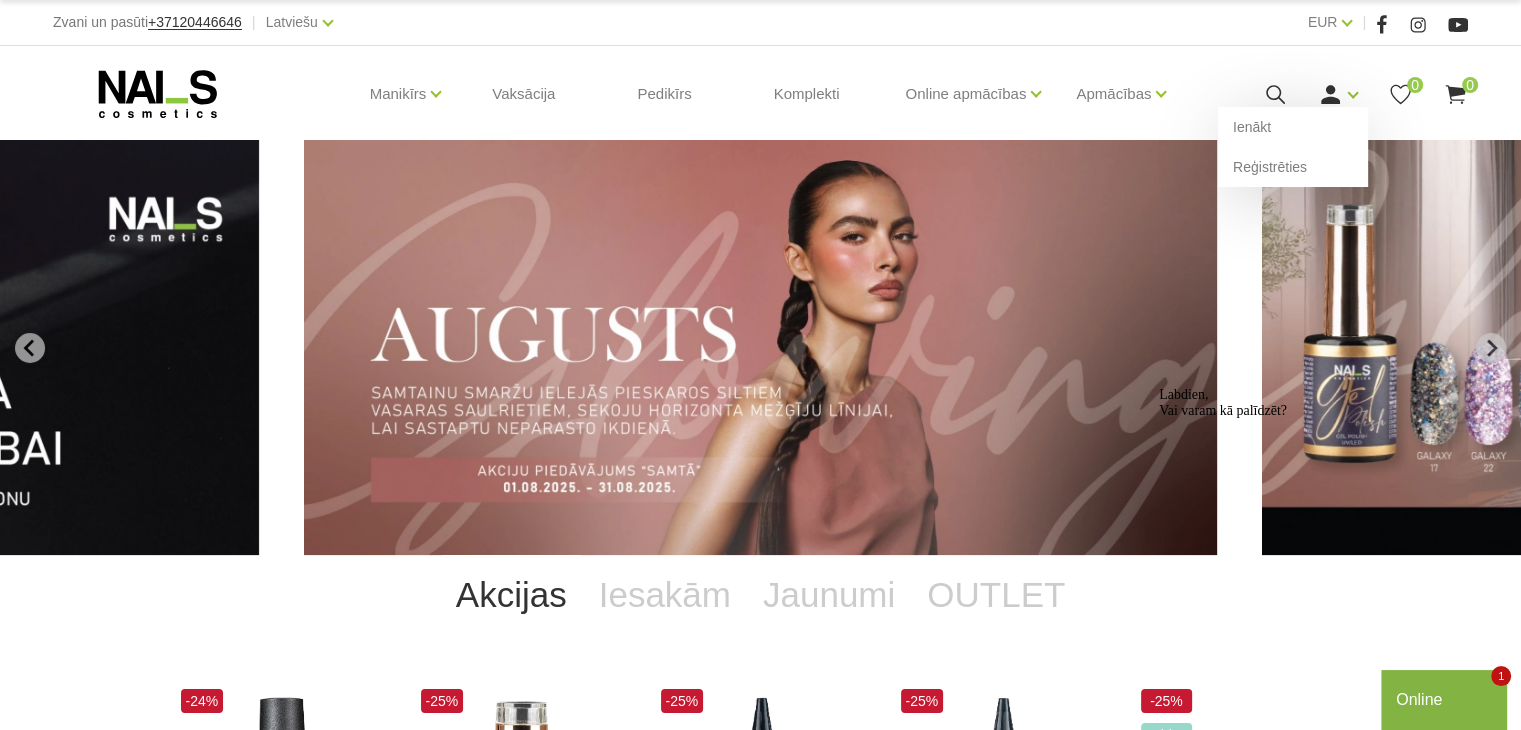 click 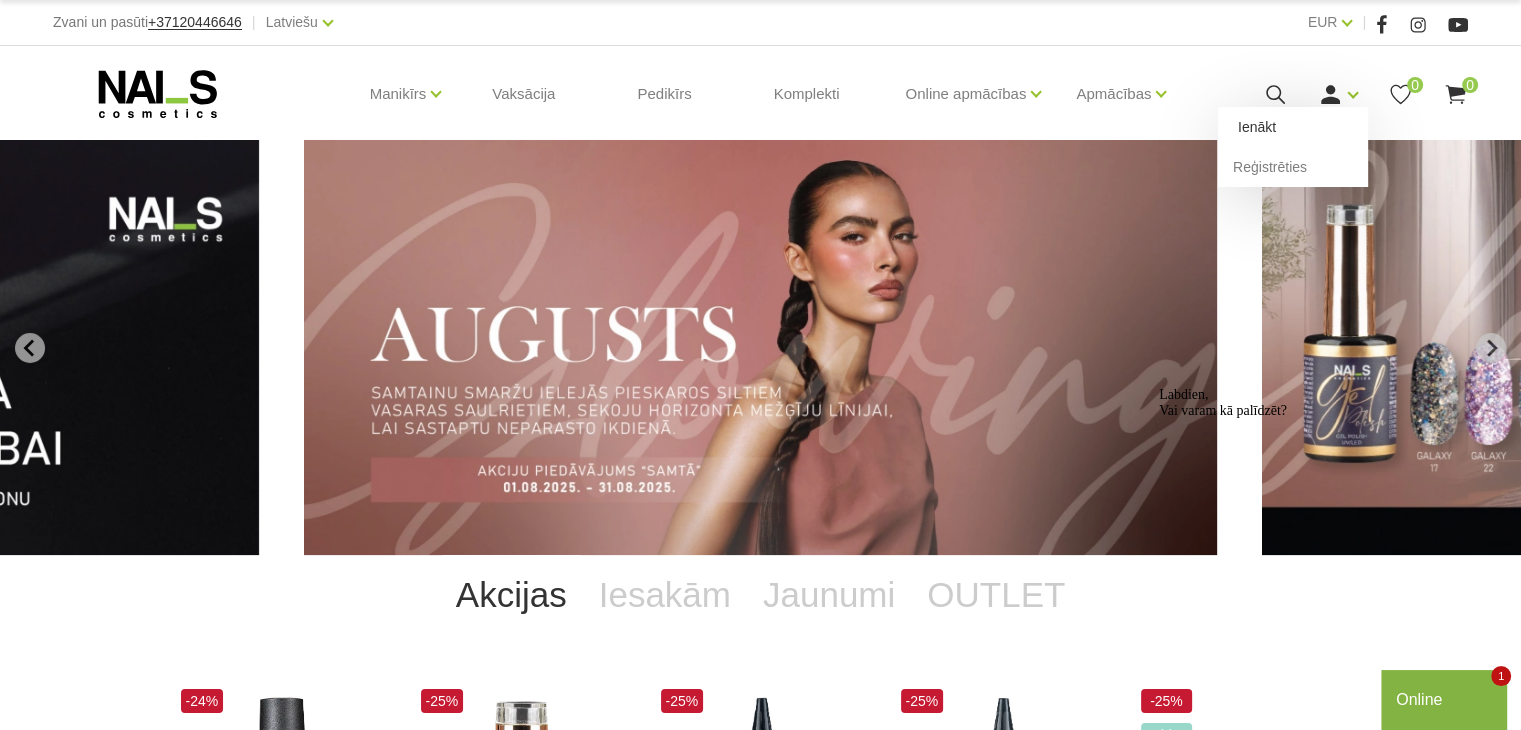 click on "Ienākt" at bounding box center [1293, 127] 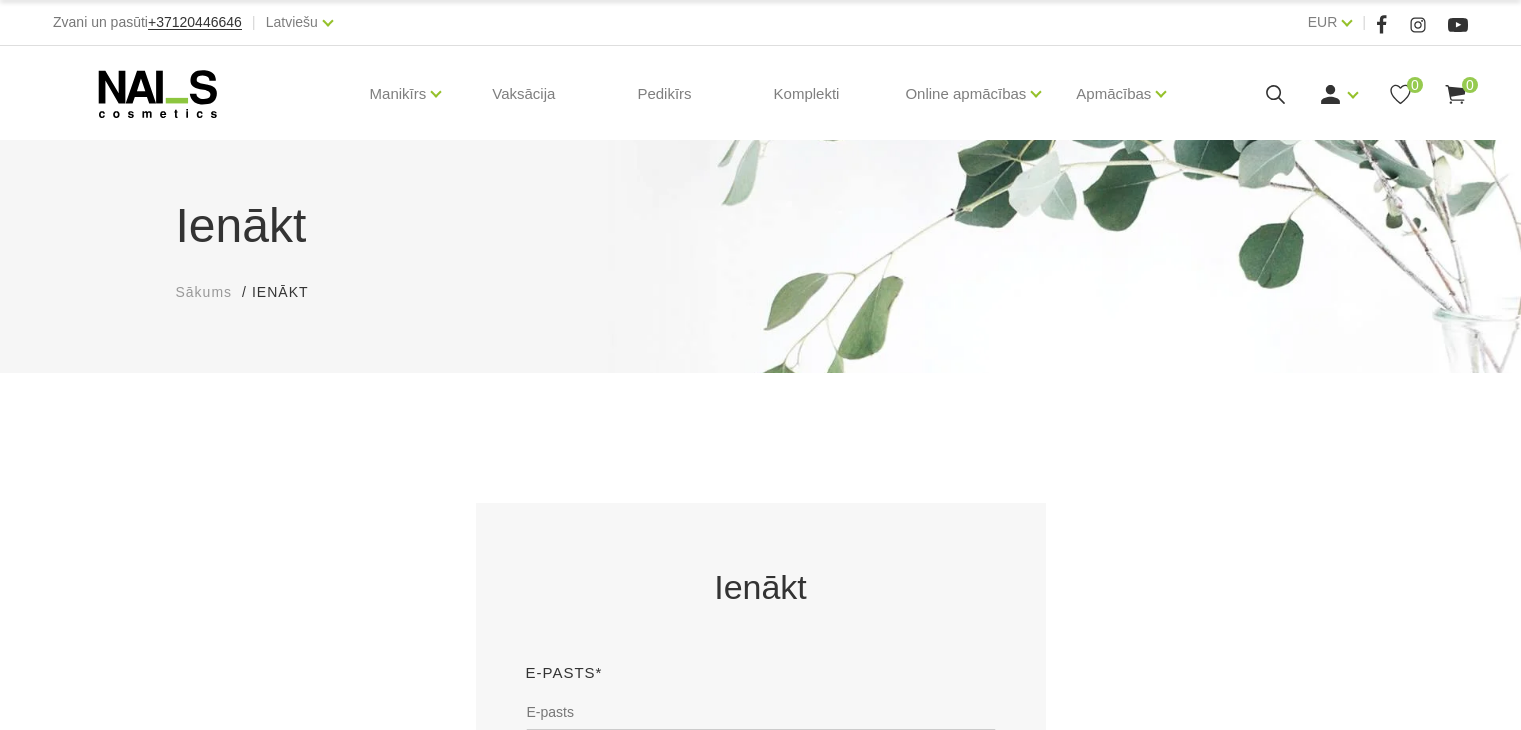scroll, scrollTop: 0, scrollLeft: 0, axis: both 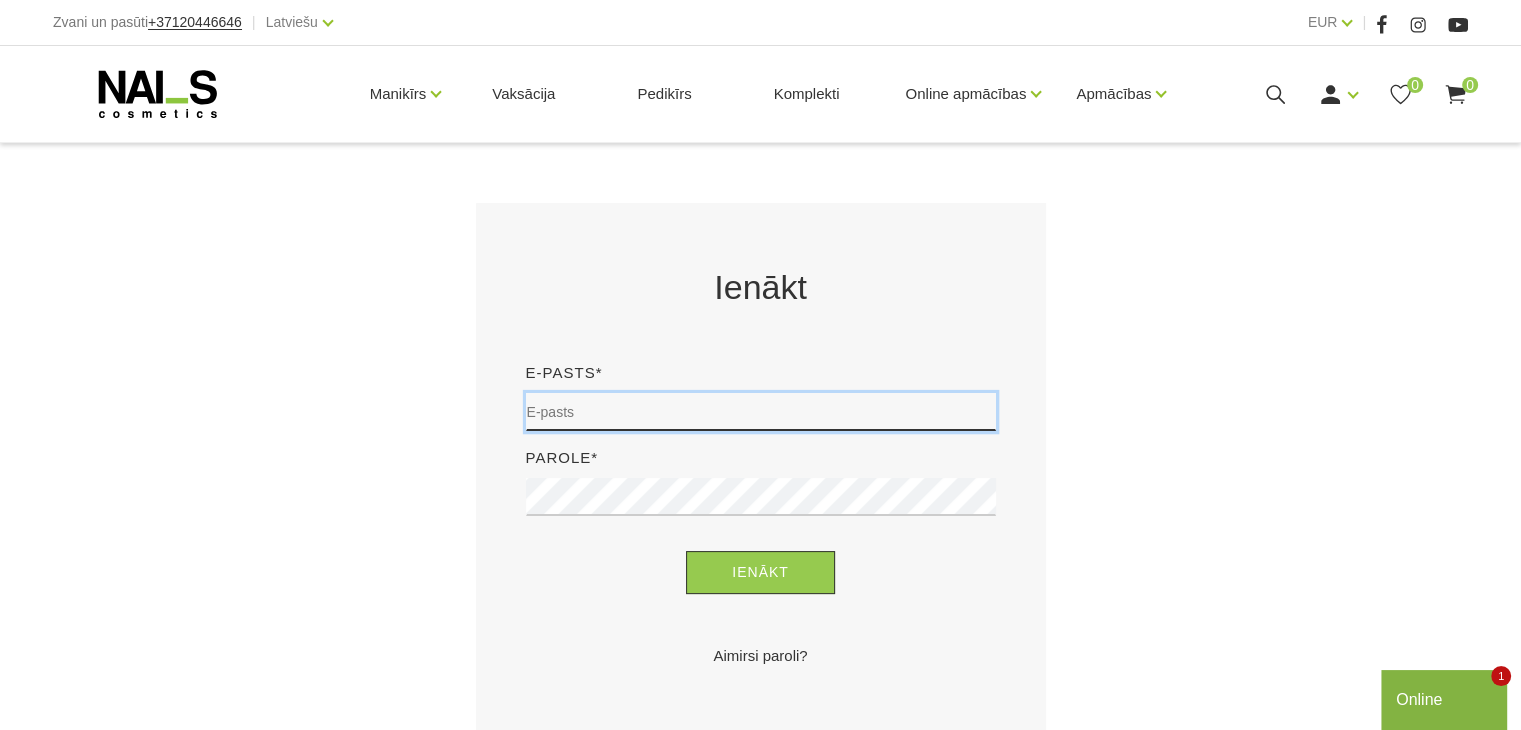 click at bounding box center (761, 412) 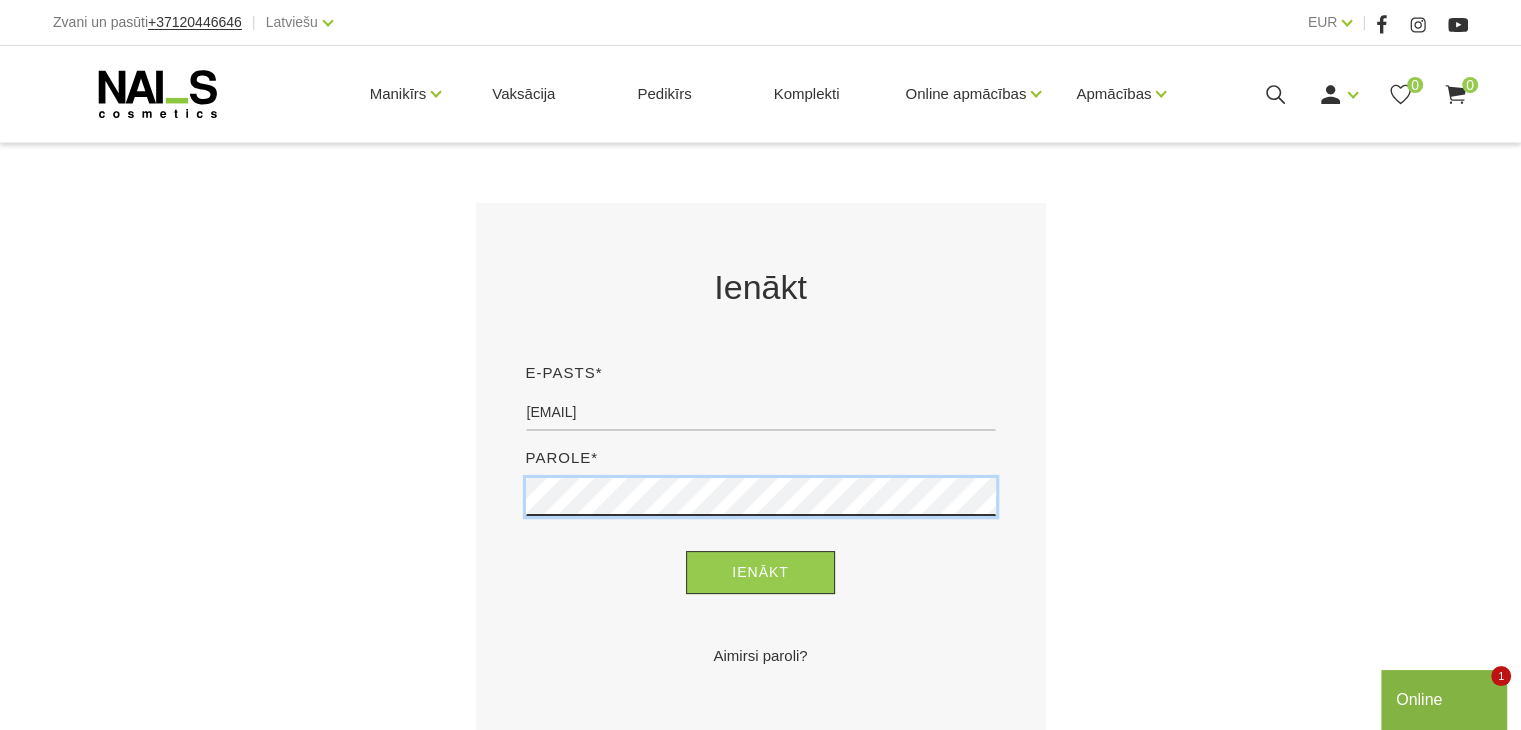 click on "Ienākt" at bounding box center (760, 572) 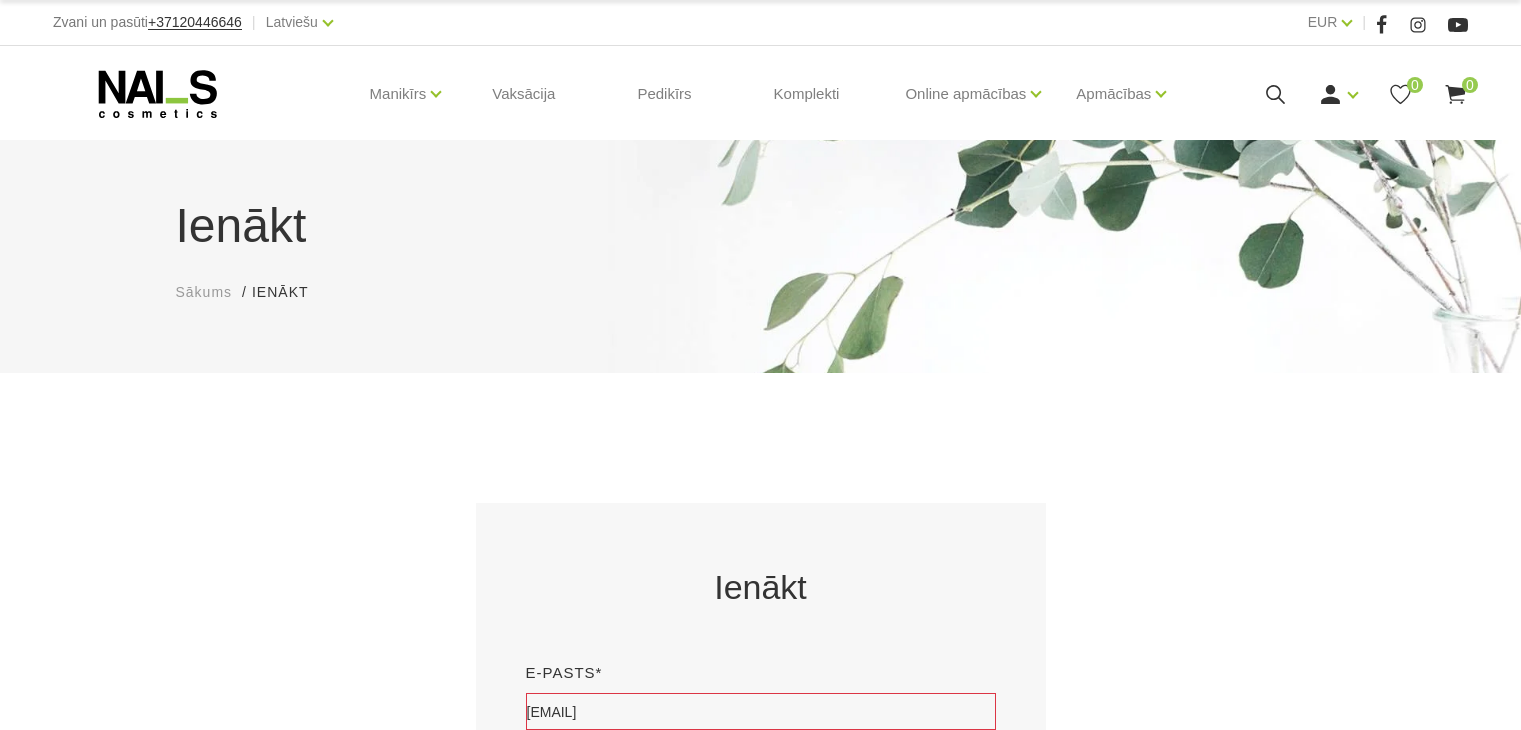 scroll, scrollTop: 0, scrollLeft: 0, axis: both 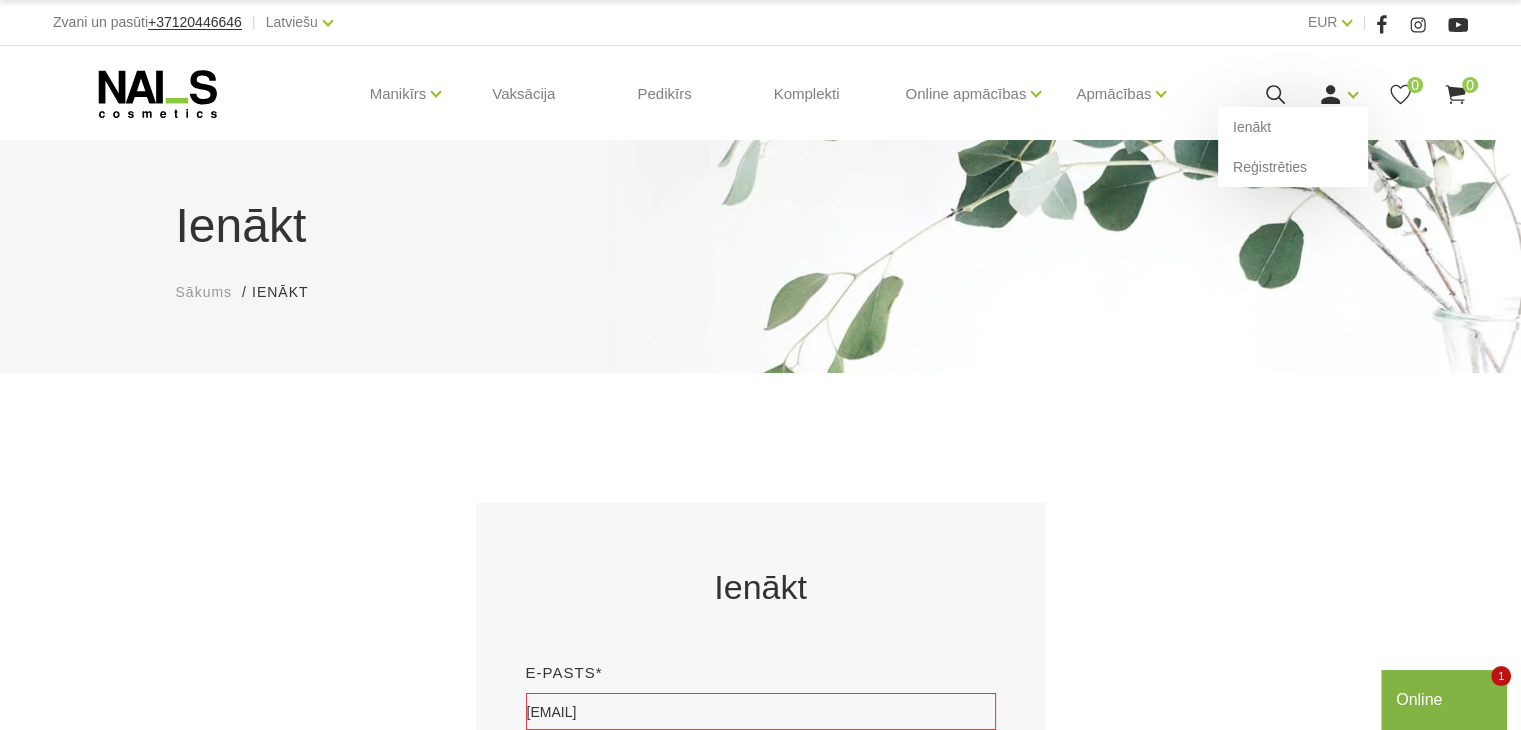 click 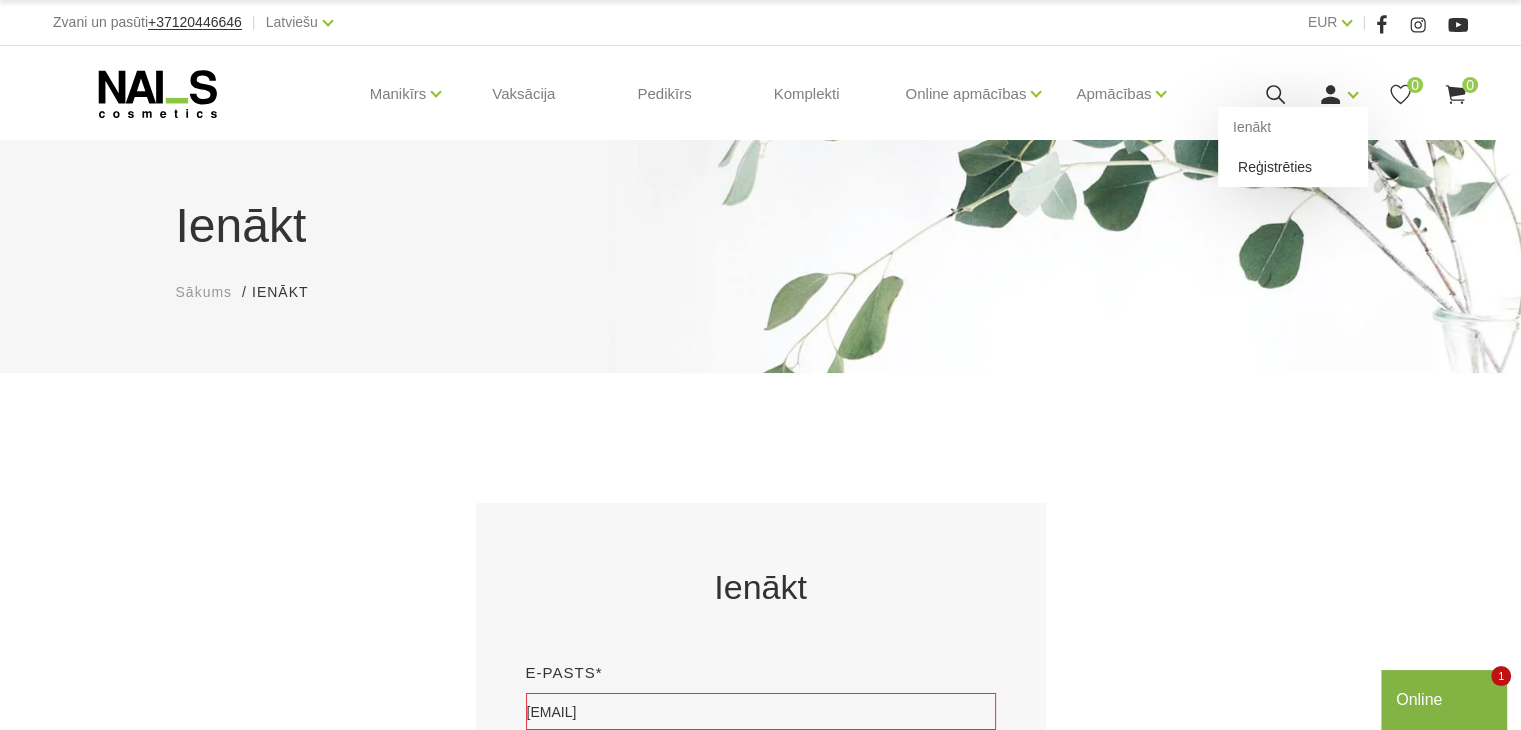 click on "Reģistrēties" at bounding box center [1293, 167] 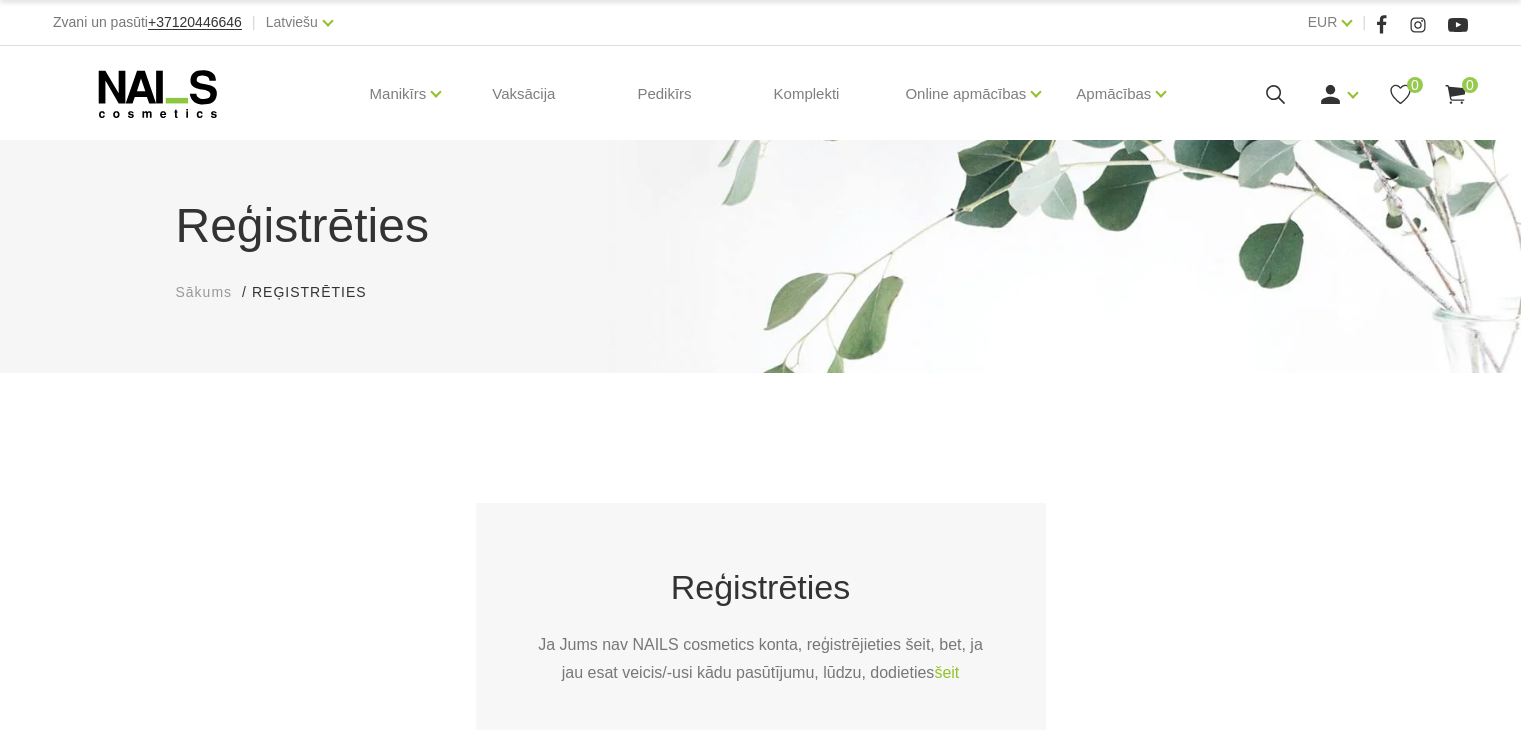 scroll, scrollTop: 0, scrollLeft: 0, axis: both 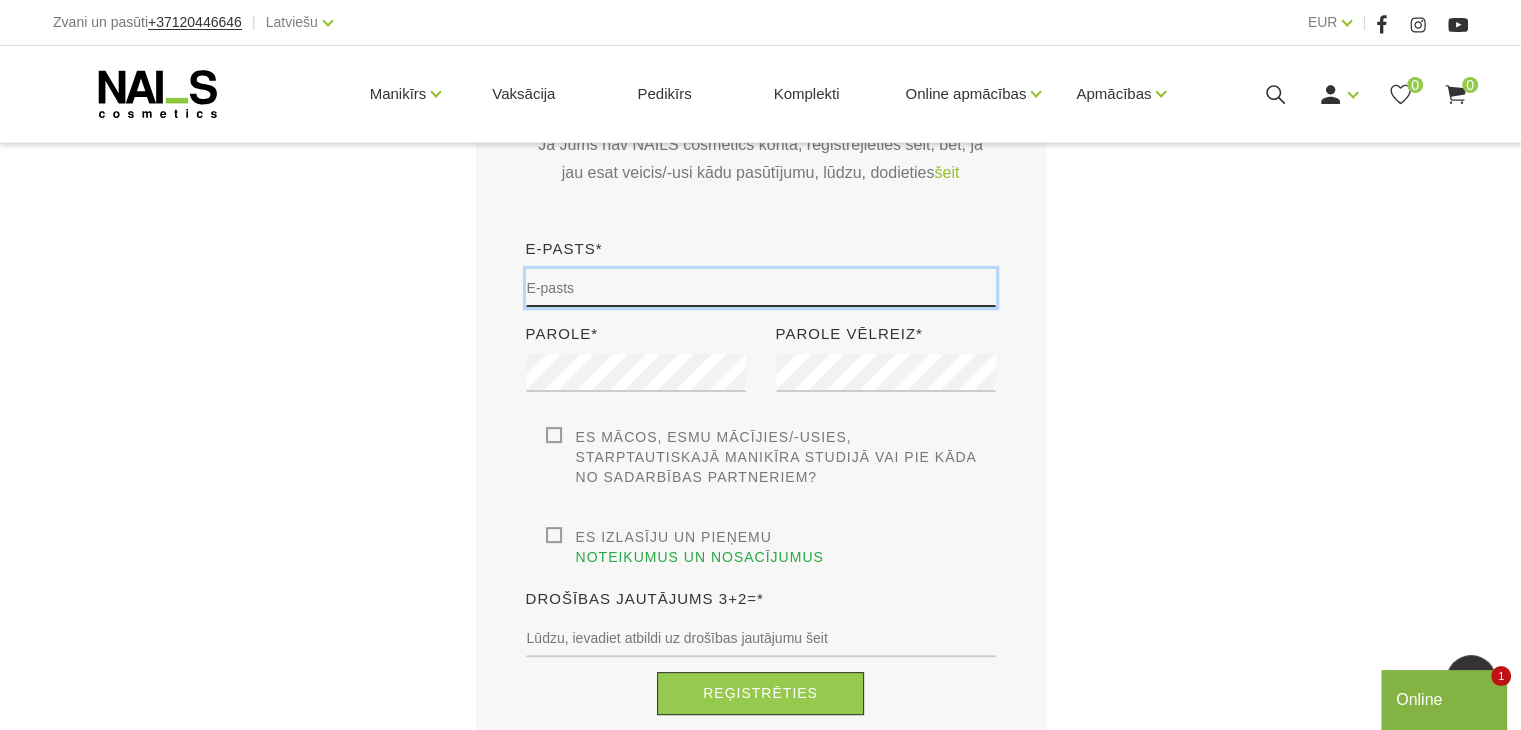 click at bounding box center (761, 288) 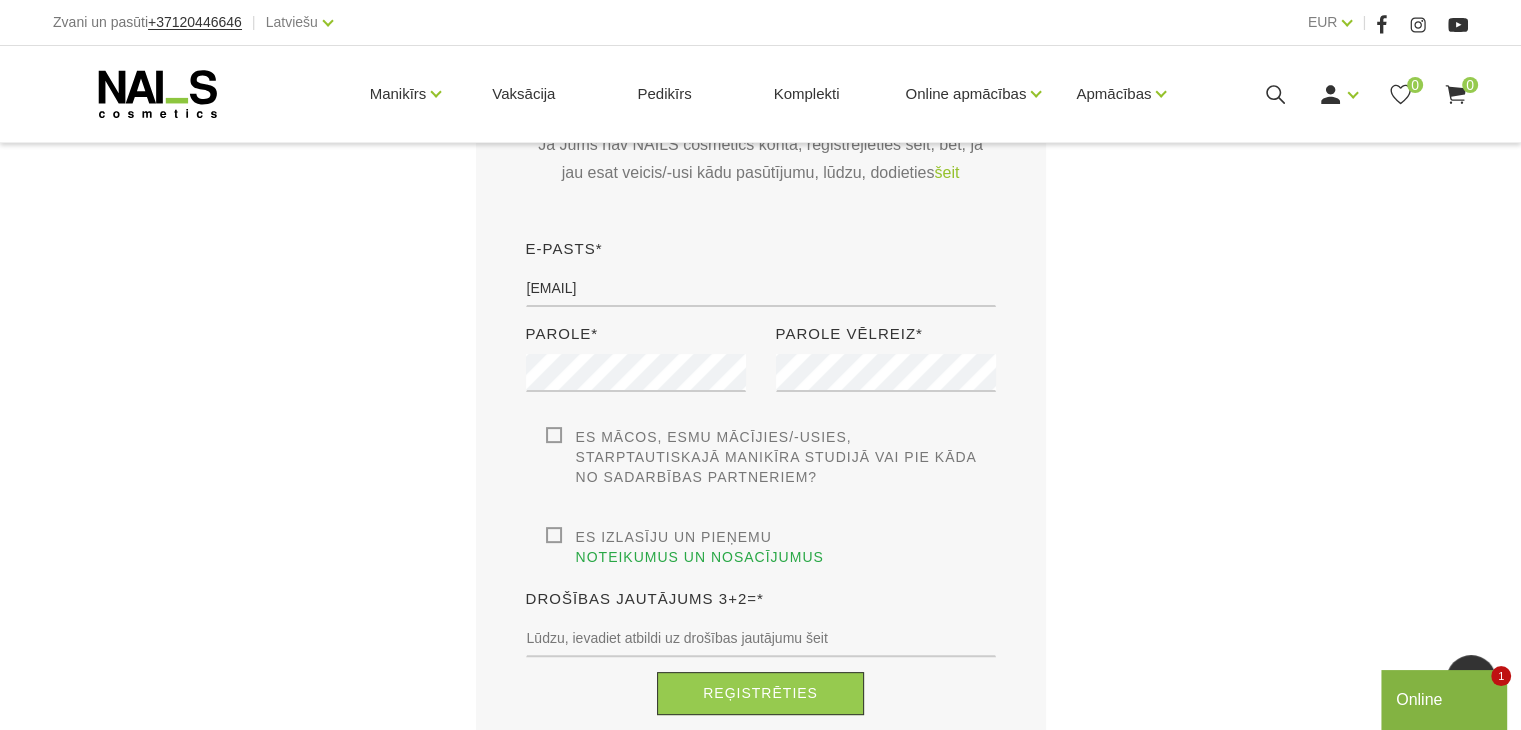 click on "Parole*" at bounding box center (636, 374) 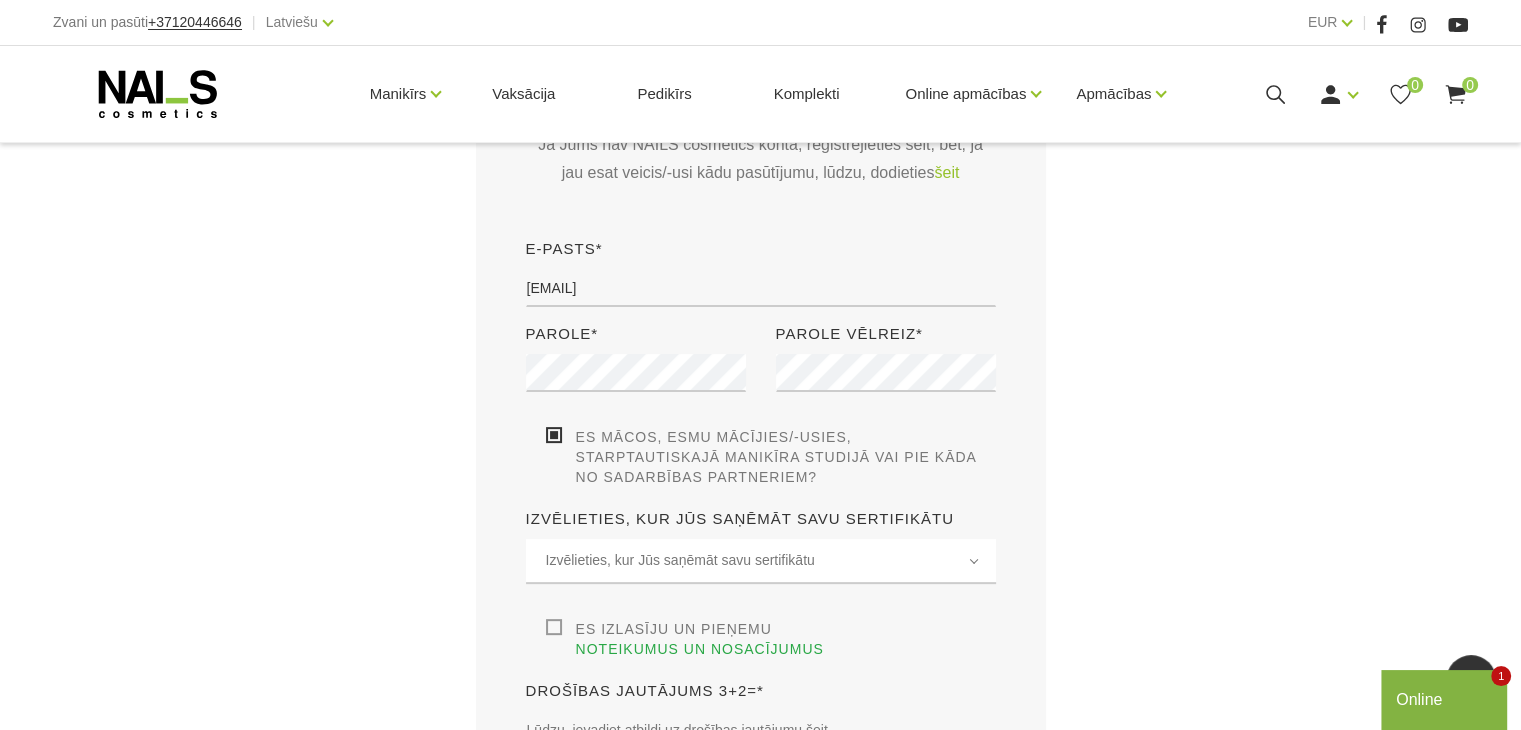 scroll, scrollTop: 600, scrollLeft: 0, axis: vertical 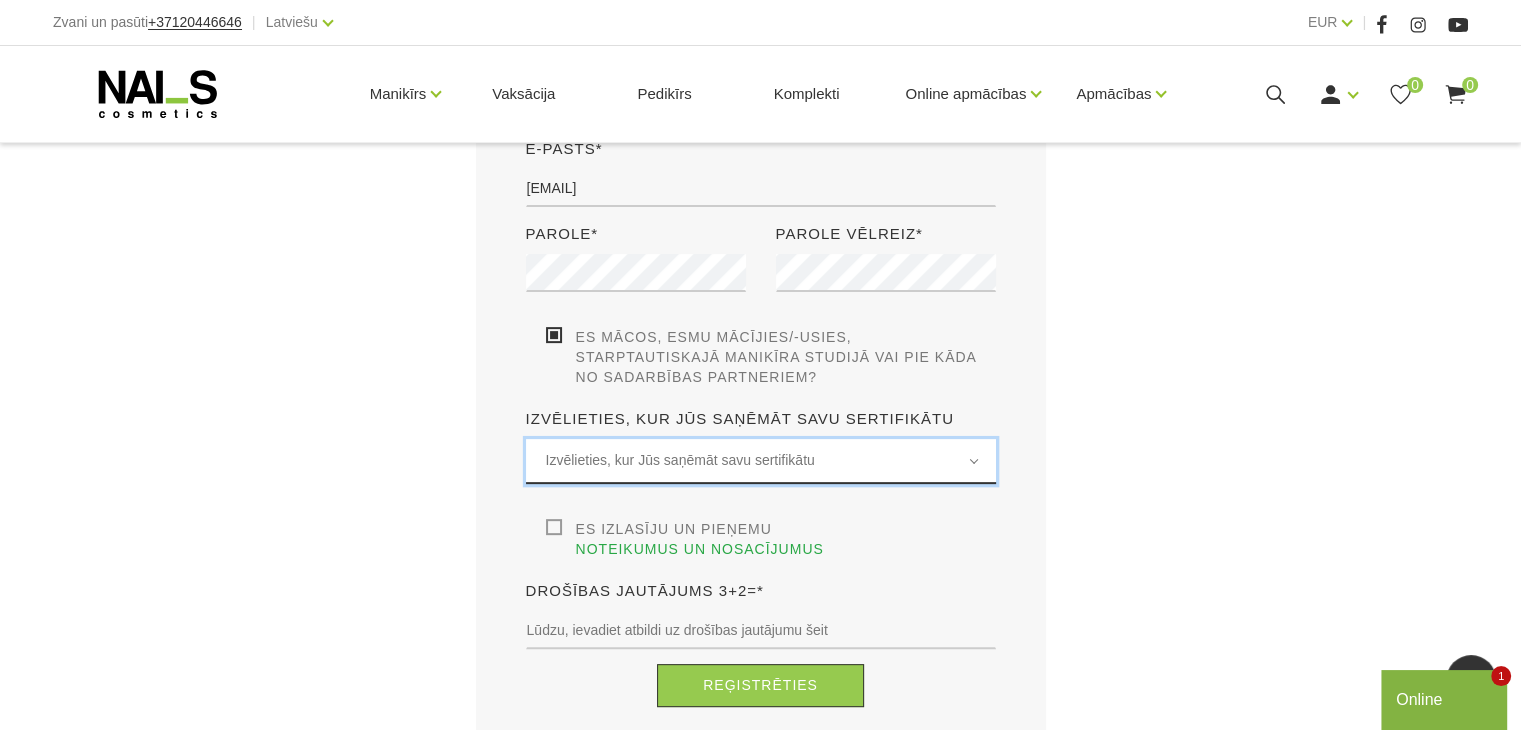 click on "Izvēlieties, kur Jūs saņēmāt savu sertifikātu" at bounding box center (761, 460) 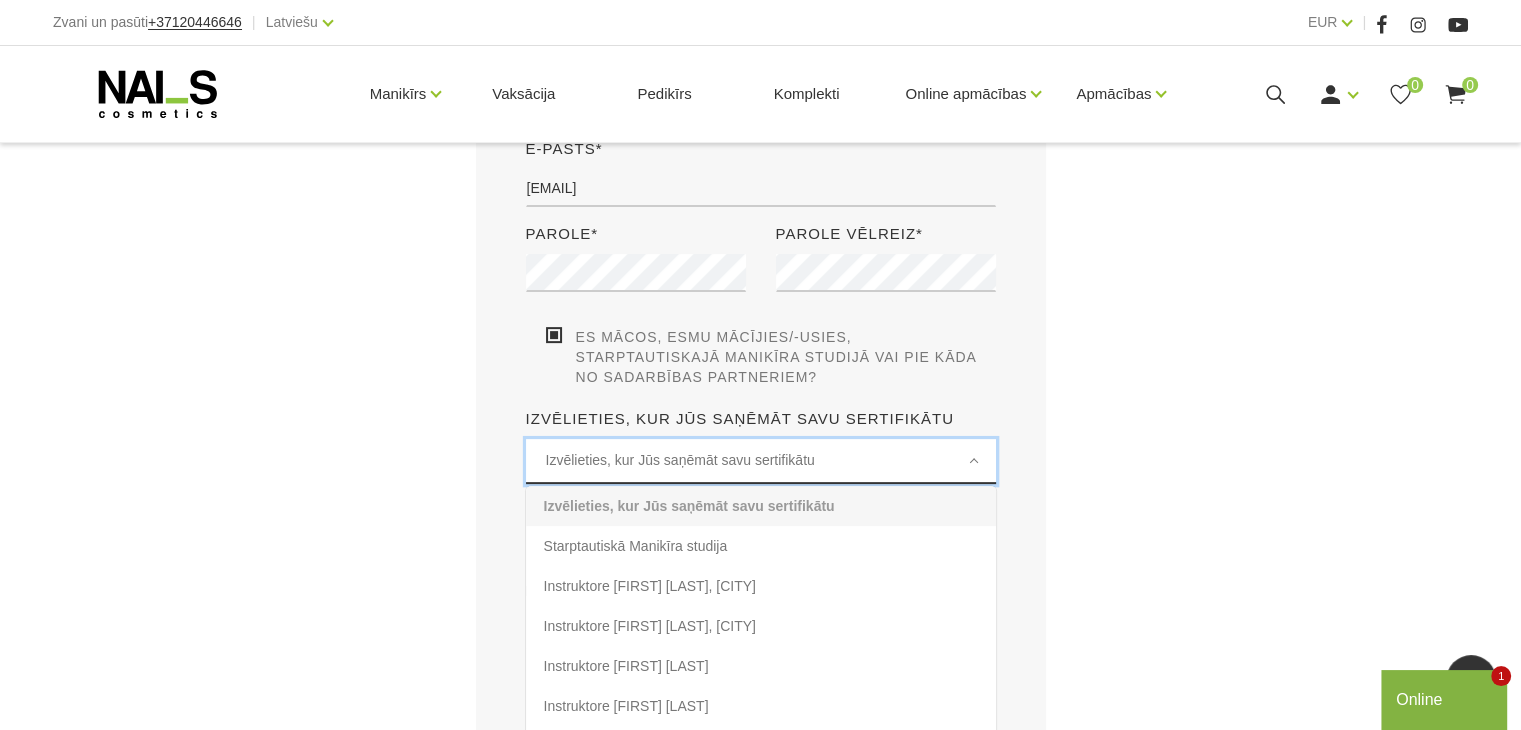 click on "Izvēlieties, kur Jūs saņēmāt savu sertifikātu" at bounding box center (761, 460) 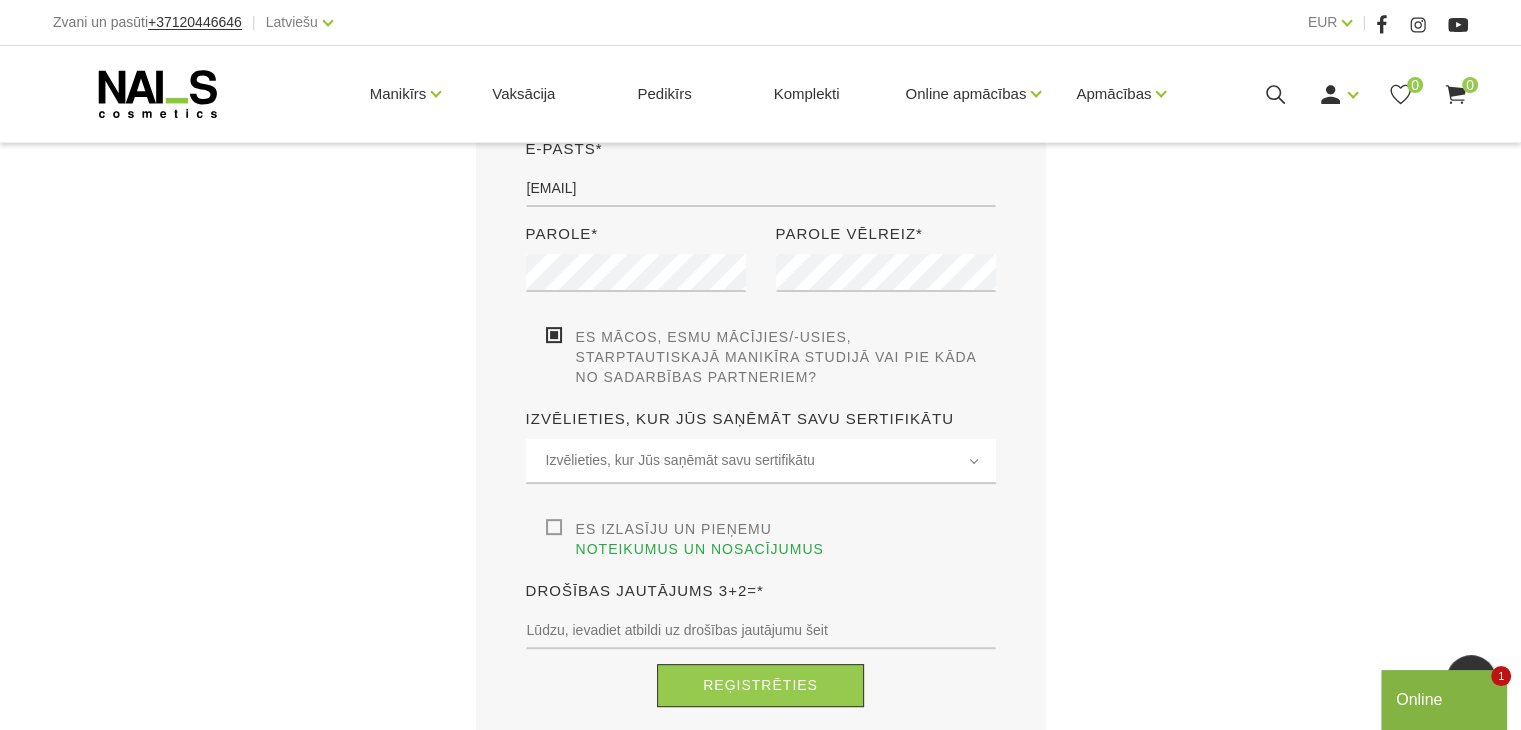 click on "Es izlasīju un pieņemu  noteikumus un nosacījumus" at bounding box center (771, 539) 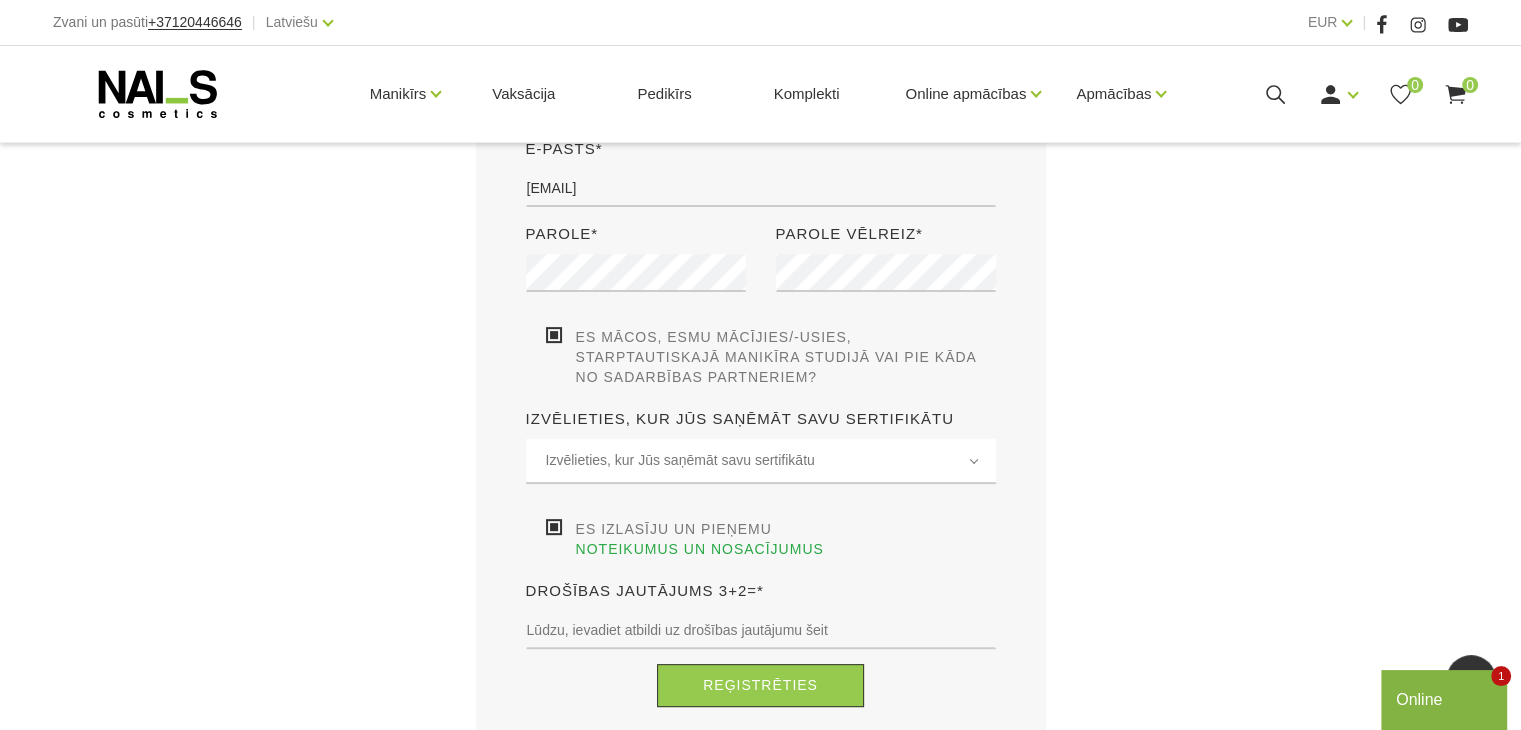 scroll, scrollTop: 700, scrollLeft: 0, axis: vertical 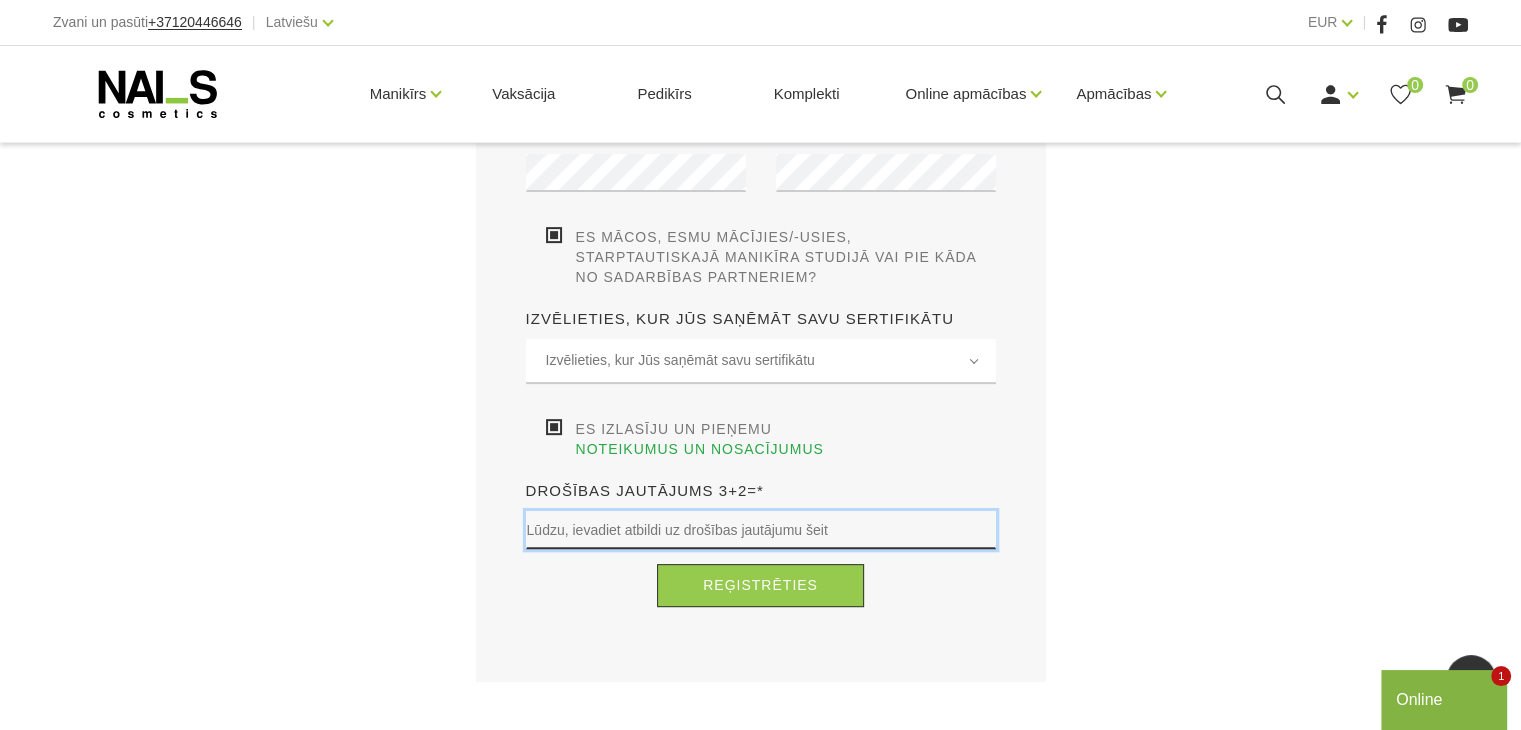 click at bounding box center [761, 530] 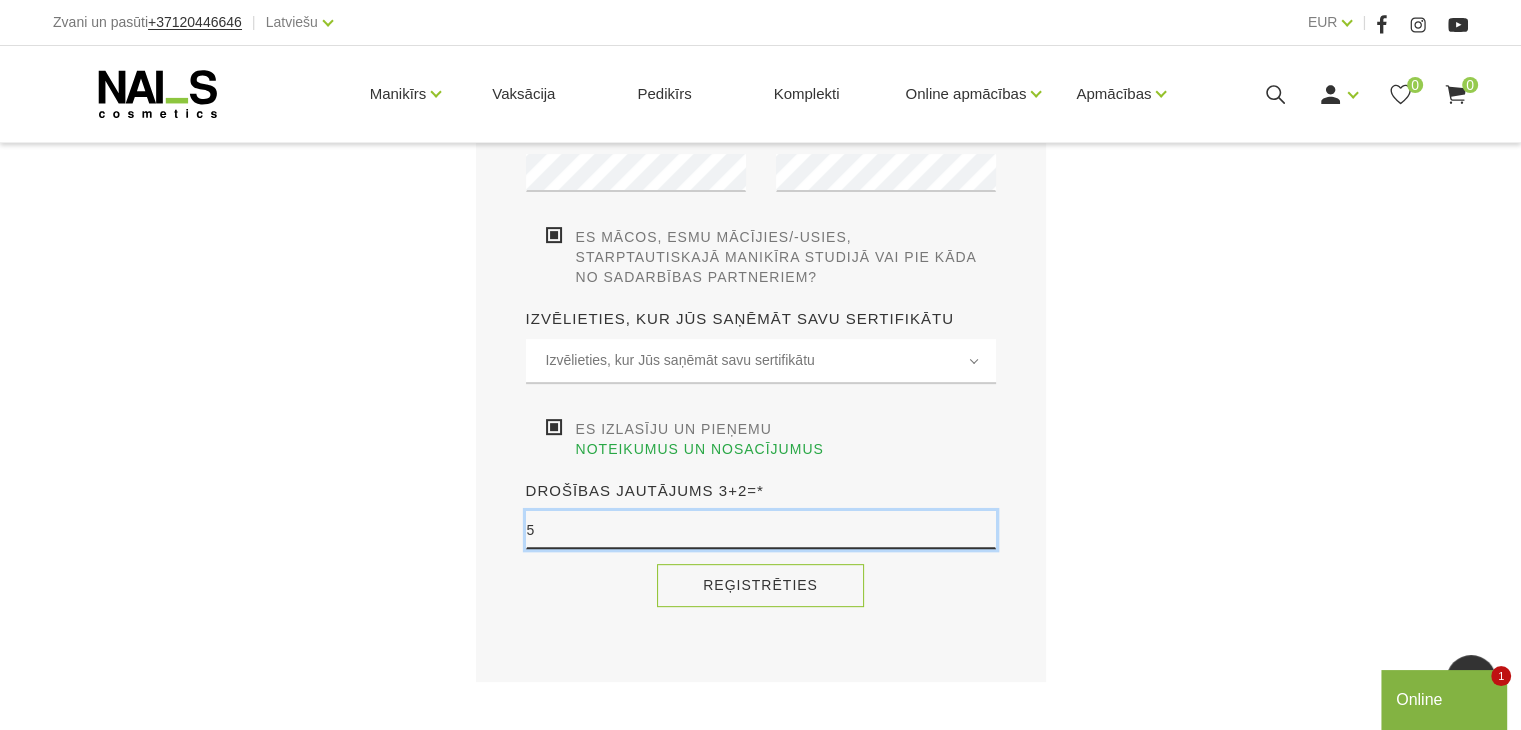 type on "5" 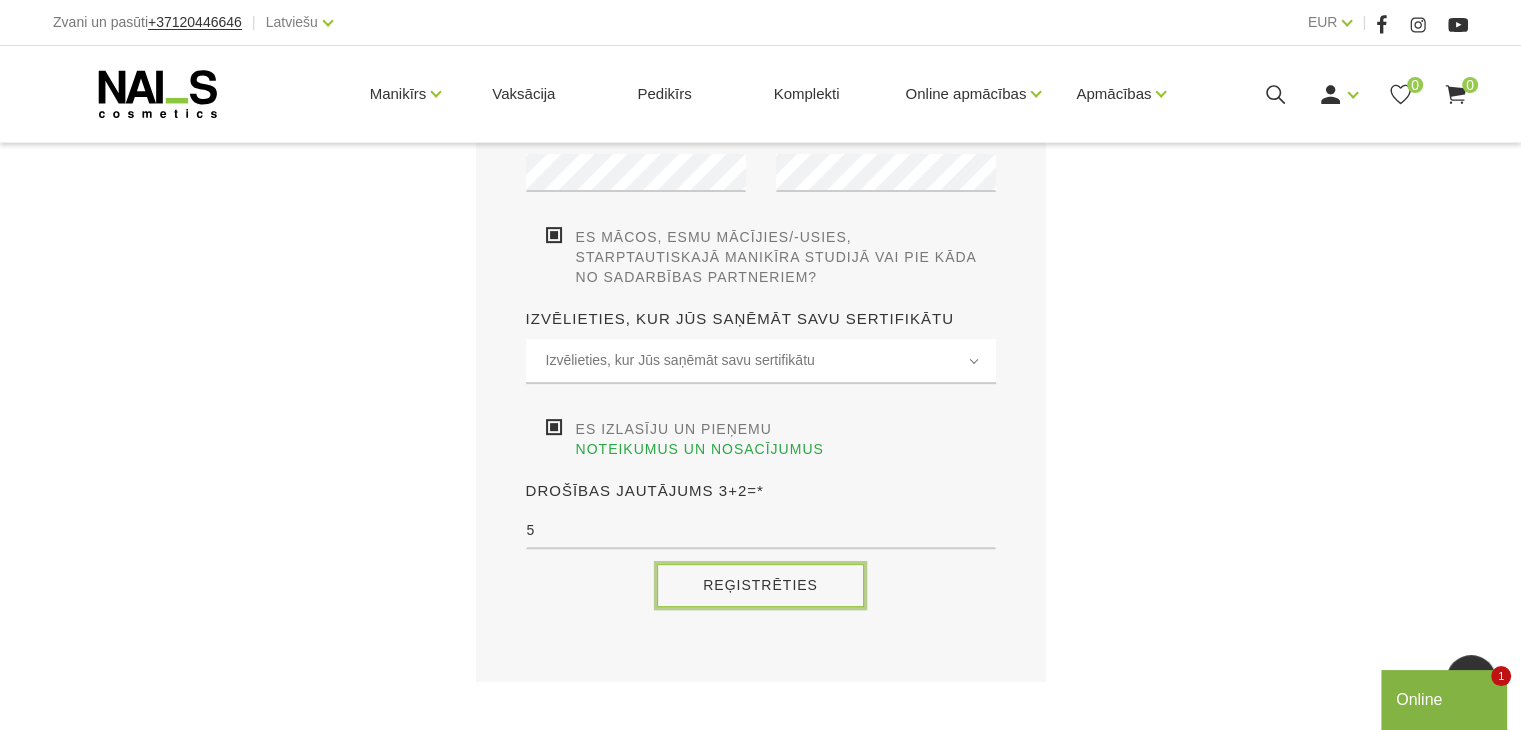 click on "Reģistrēties" at bounding box center [760, 585] 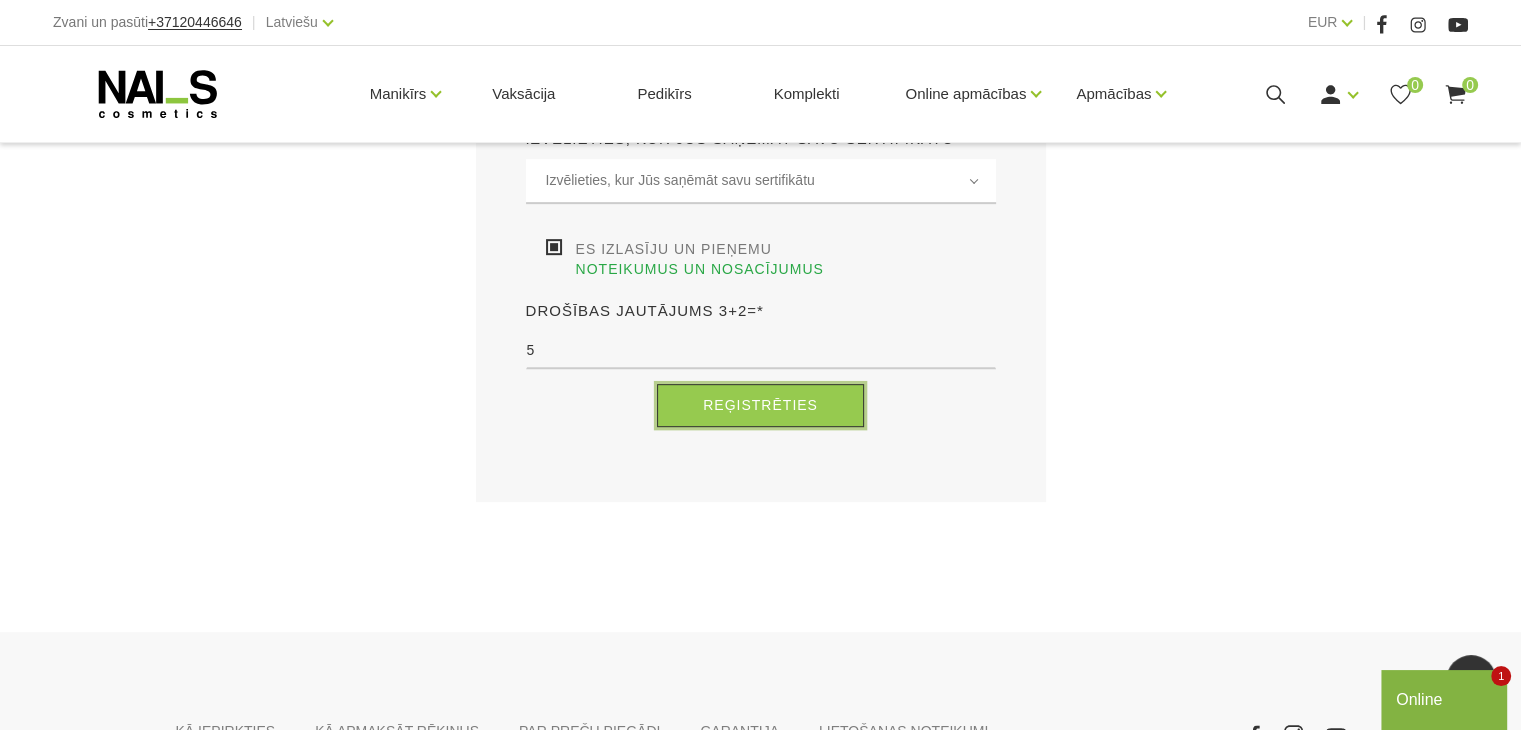 scroll, scrollTop: 780, scrollLeft: 0, axis: vertical 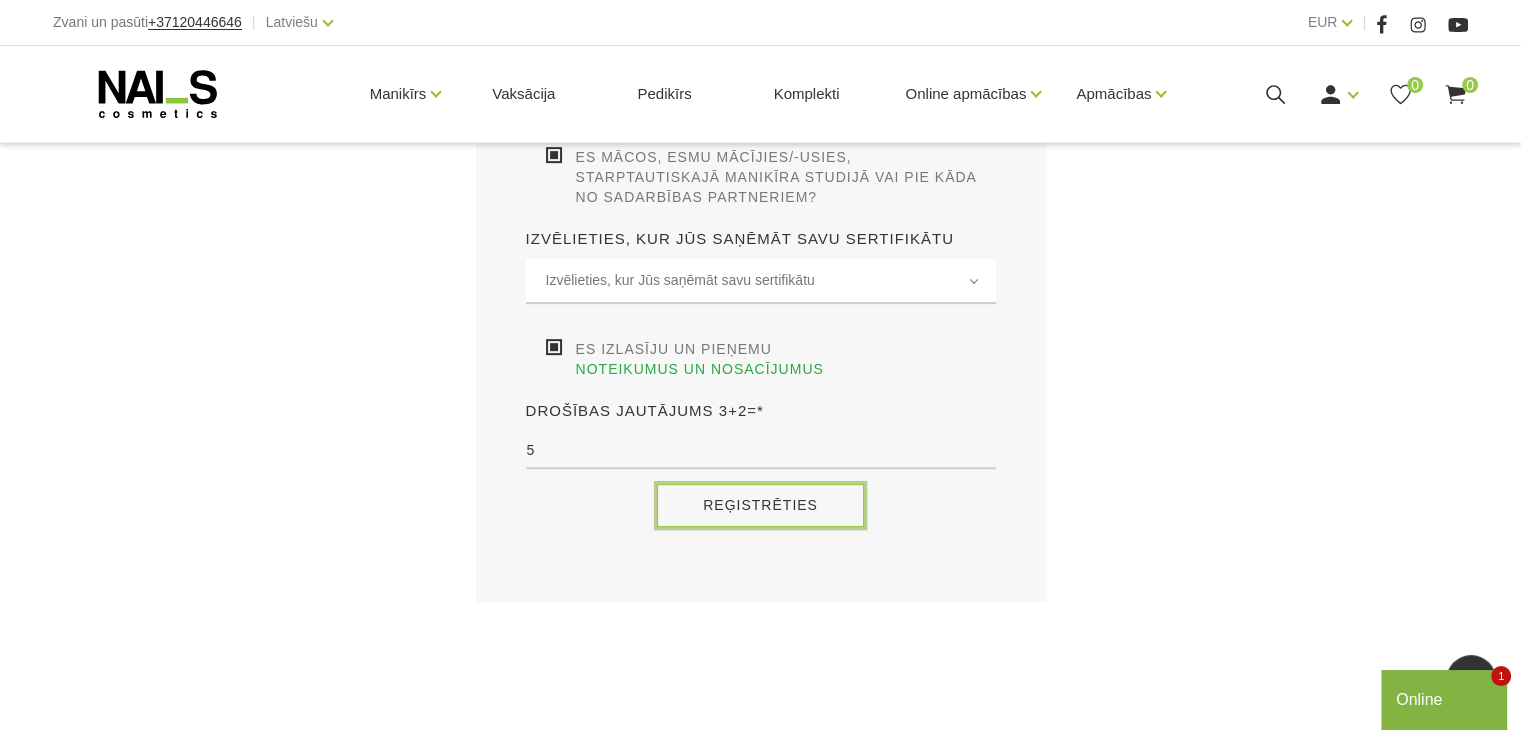 click on "Reģistrēties" at bounding box center [760, 505] 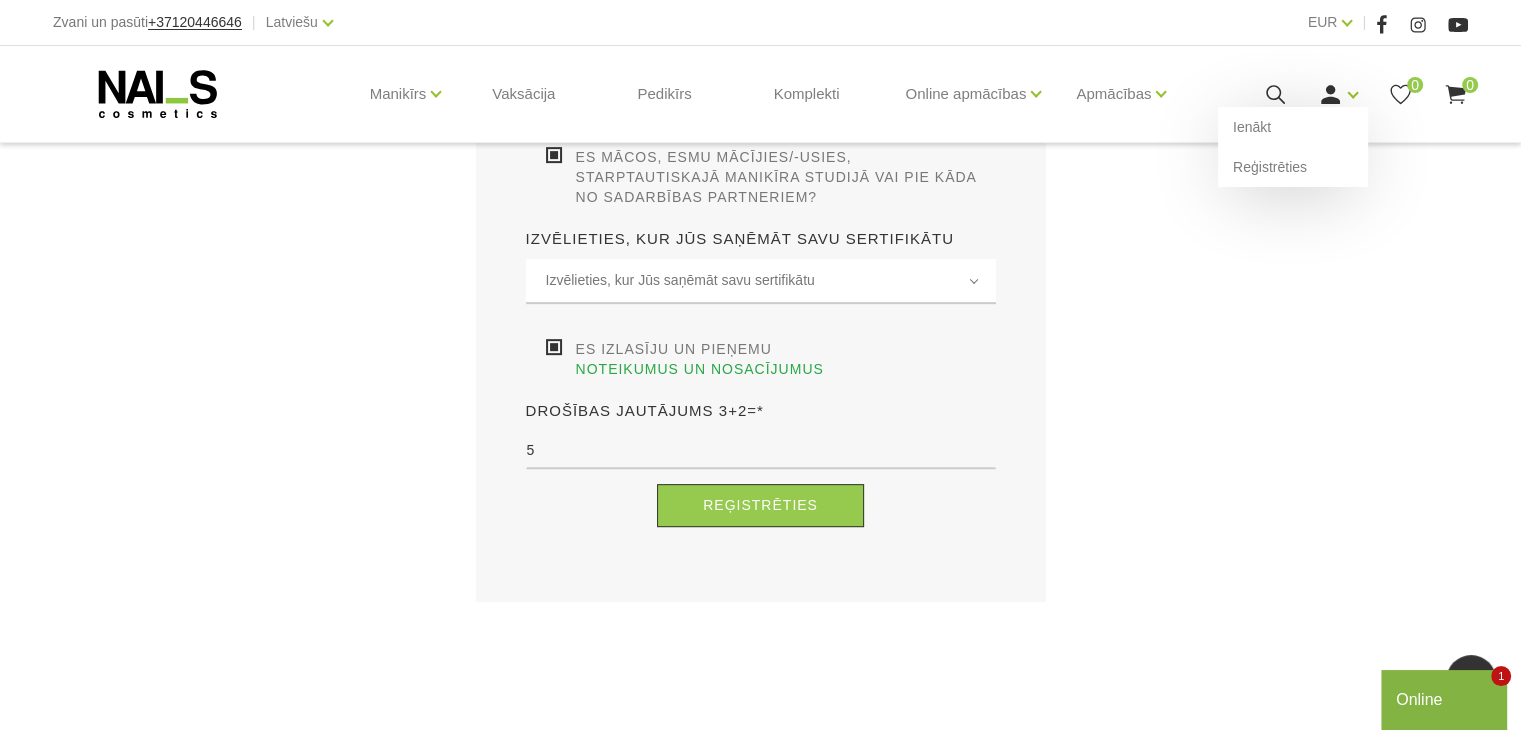 click on "Ienākt Reģistrēties" at bounding box center [1338, 94] 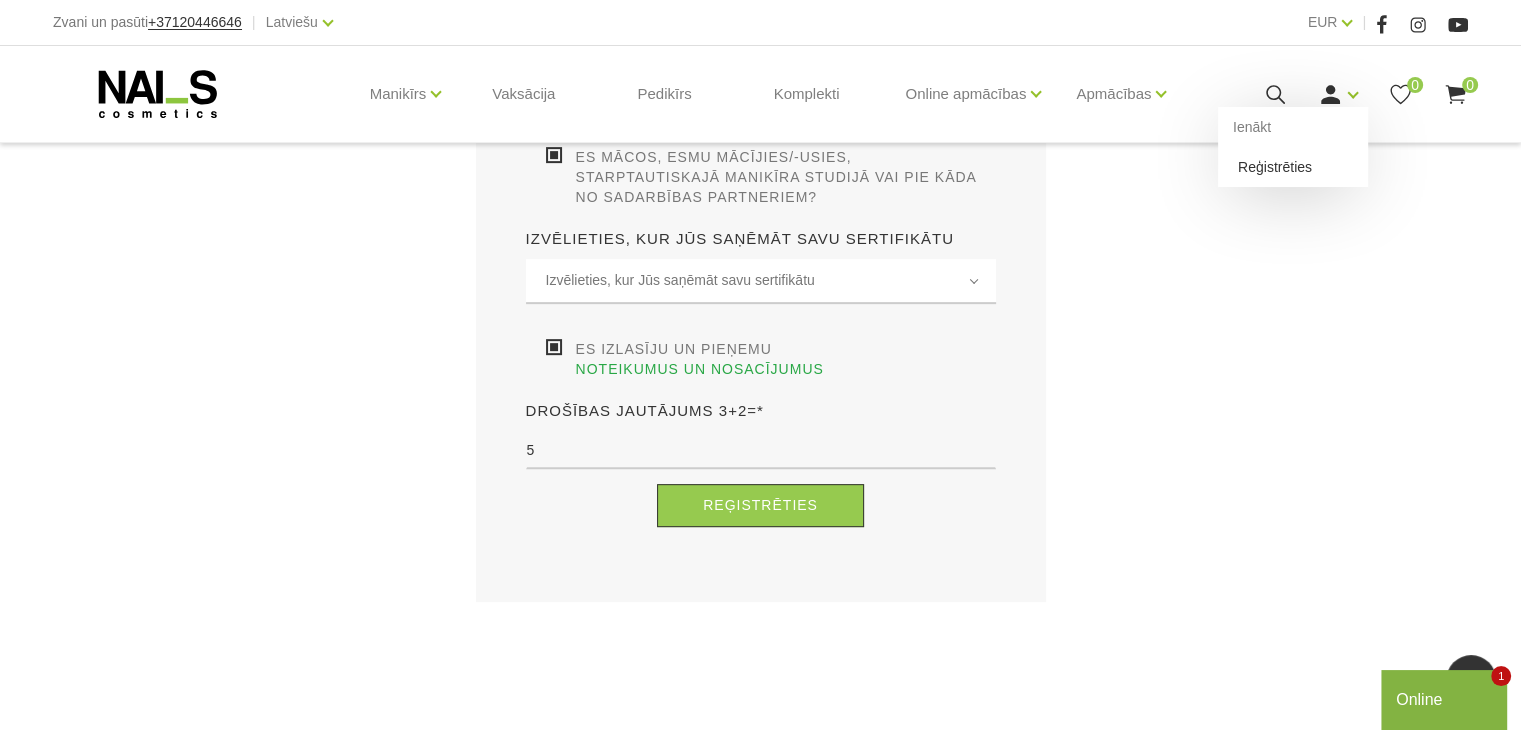 click on "Reģistrēties" at bounding box center (1293, 167) 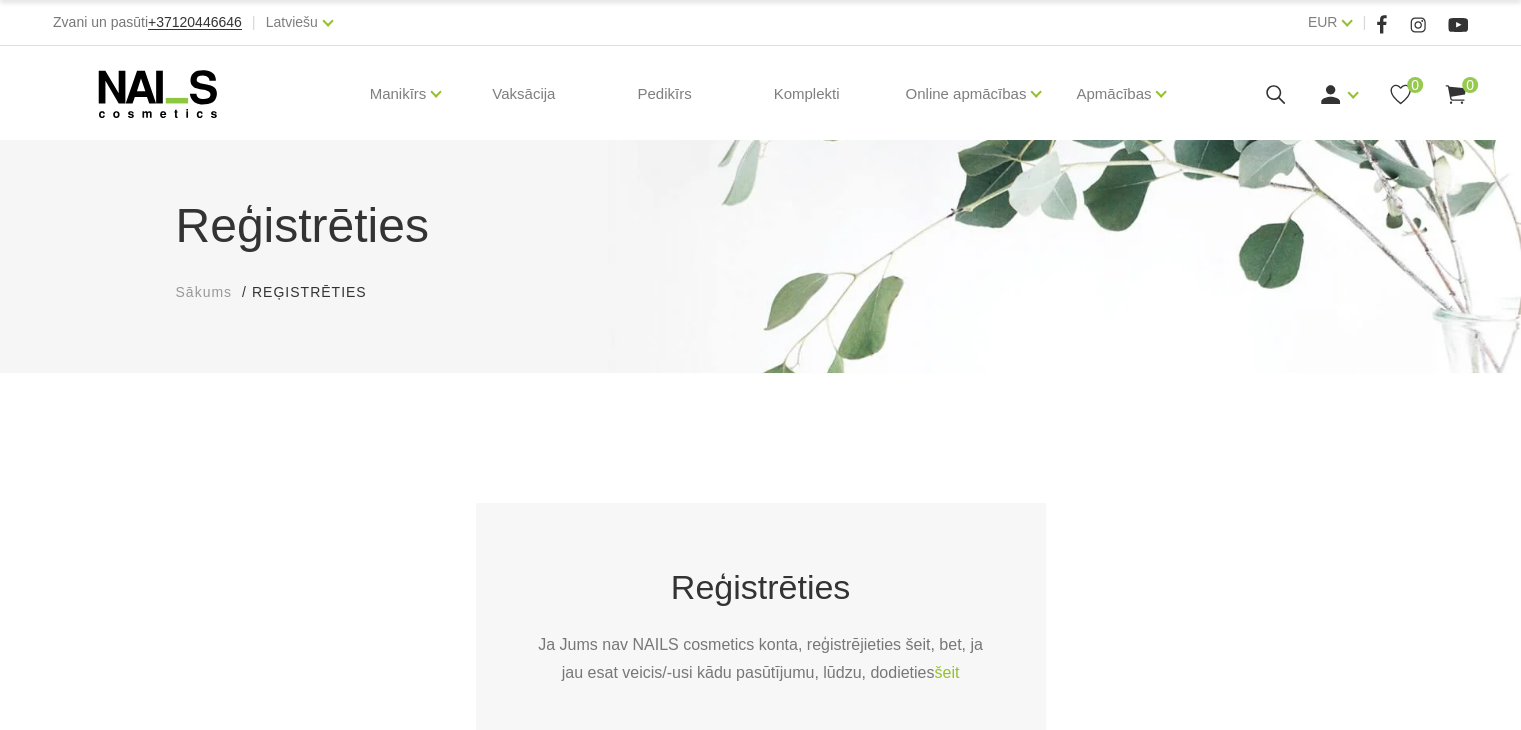 scroll, scrollTop: 400, scrollLeft: 0, axis: vertical 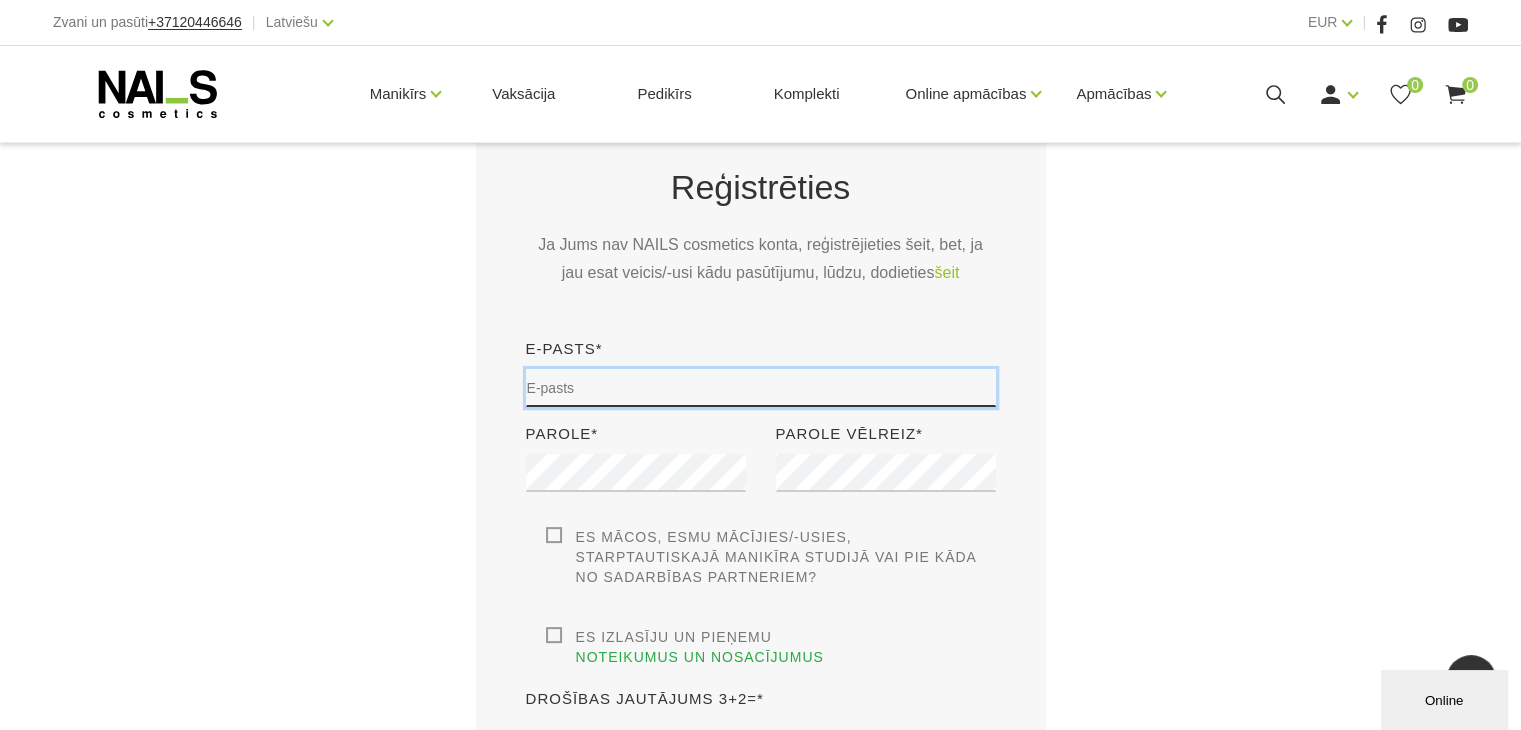 click at bounding box center [761, 388] 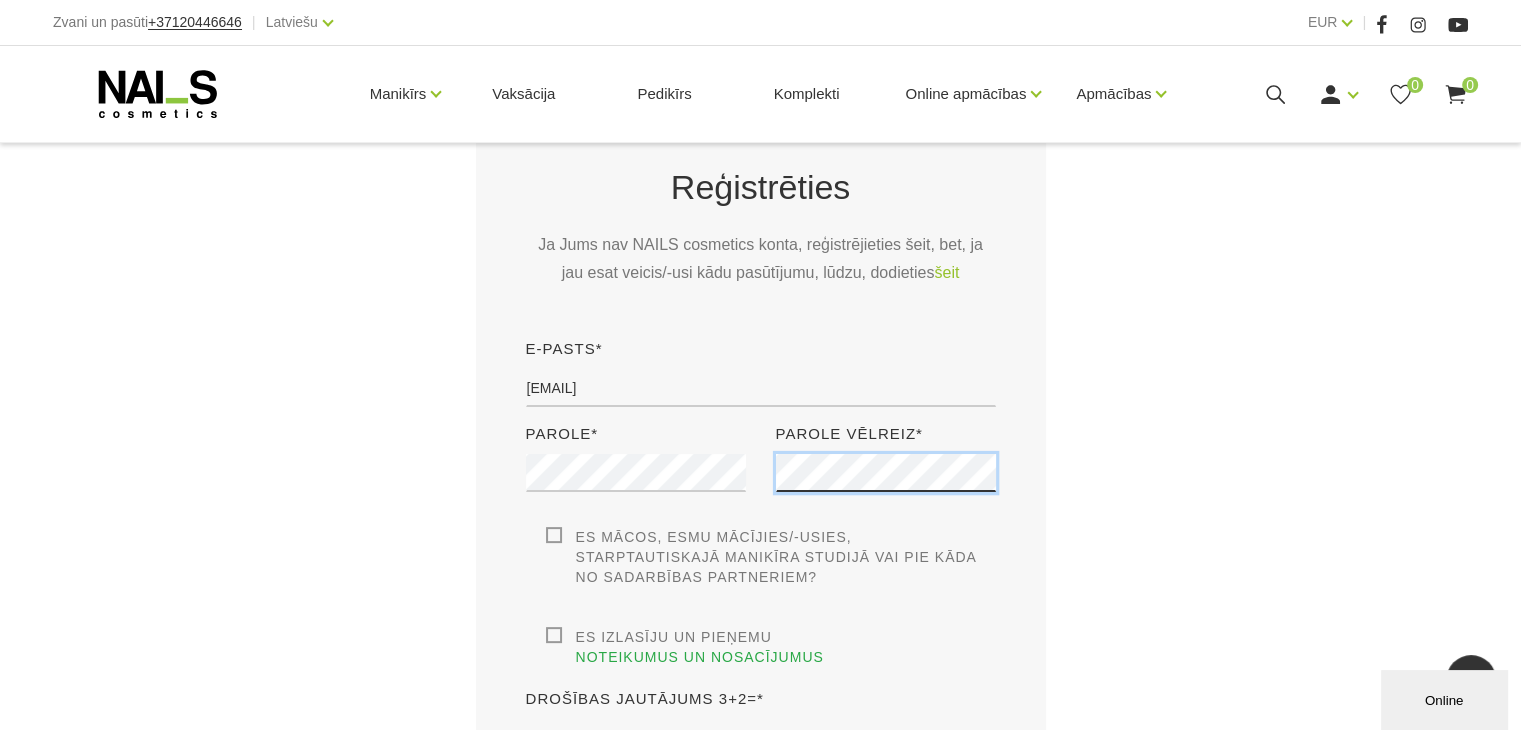 scroll, scrollTop: 600, scrollLeft: 0, axis: vertical 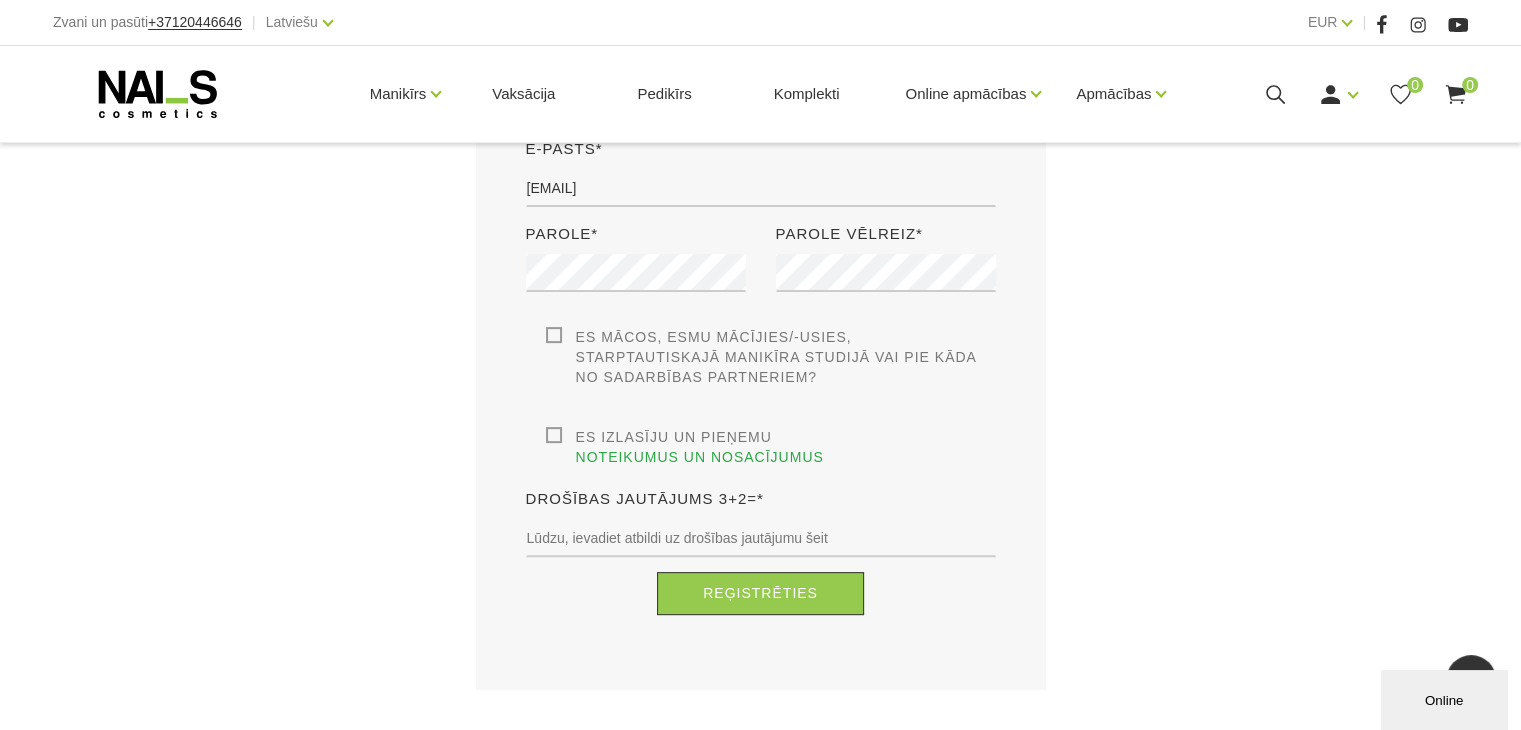 click on "Es mācos, esmu mācījies/-usies, Starptautiskajā Manikīra studijā vai pie kāda no sadarbības partneriem?" at bounding box center (771, 357) 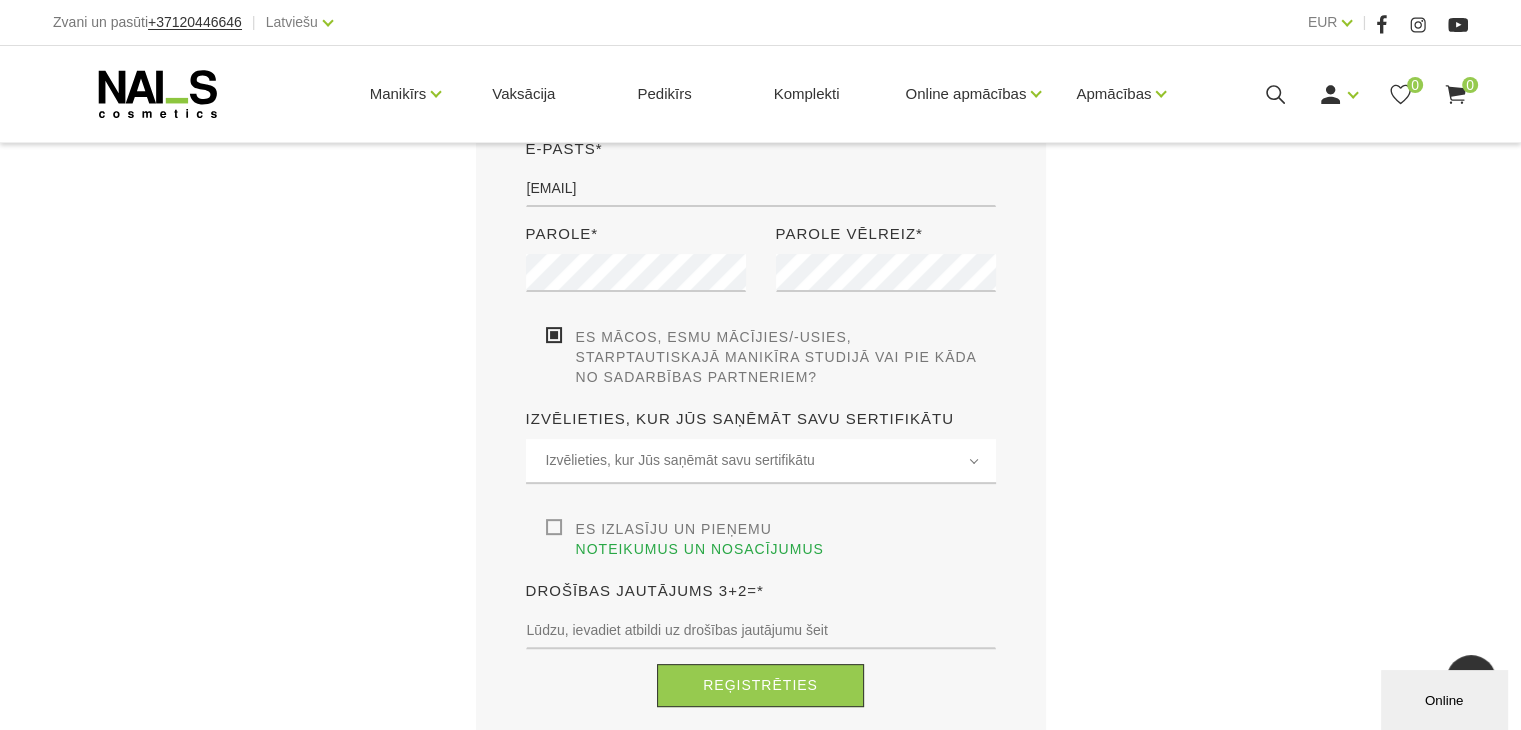 click on "Es izlasīju un pieņemu  noteikumus un nosacījumus" at bounding box center (771, 539) 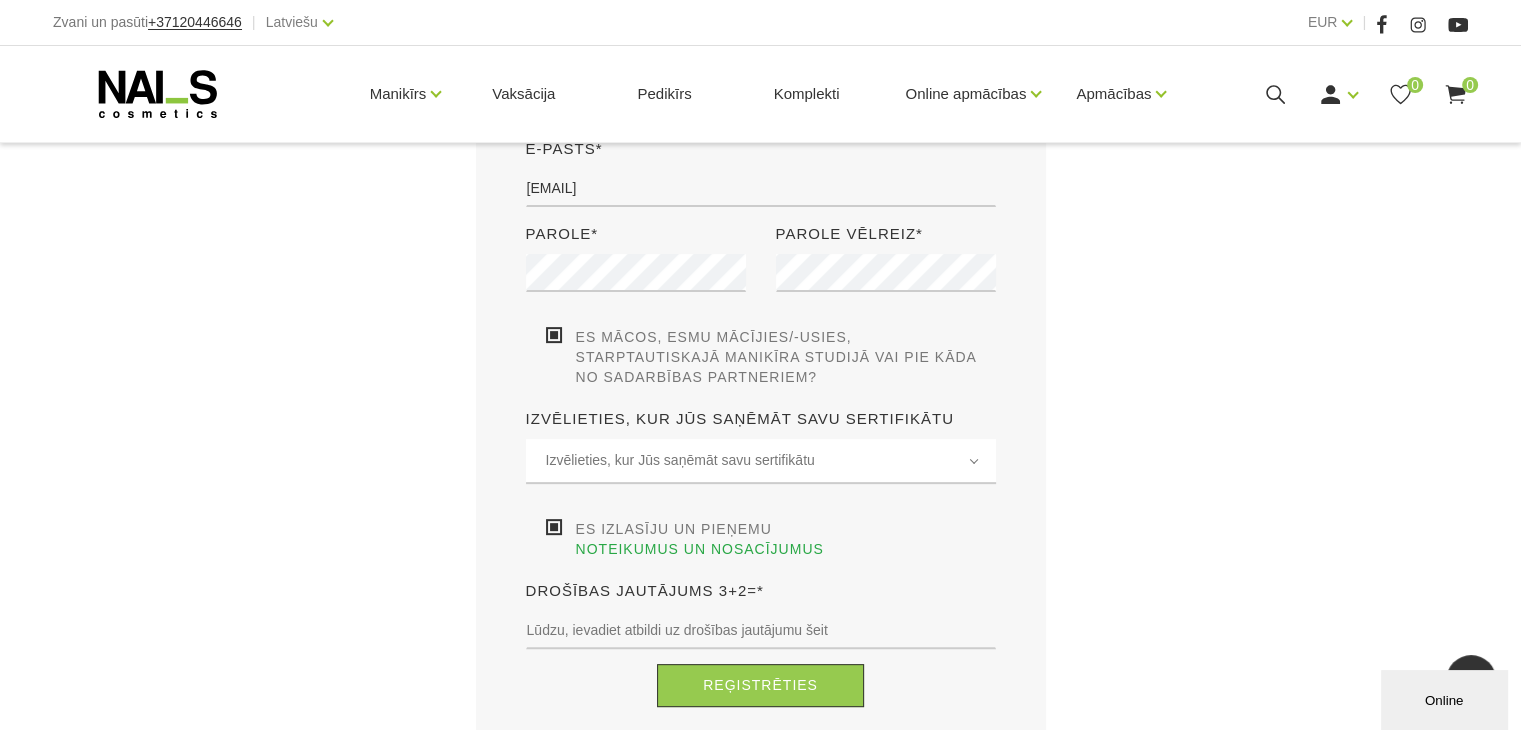 scroll, scrollTop: 700, scrollLeft: 0, axis: vertical 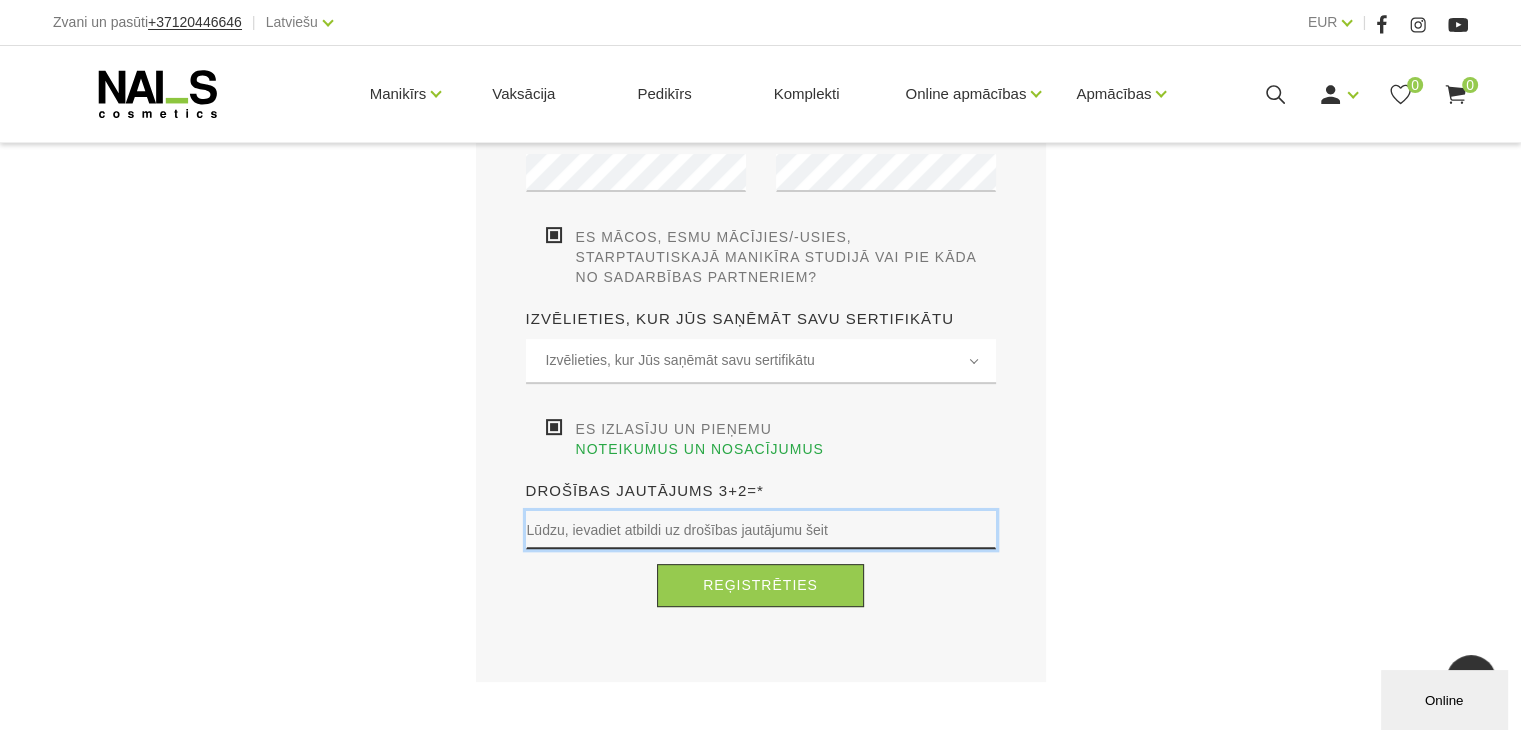 click at bounding box center (761, 530) 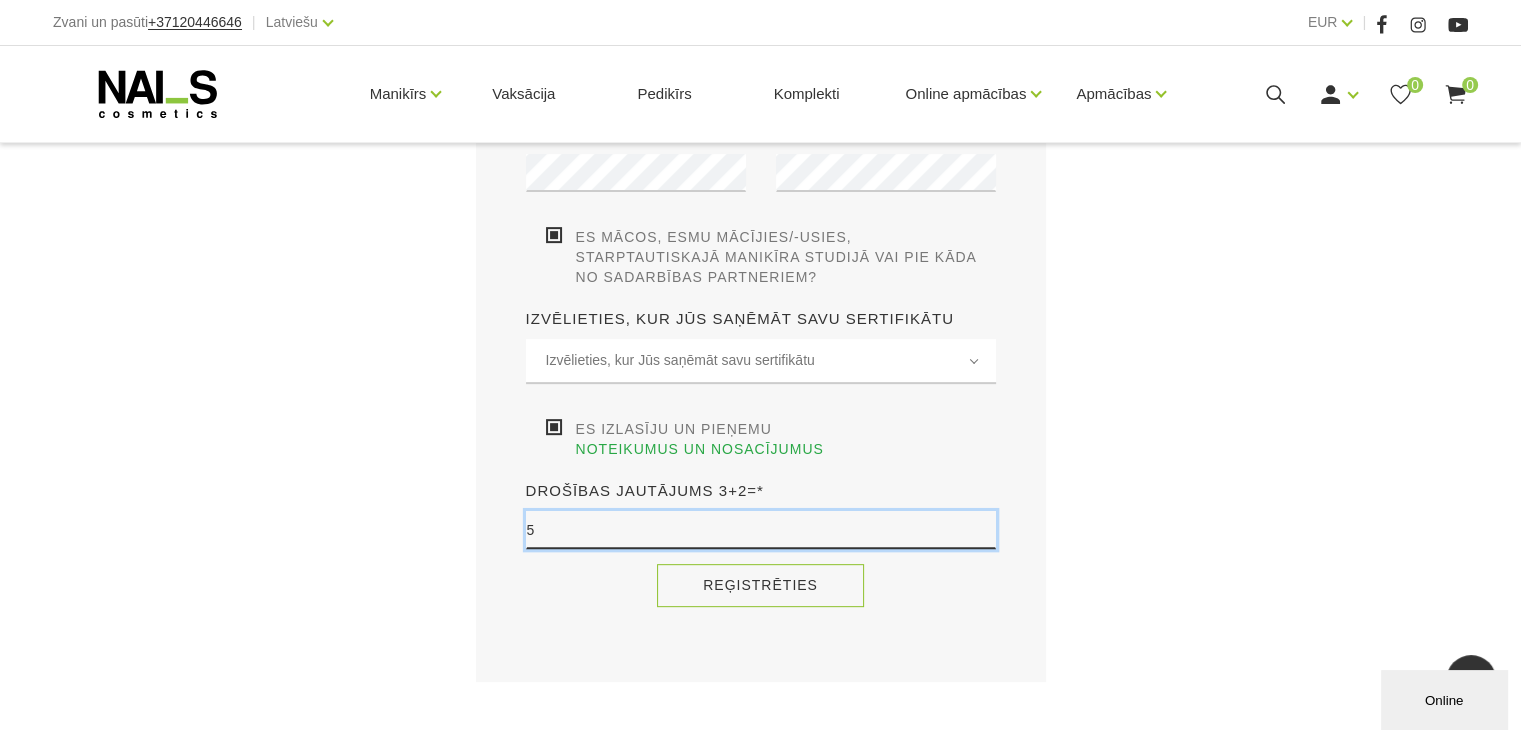type on "5" 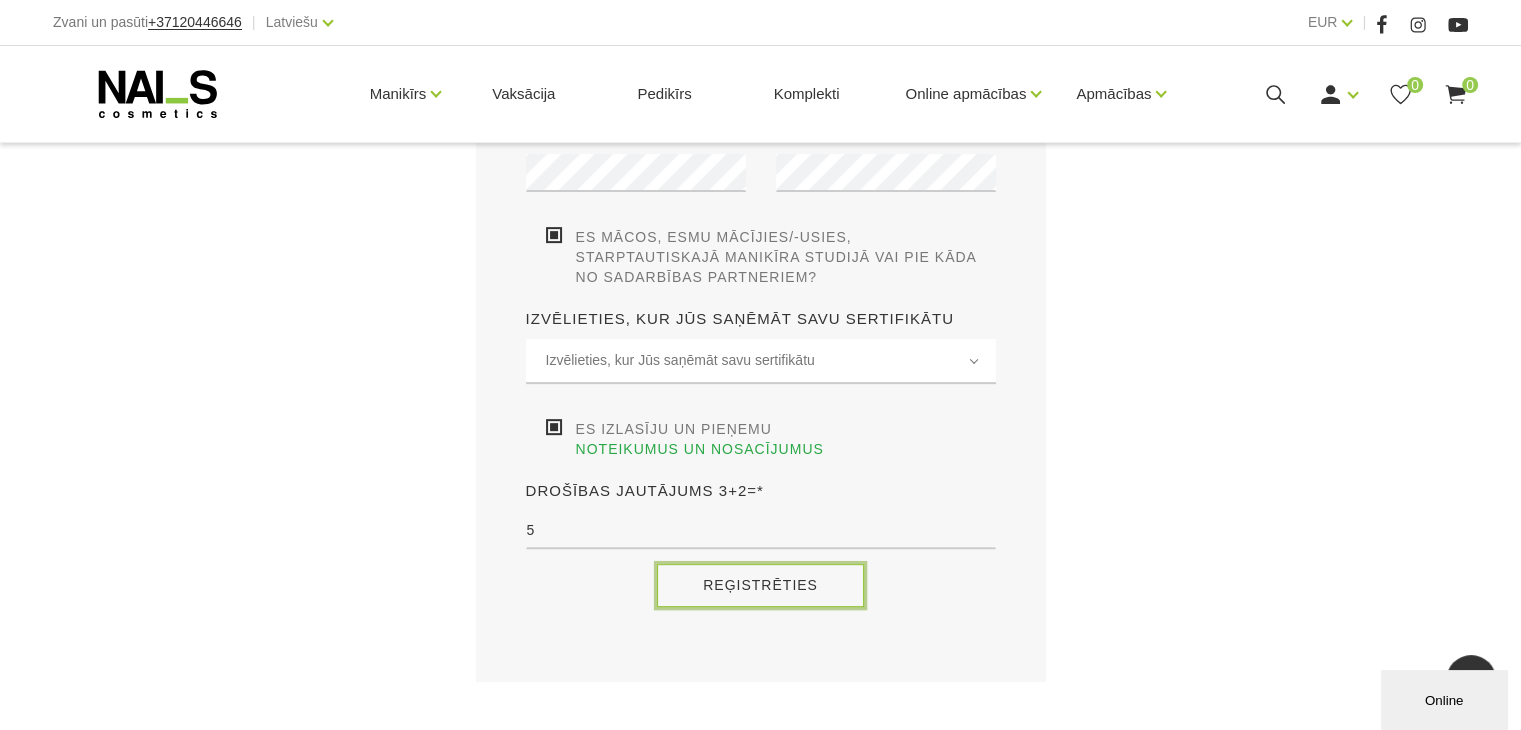 click on "Reģistrēties" at bounding box center [760, 585] 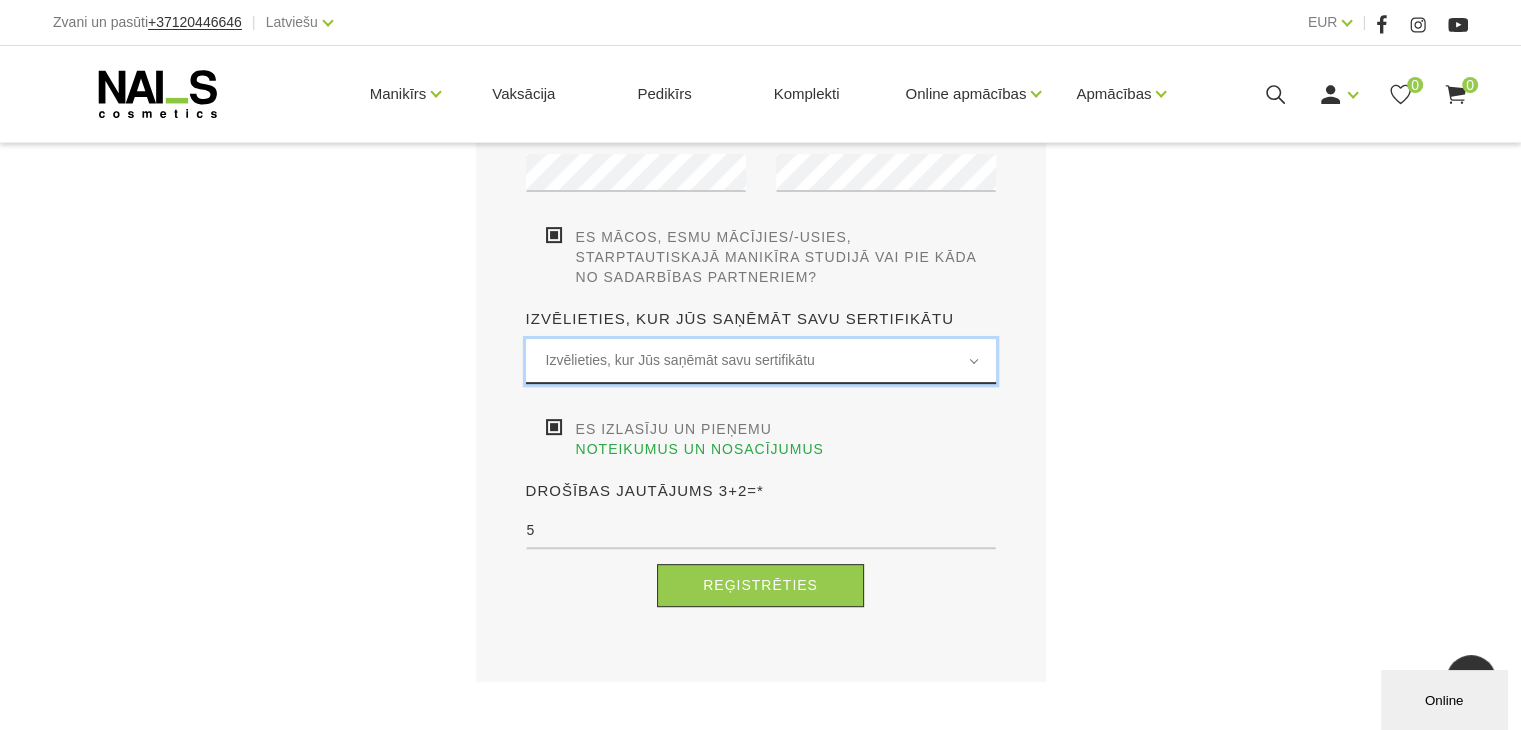 click on "Izvēlieties, kur Jūs saņēmāt savu sertifikātu" at bounding box center (761, 360) 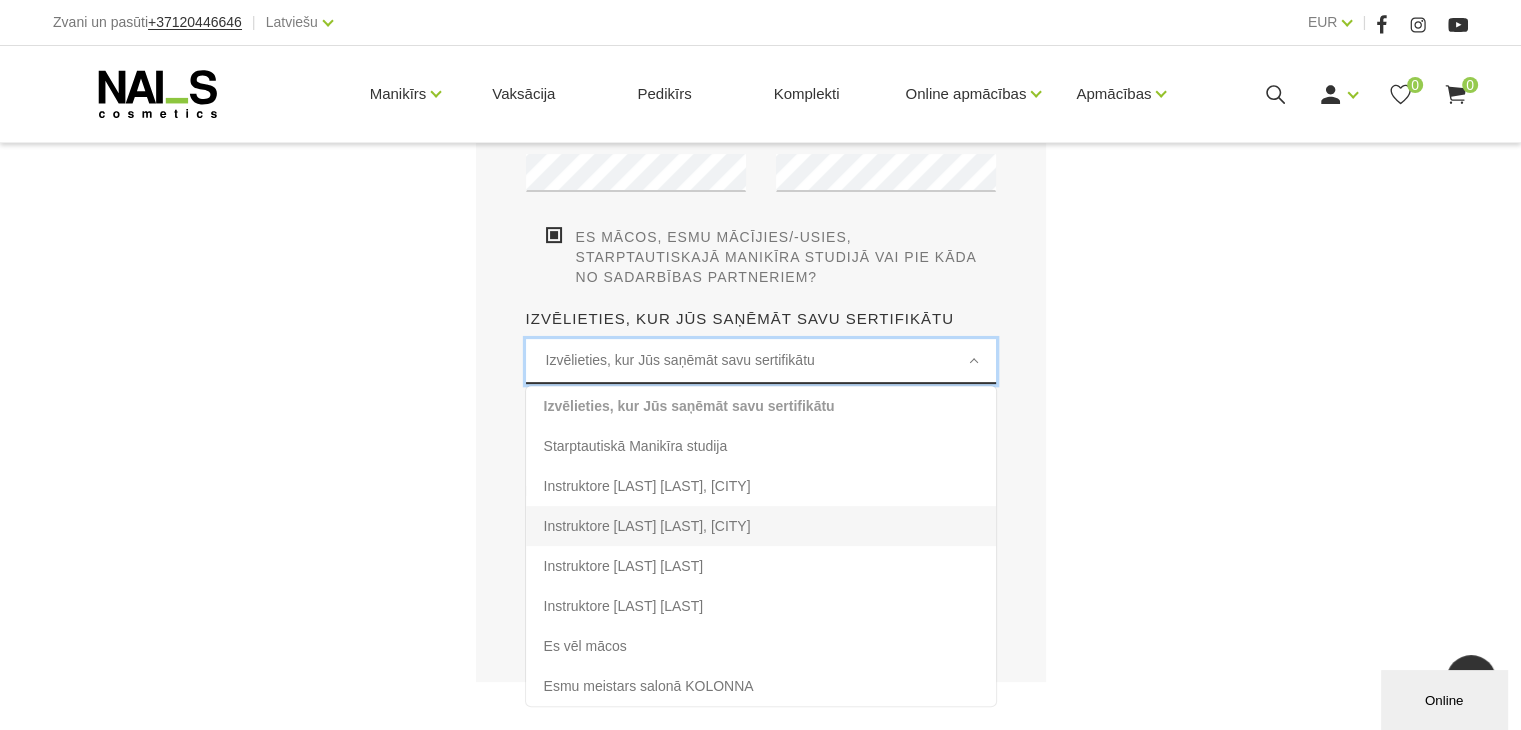 scroll, scrollTop: 900, scrollLeft: 0, axis: vertical 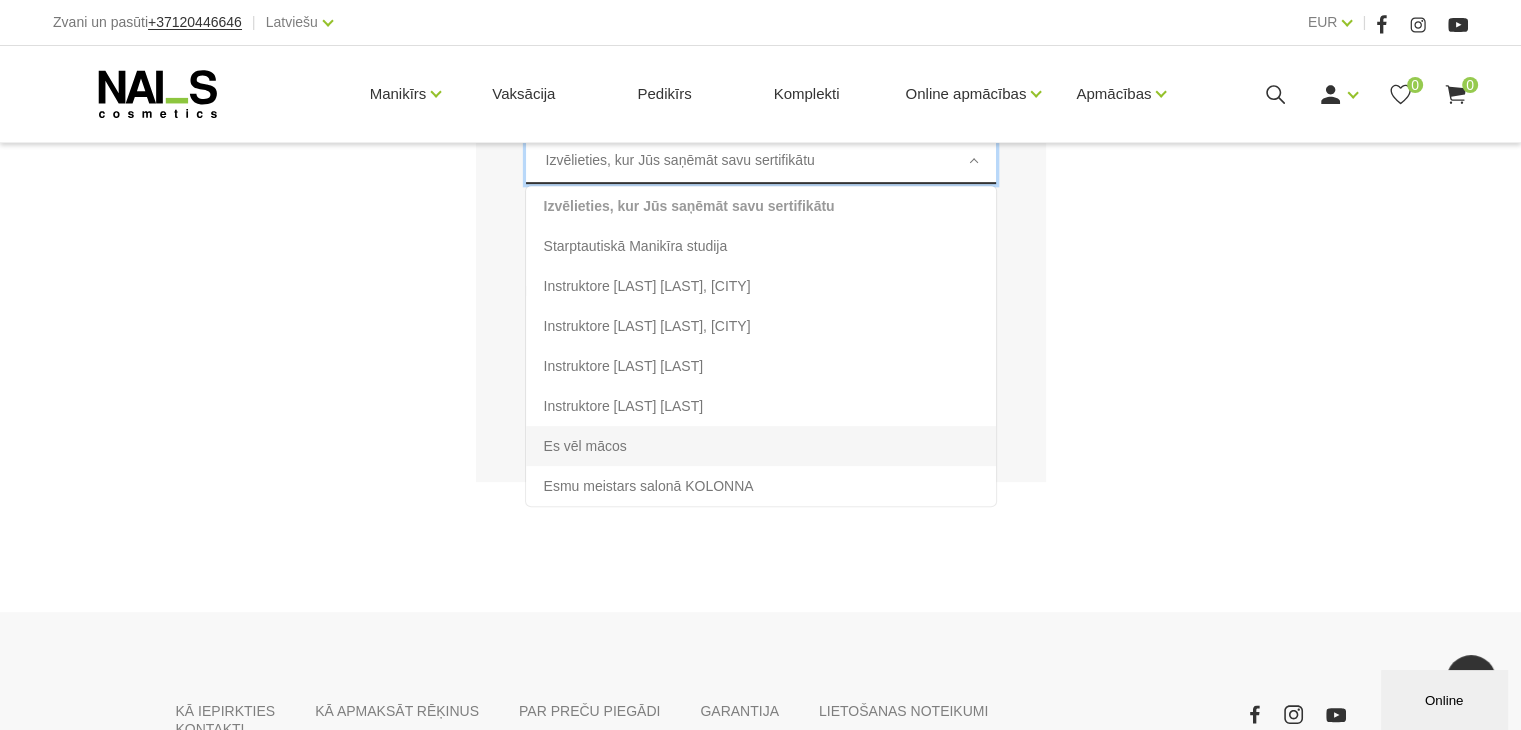 click on "Es vēl mācos" at bounding box center [761, 446] 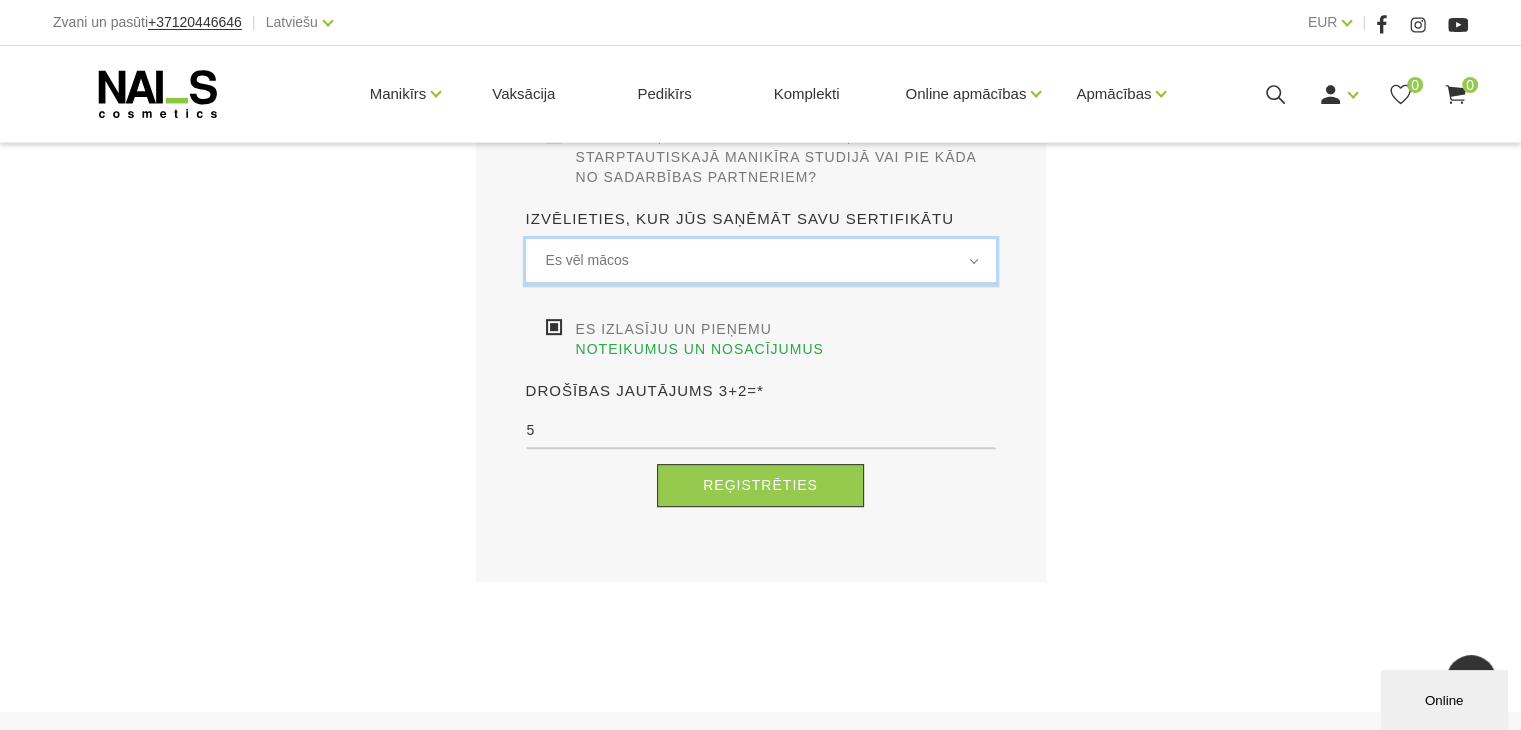 scroll, scrollTop: 700, scrollLeft: 0, axis: vertical 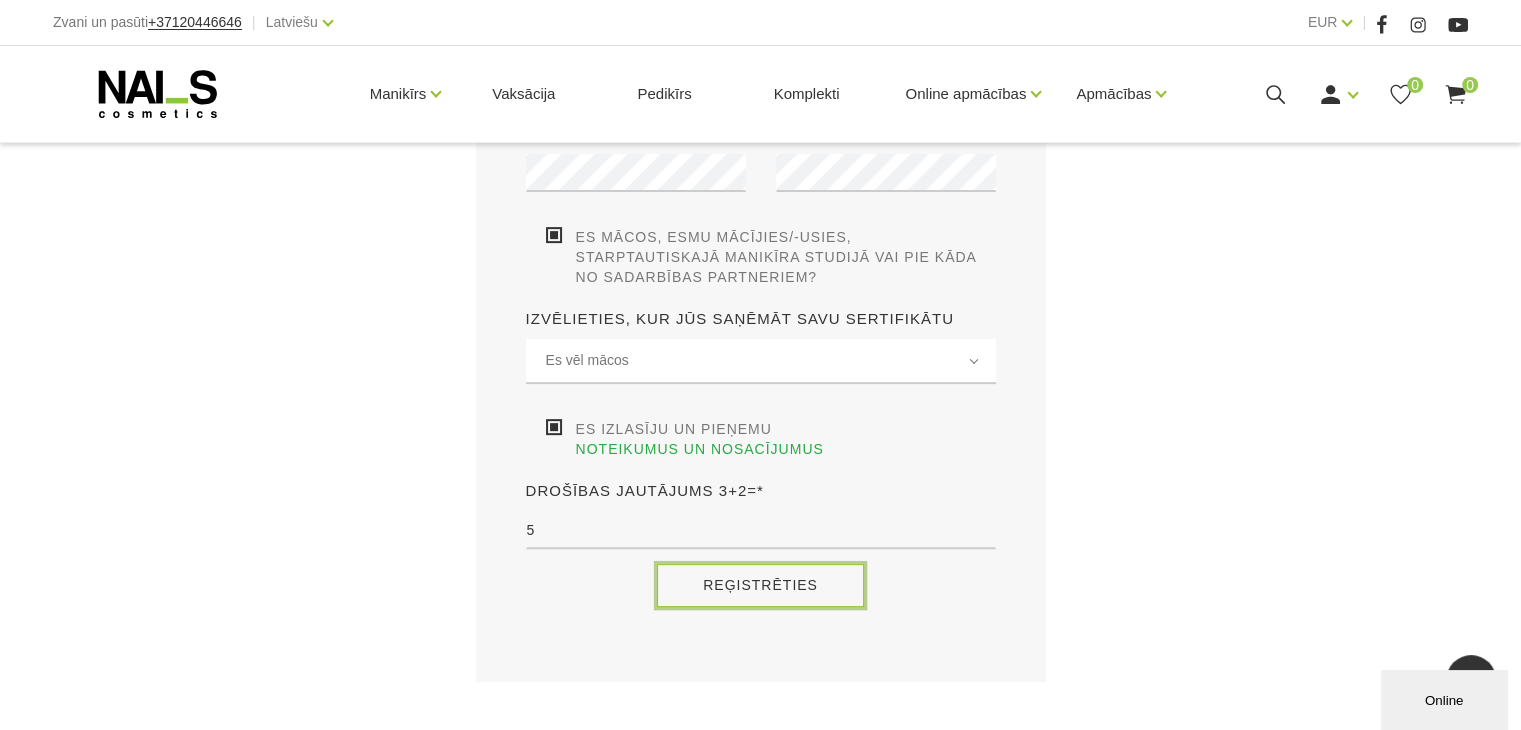 click on "Reģistrēties" at bounding box center (760, 585) 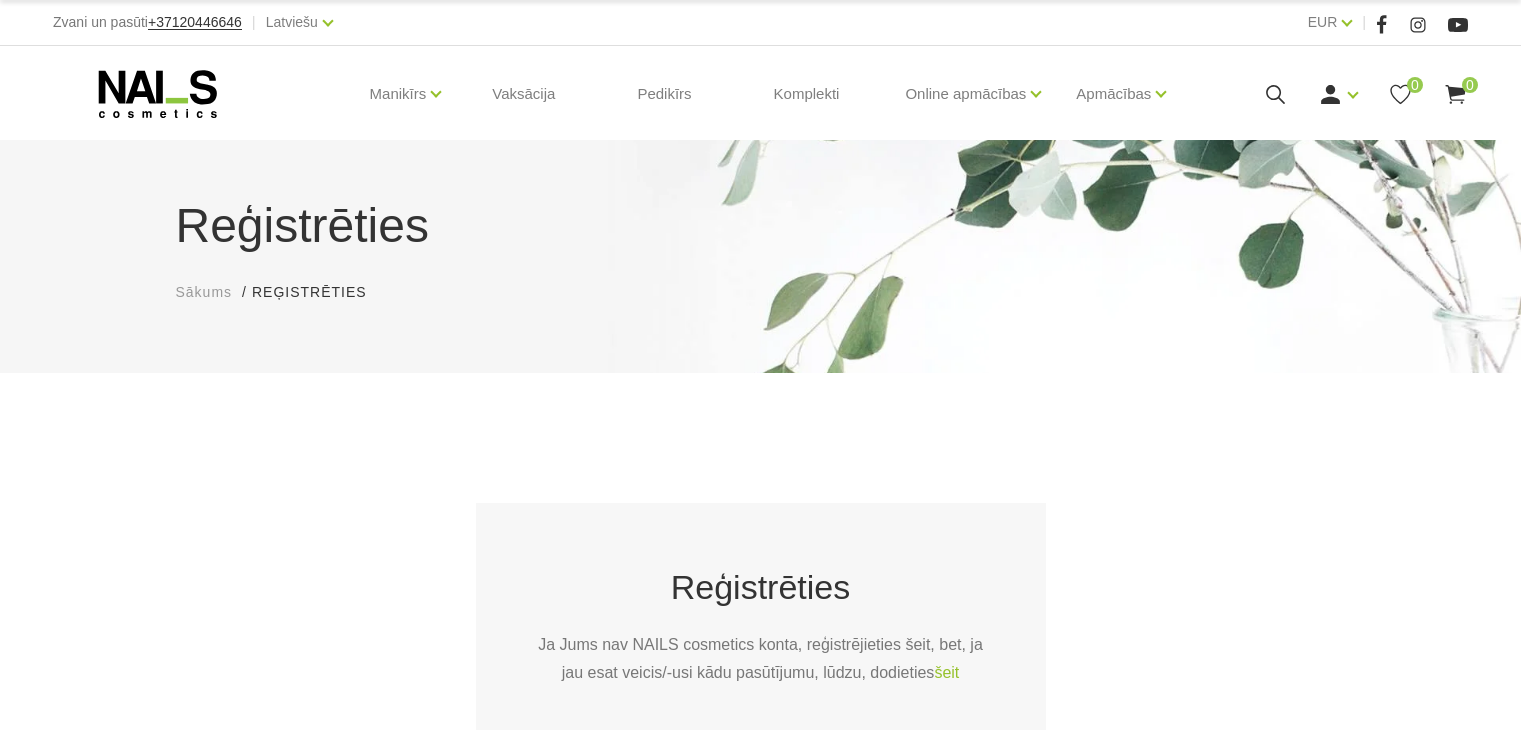 scroll, scrollTop: 0, scrollLeft: 0, axis: both 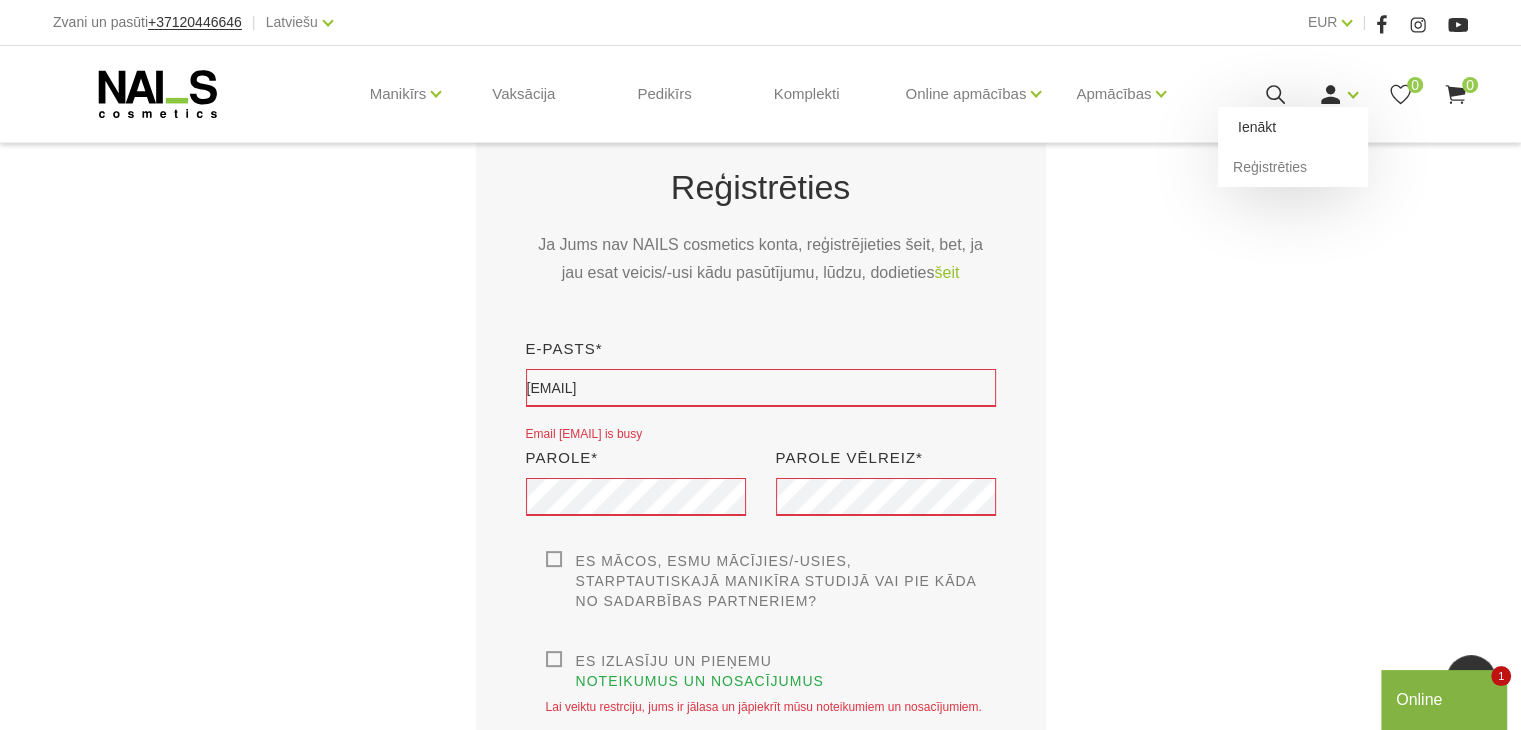click on "Ienākt" at bounding box center [1293, 127] 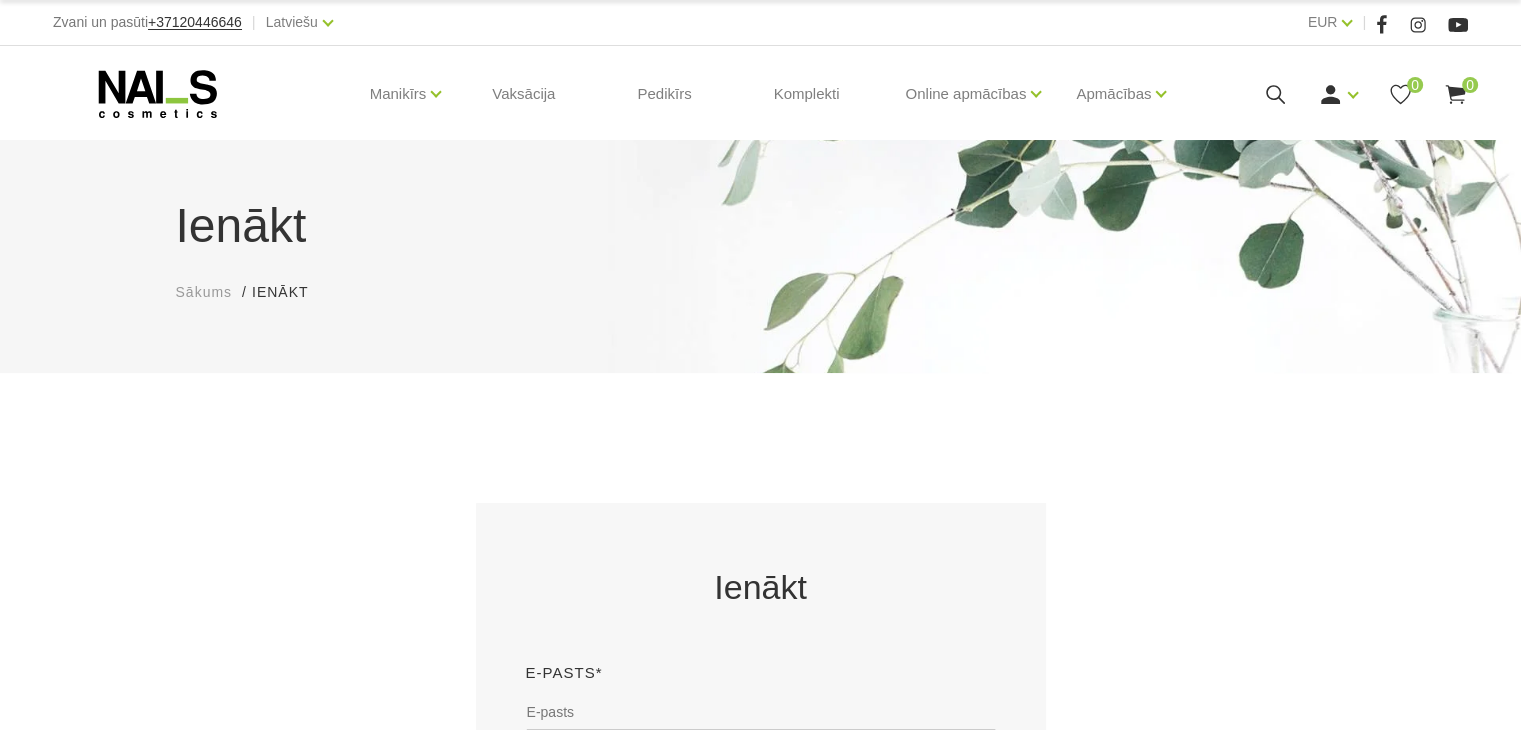 scroll, scrollTop: 200, scrollLeft: 0, axis: vertical 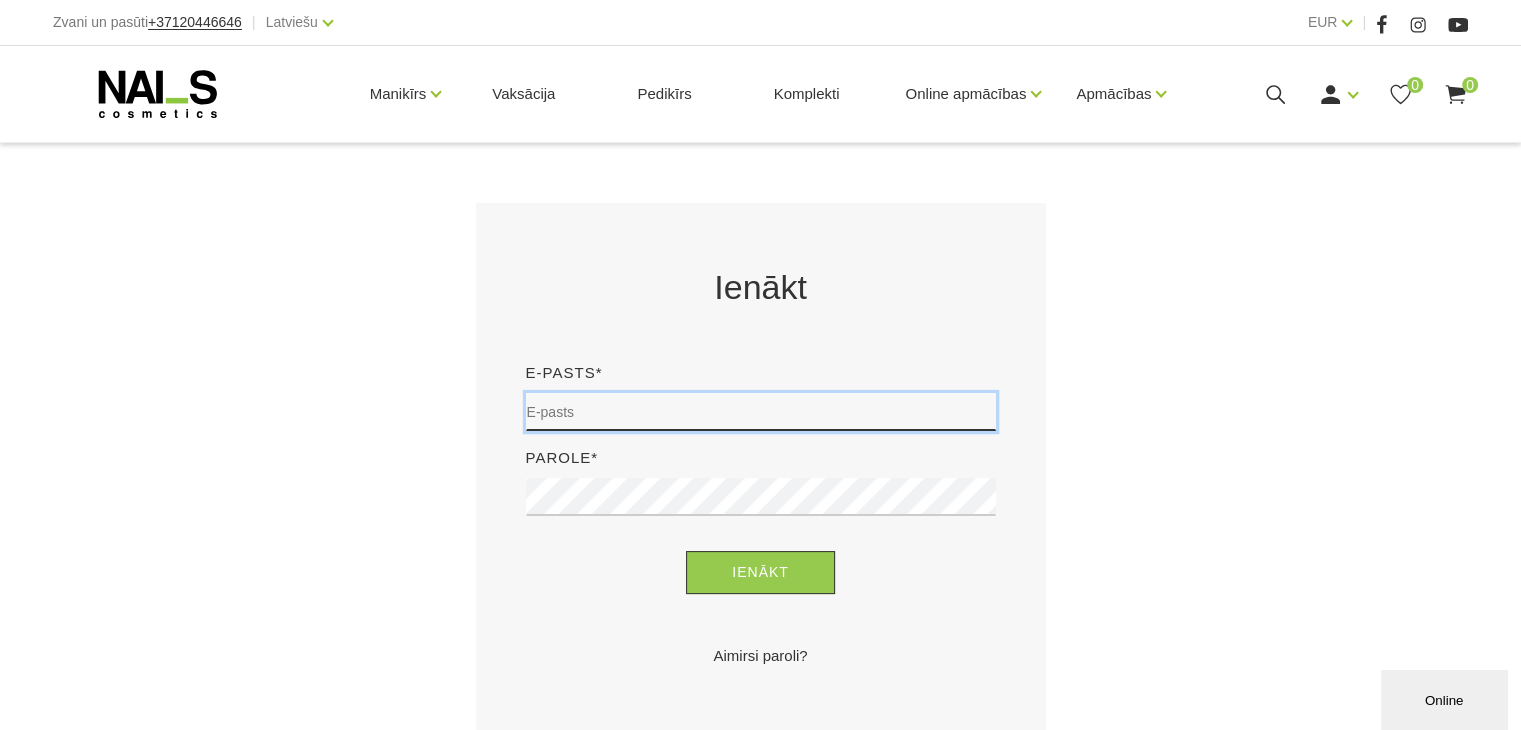 click at bounding box center [761, 412] 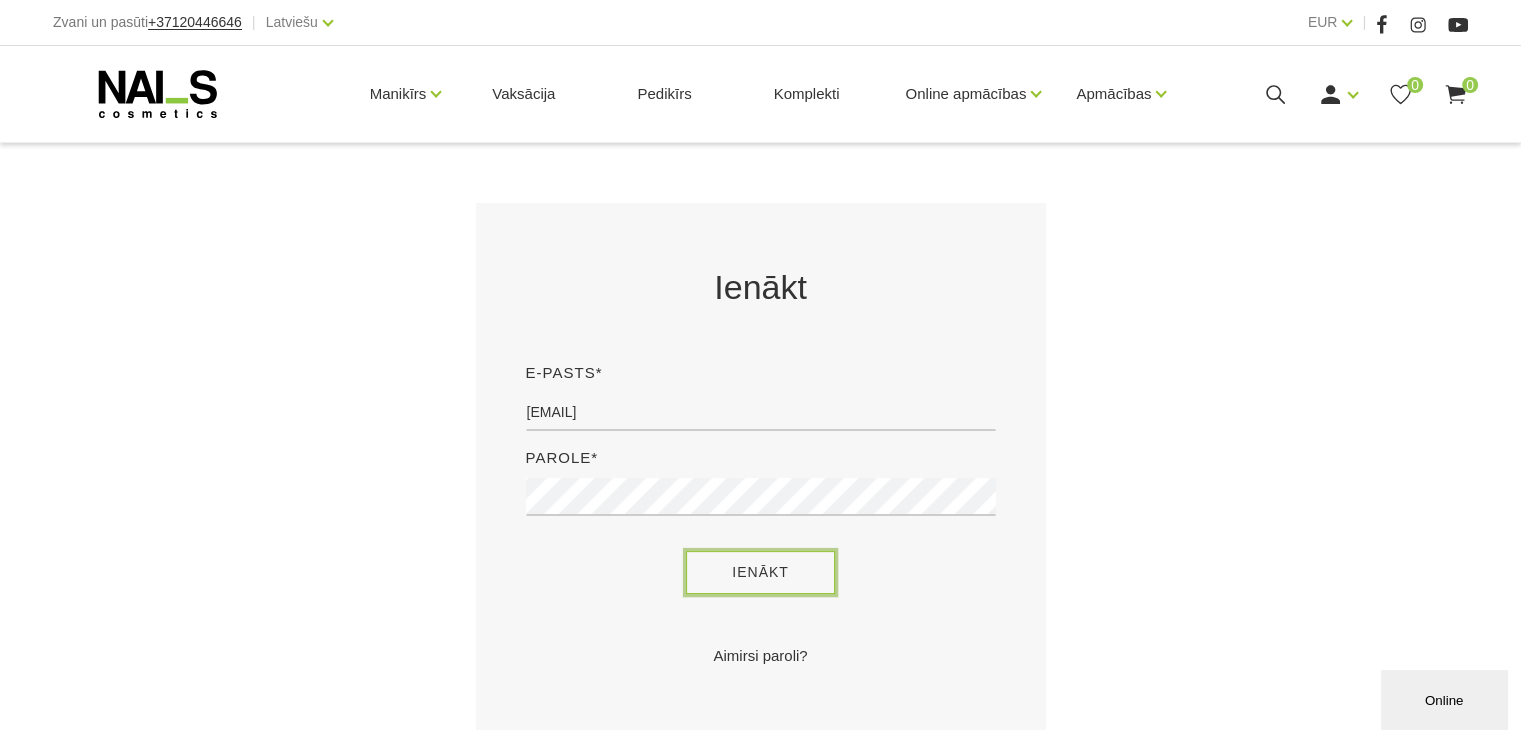 click on "Ienākt" at bounding box center (760, 572) 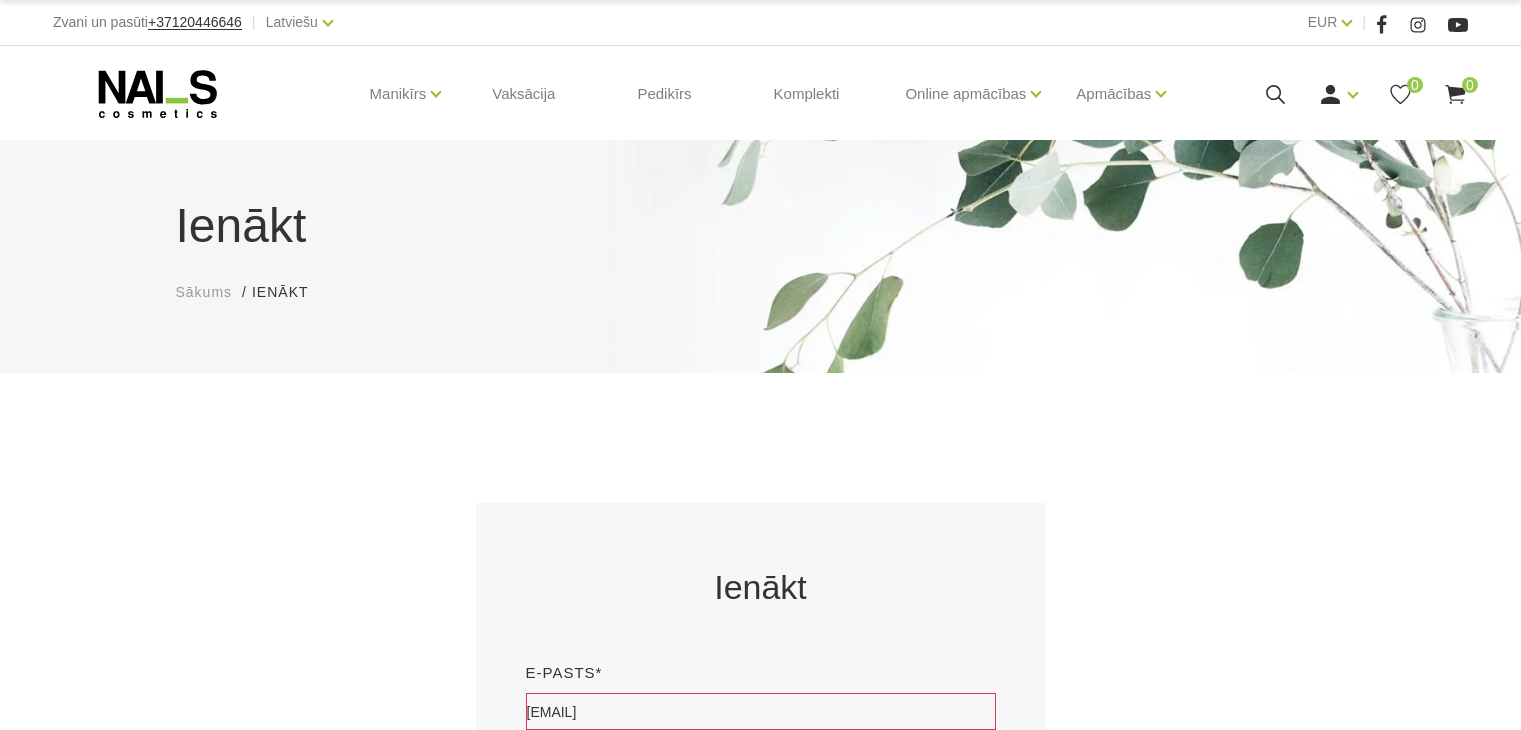 scroll, scrollTop: 300, scrollLeft: 0, axis: vertical 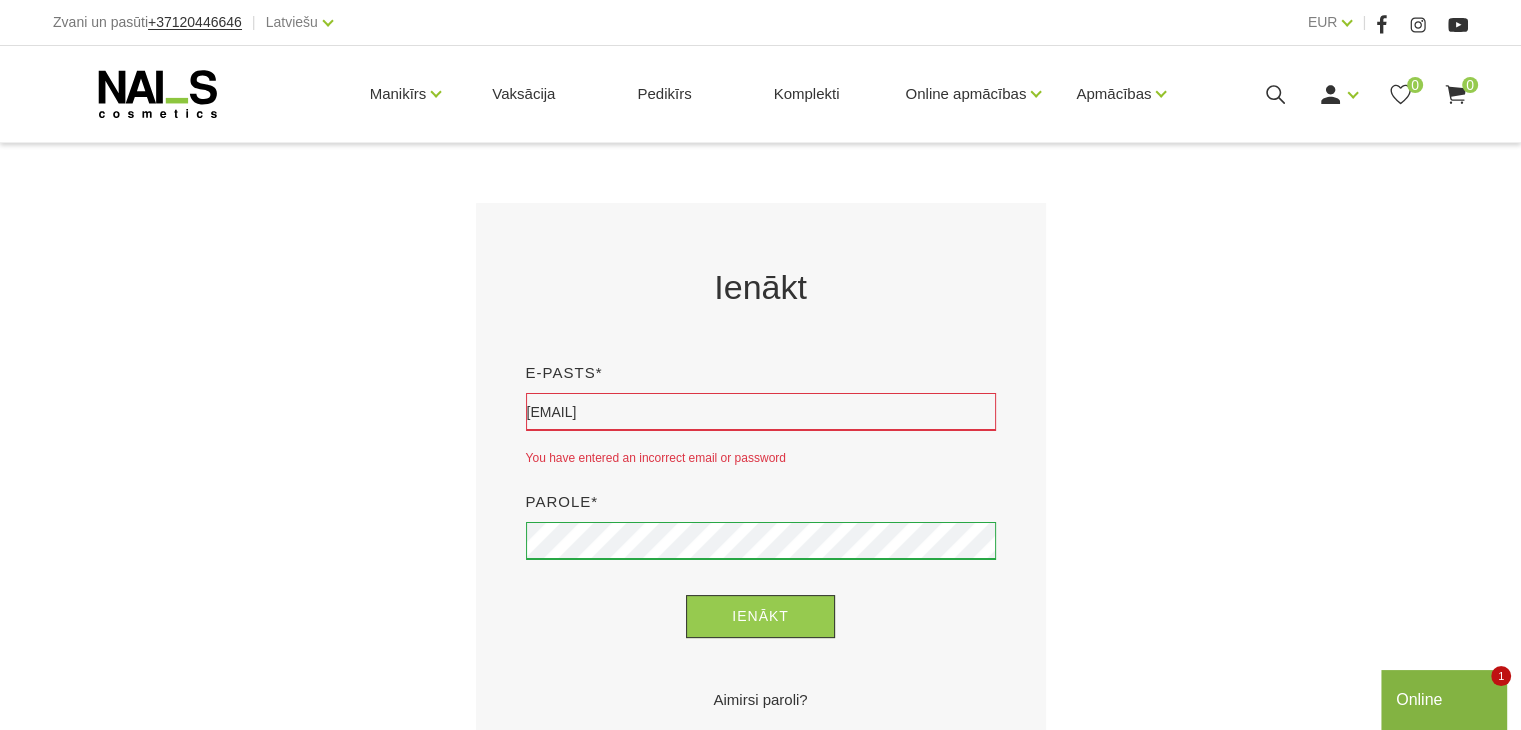 click on "Aimirsi paroli?" at bounding box center (761, 700) 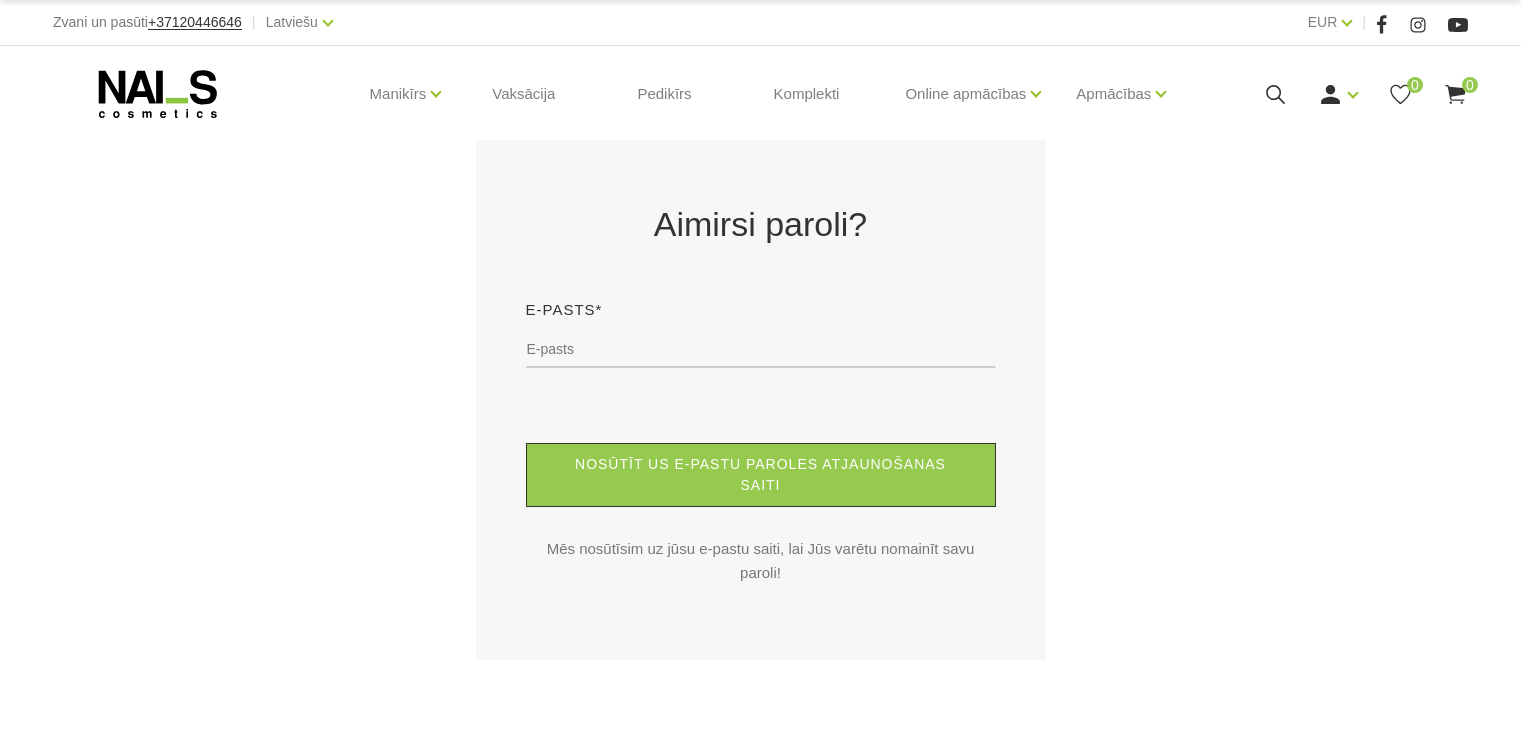 scroll, scrollTop: 0, scrollLeft: 0, axis: both 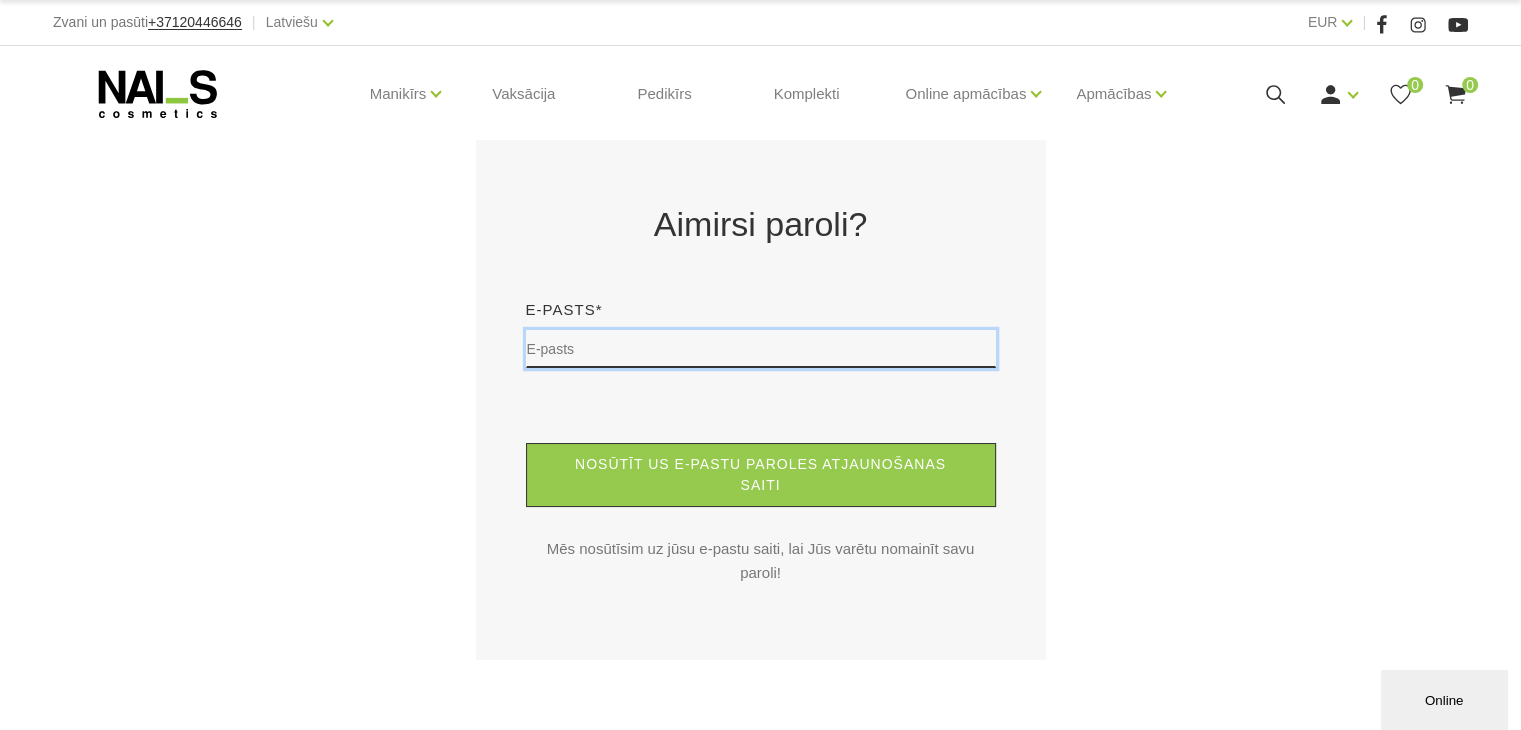 click at bounding box center [761, 349] 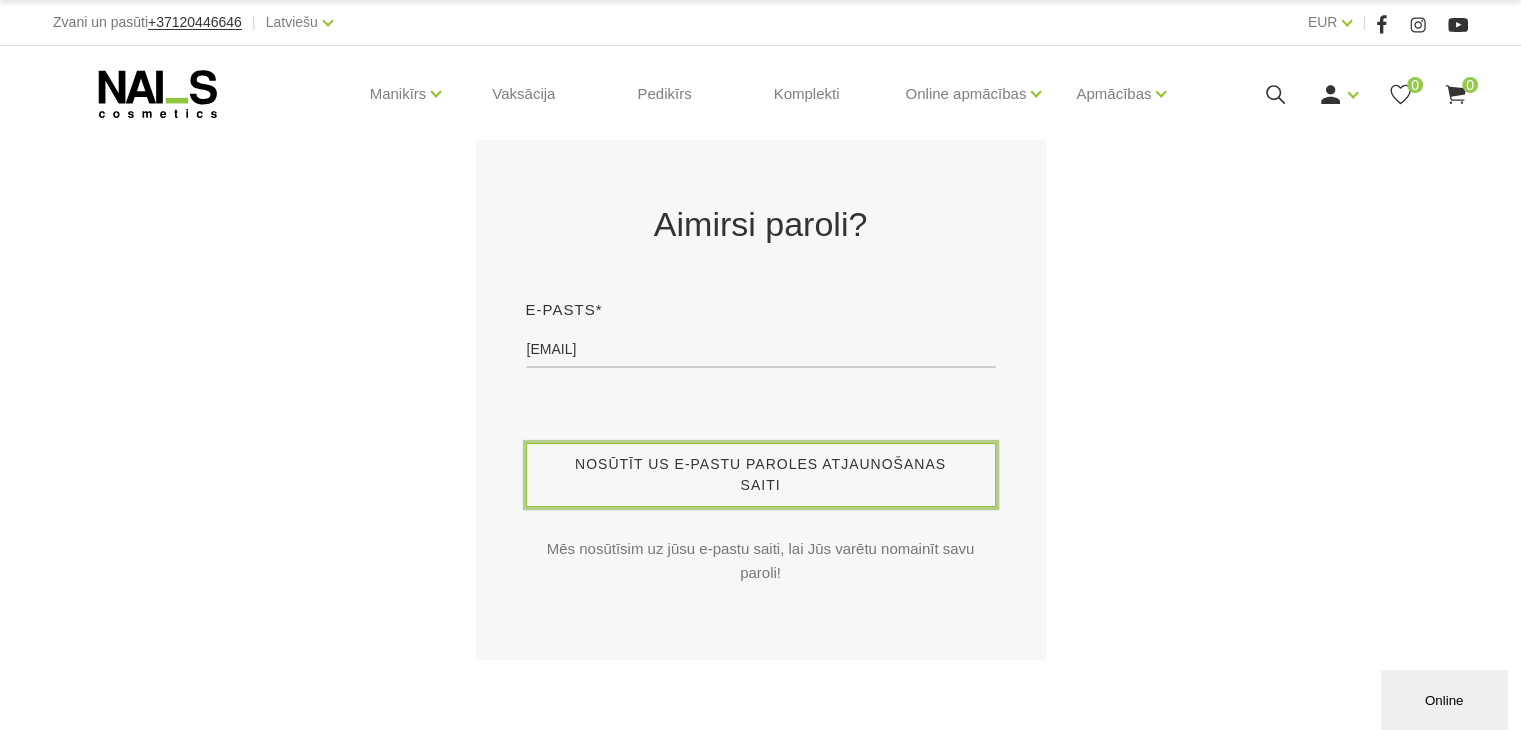 click on "Nosūtīt us e-pastu paroles atjaunošanas saiti" at bounding box center (761, 475) 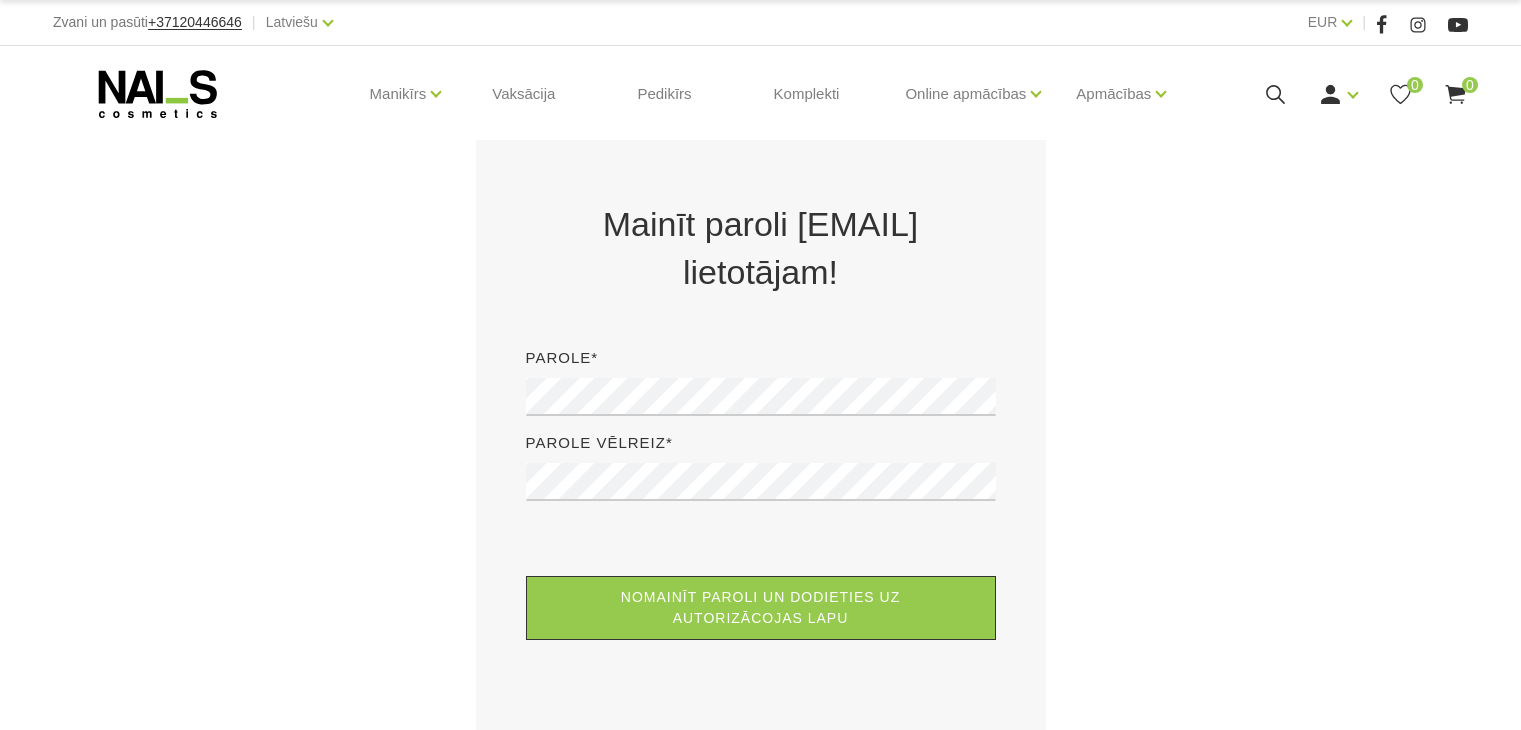scroll, scrollTop: 0, scrollLeft: 0, axis: both 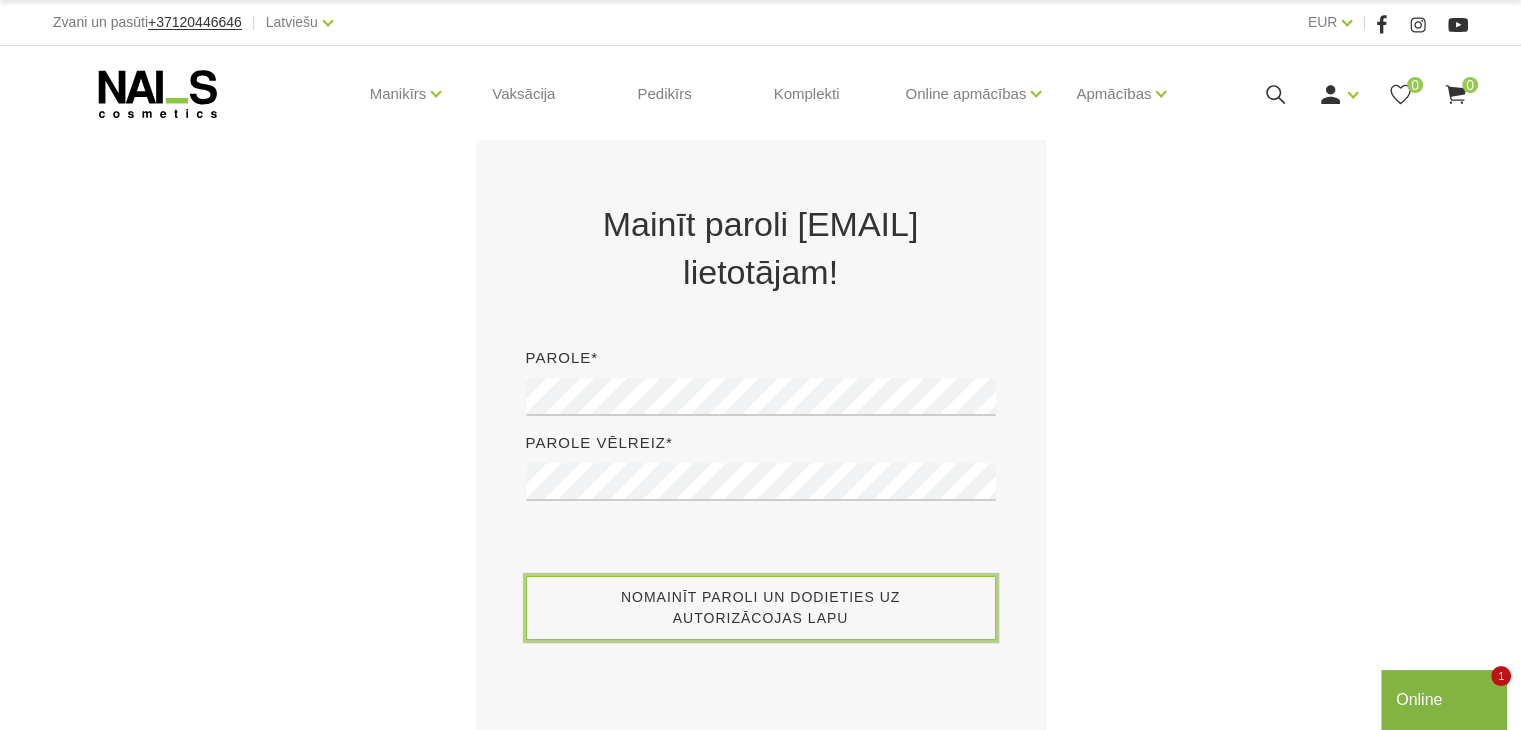 click on "Nomainīt paroli un dodieties uz autorizācojas lapu" at bounding box center (761, 608) 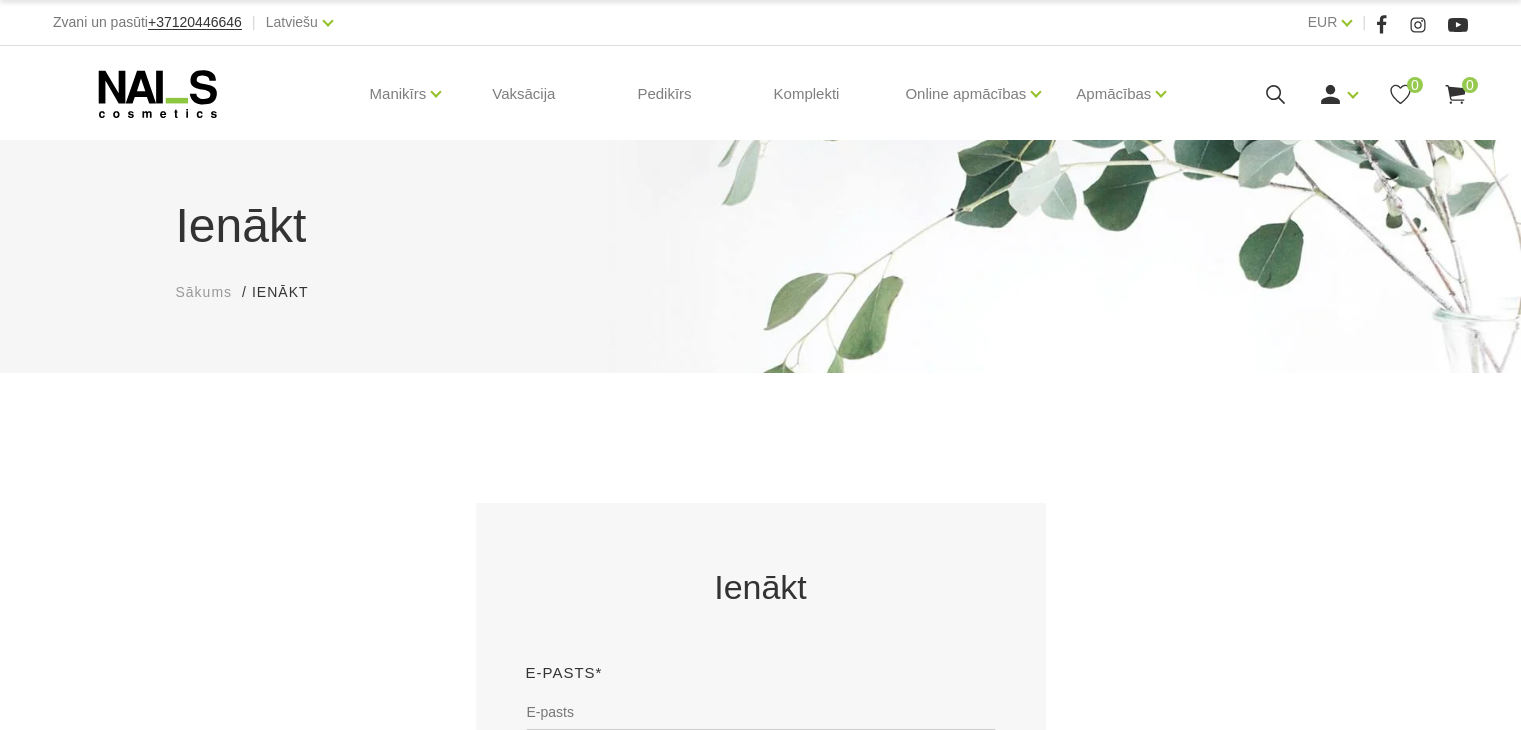 scroll, scrollTop: 0, scrollLeft: 0, axis: both 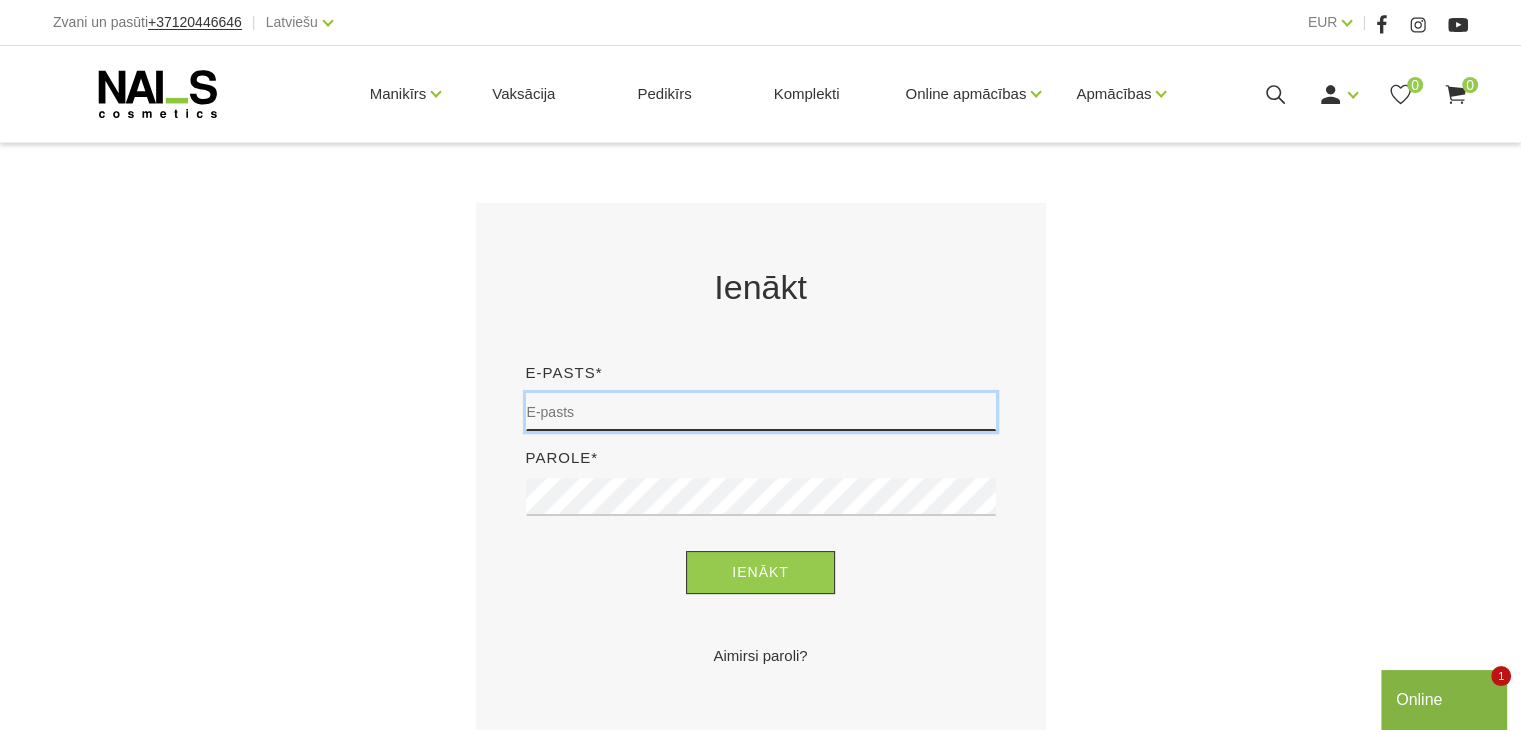 click at bounding box center [761, 412] 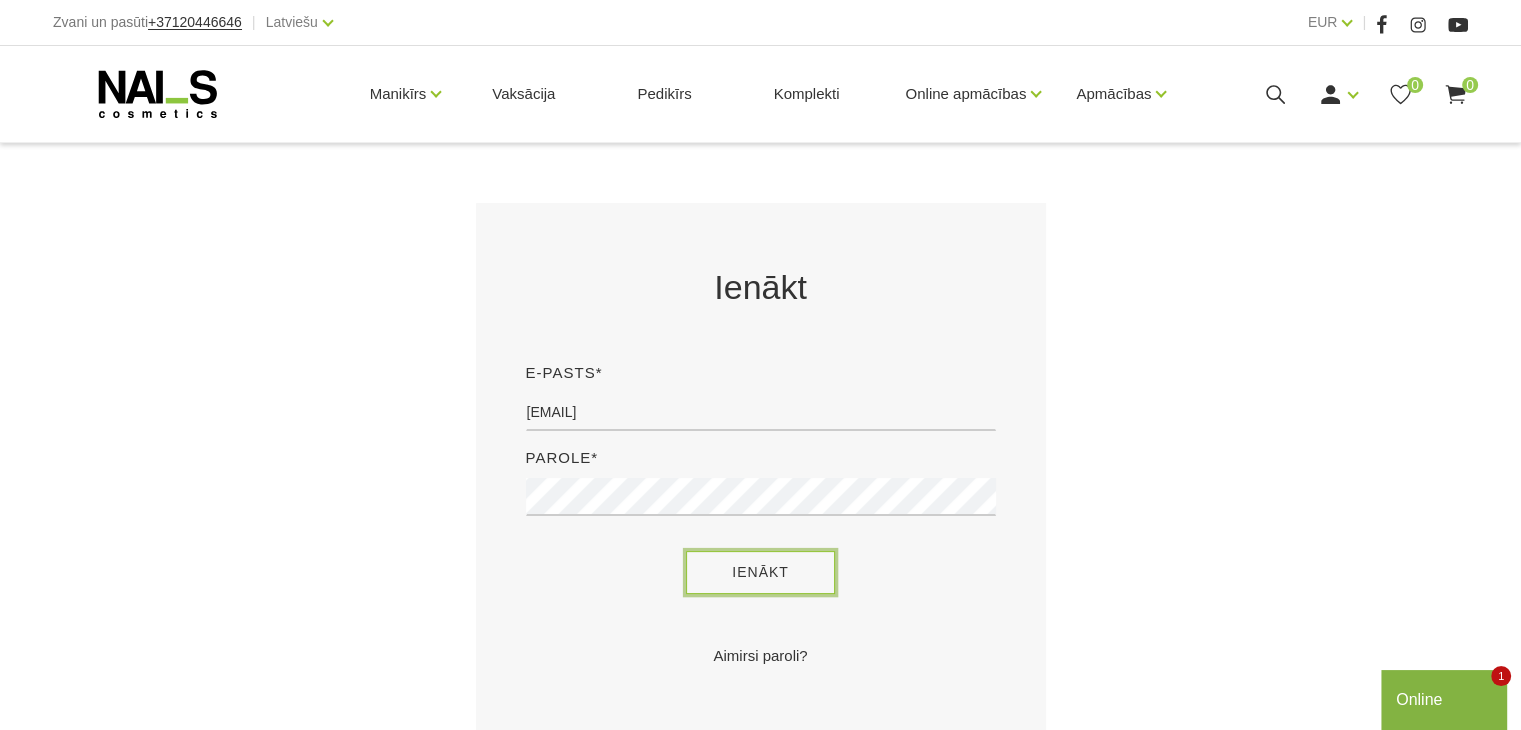 click on "Ienākt" at bounding box center (760, 572) 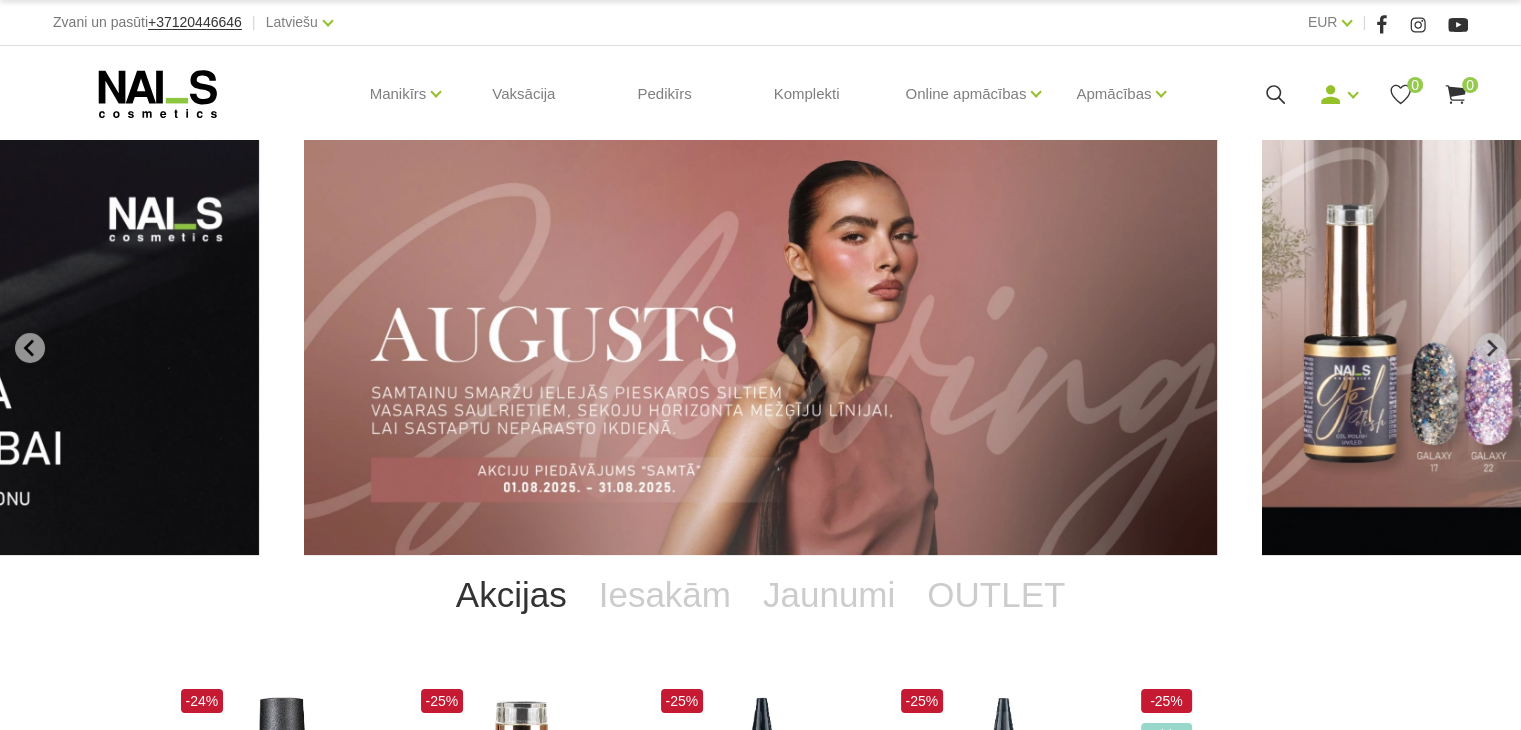 scroll, scrollTop: 100, scrollLeft: 0, axis: vertical 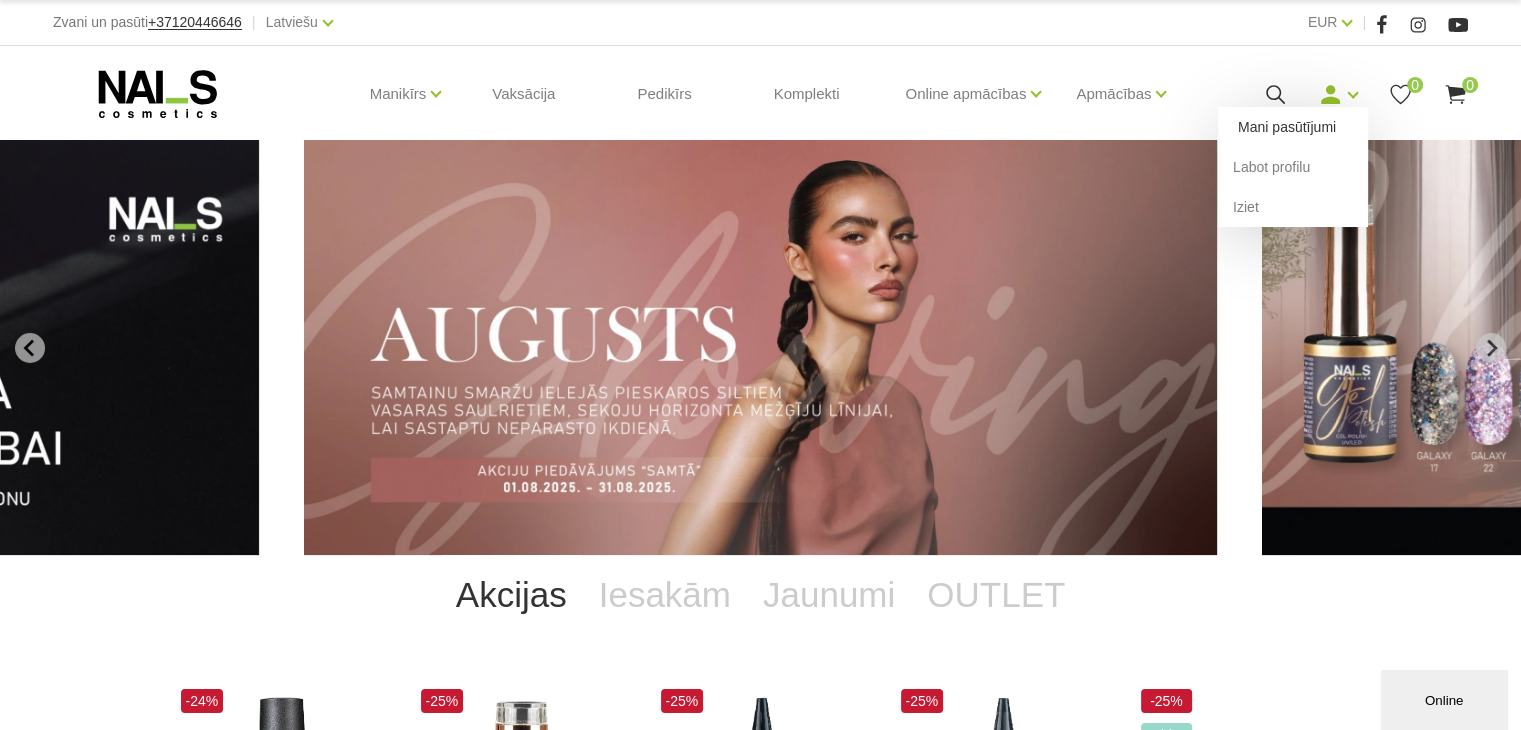 click on "Mani pasūtījumi" at bounding box center [1293, 127] 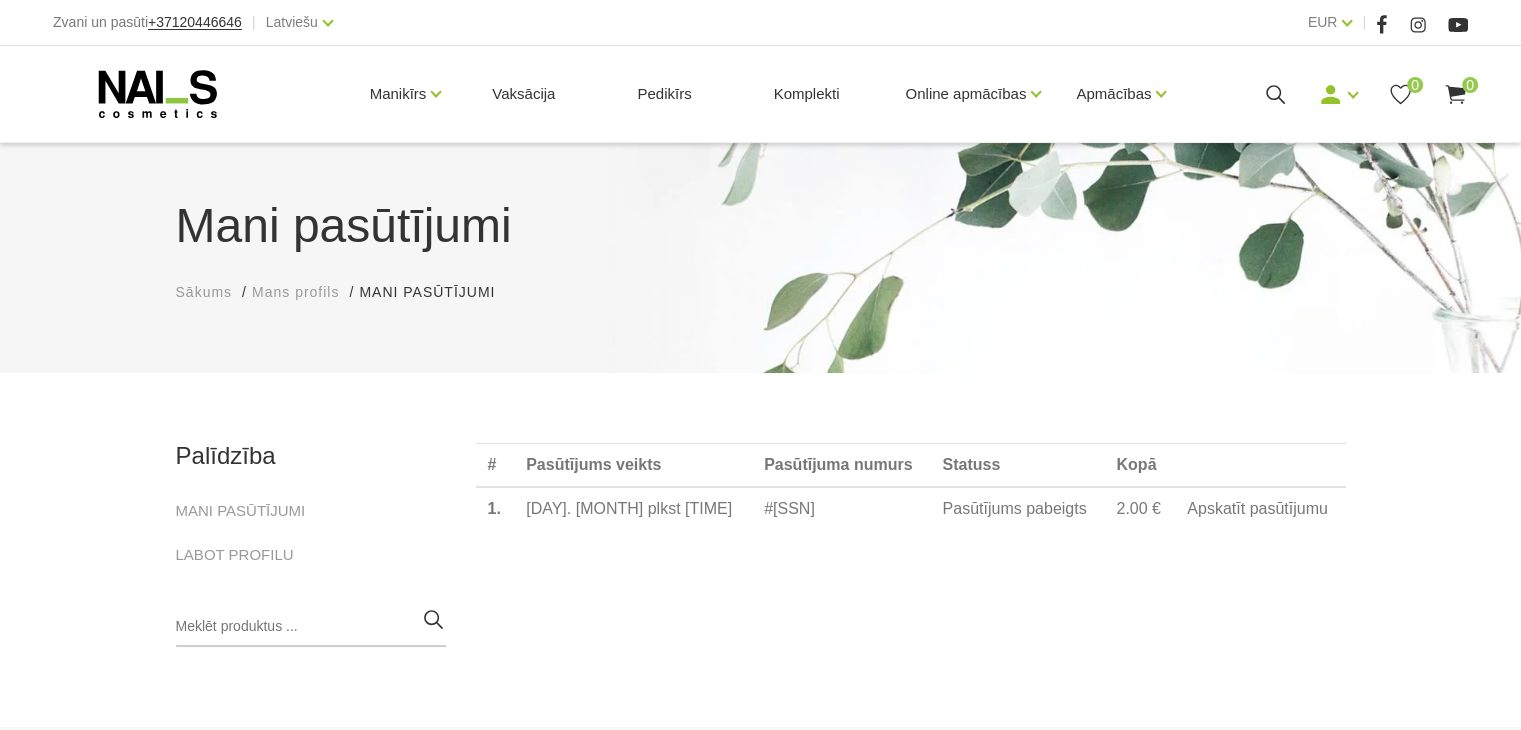 scroll, scrollTop: 295, scrollLeft: 0, axis: vertical 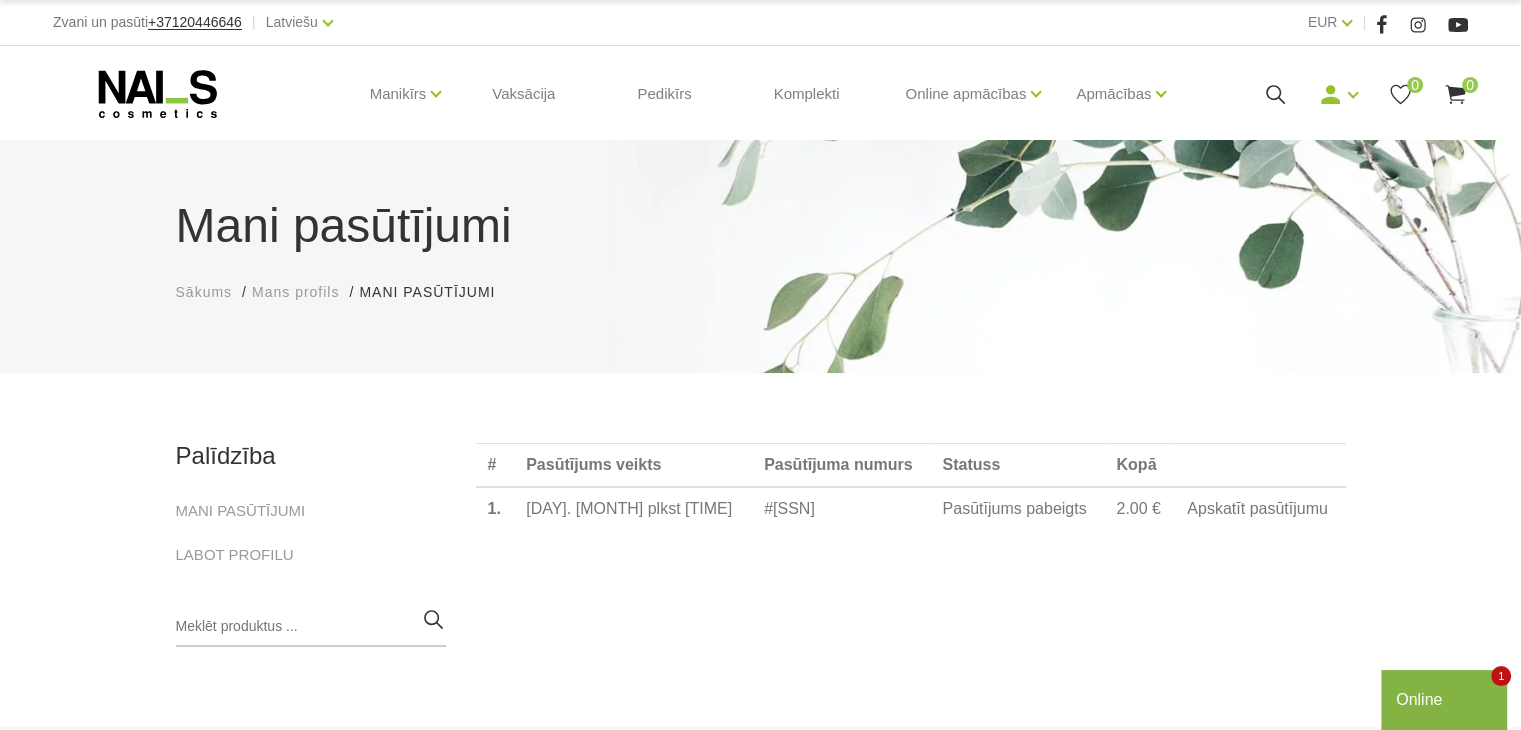 click 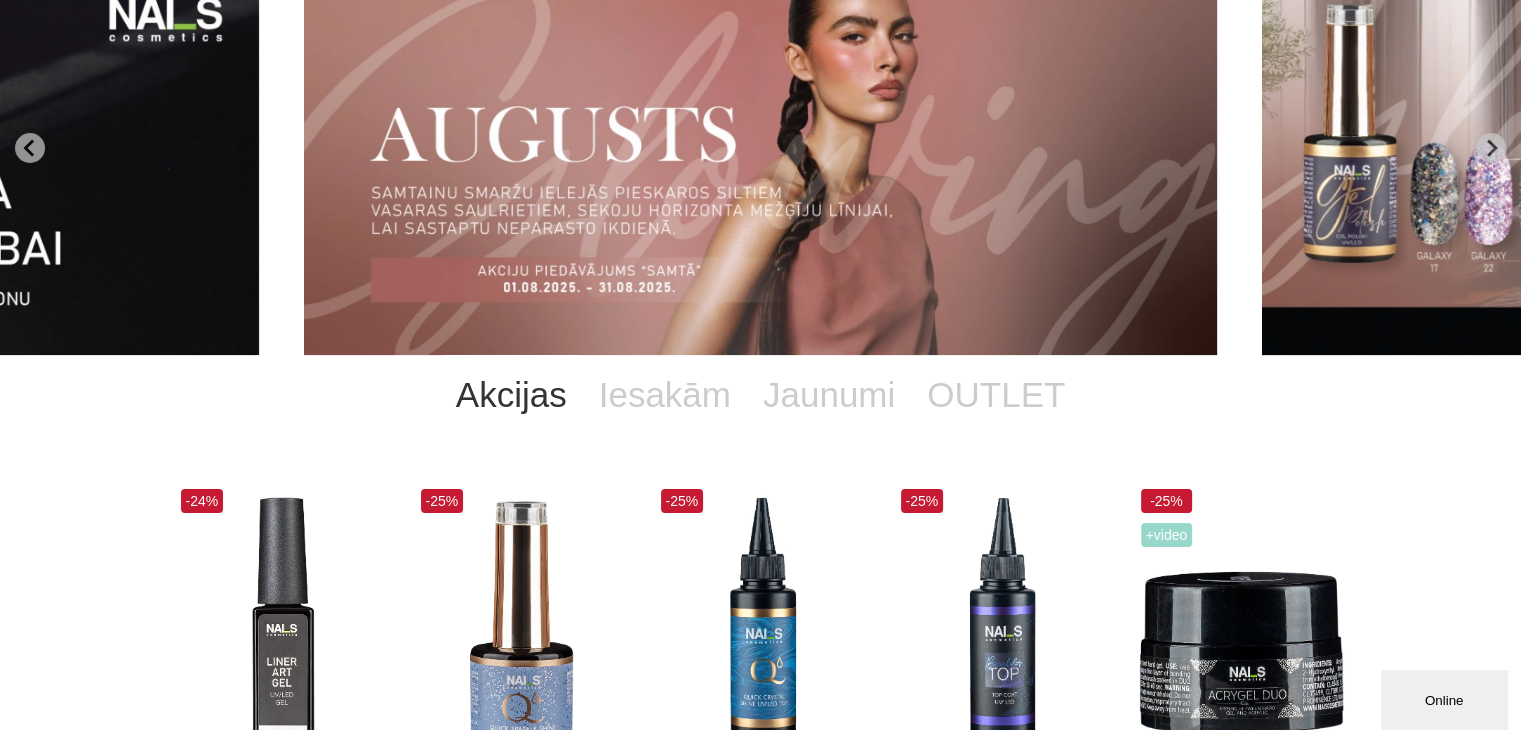 scroll, scrollTop: 300, scrollLeft: 0, axis: vertical 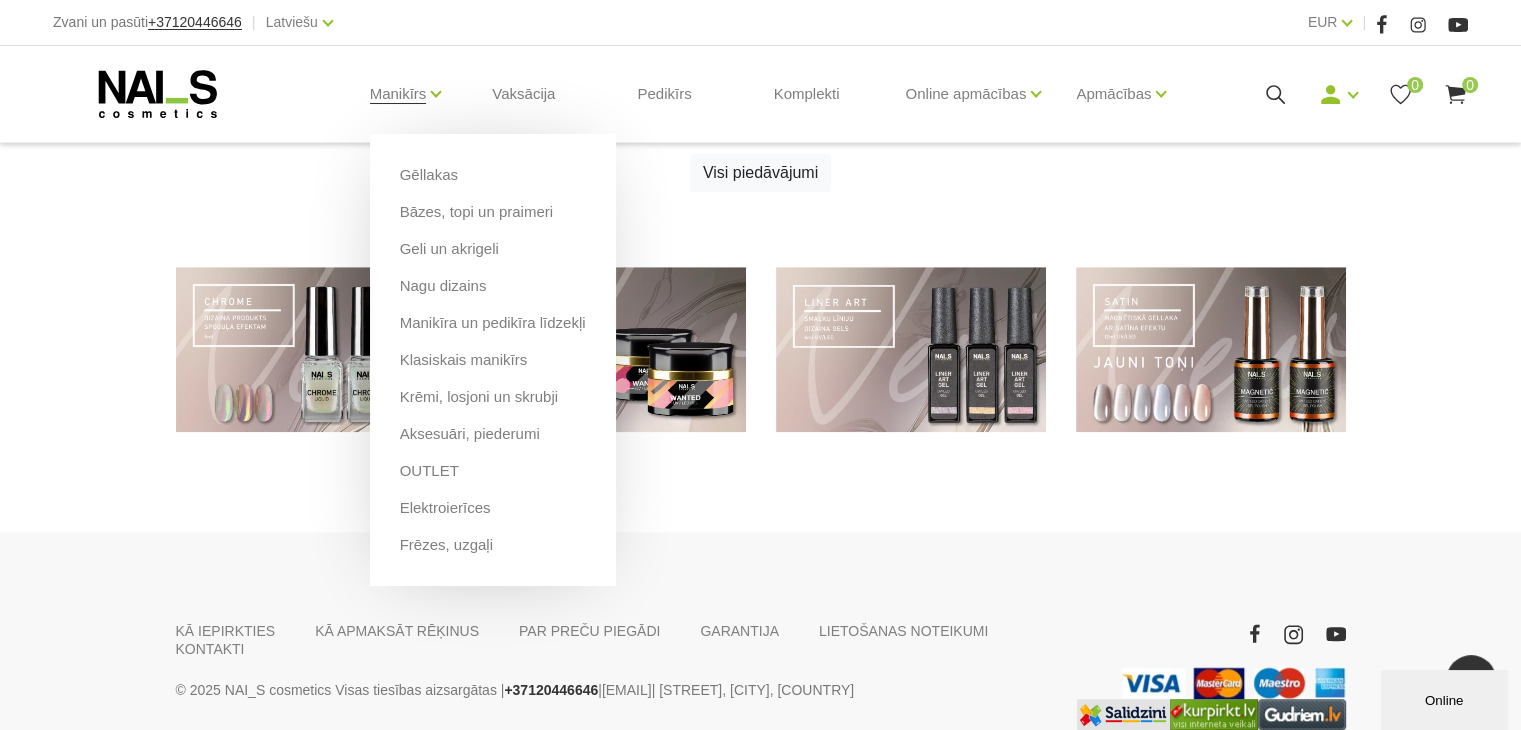 click on "Gēllakas" at bounding box center [493, 182] 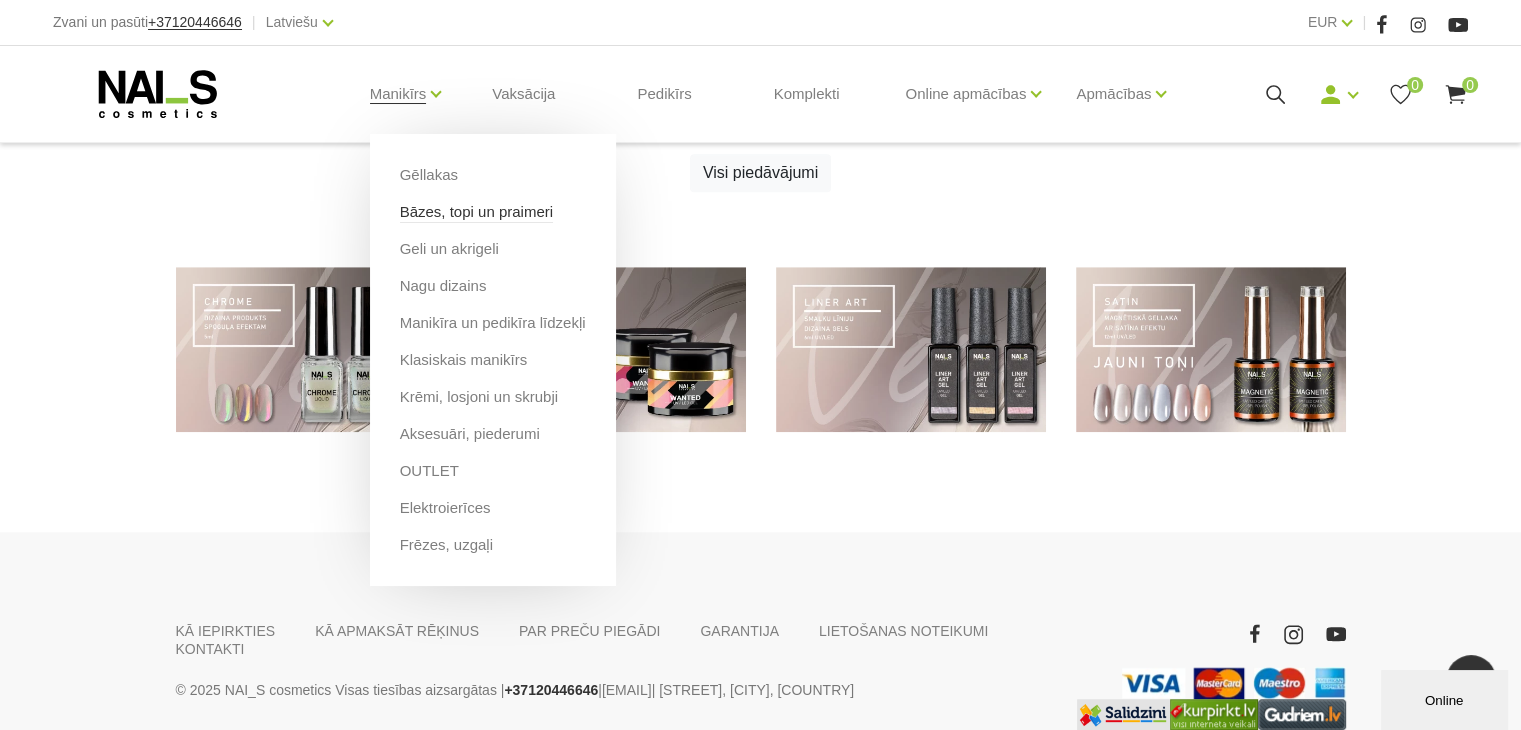 click on "Bāzes, topi un praimeri" at bounding box center [476, 212] 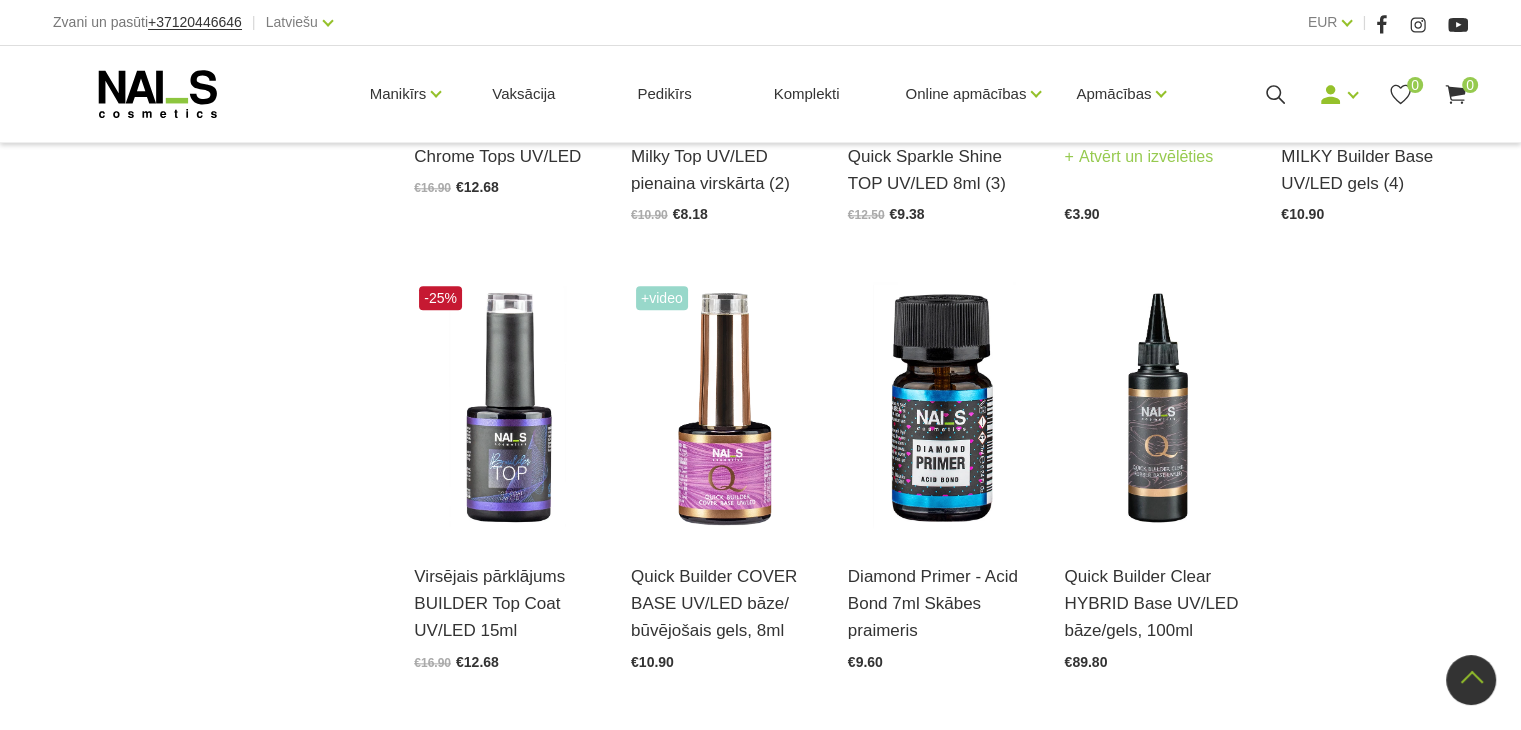 scroll, scrollTop: 1800, scrollLeft: 0, axis: vertical 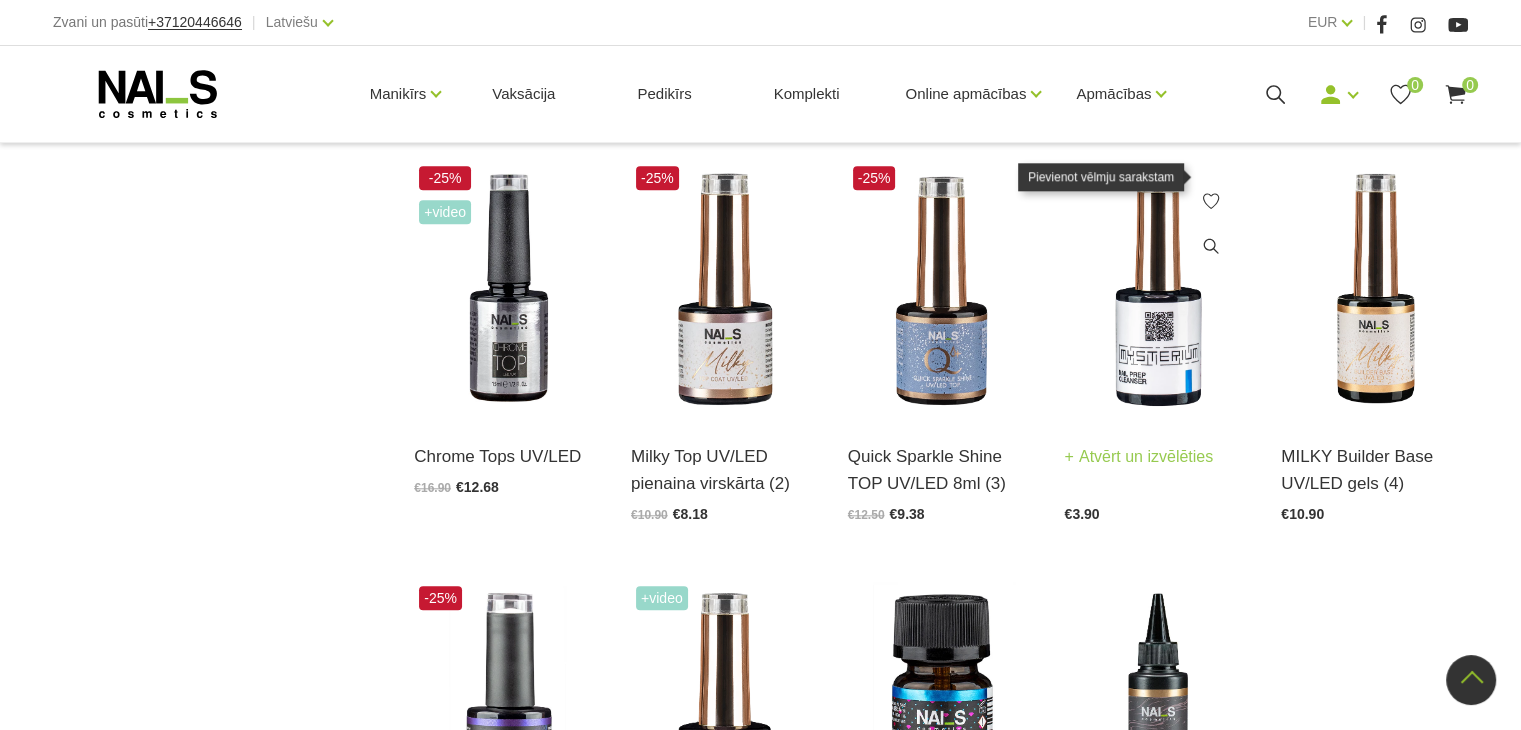 click 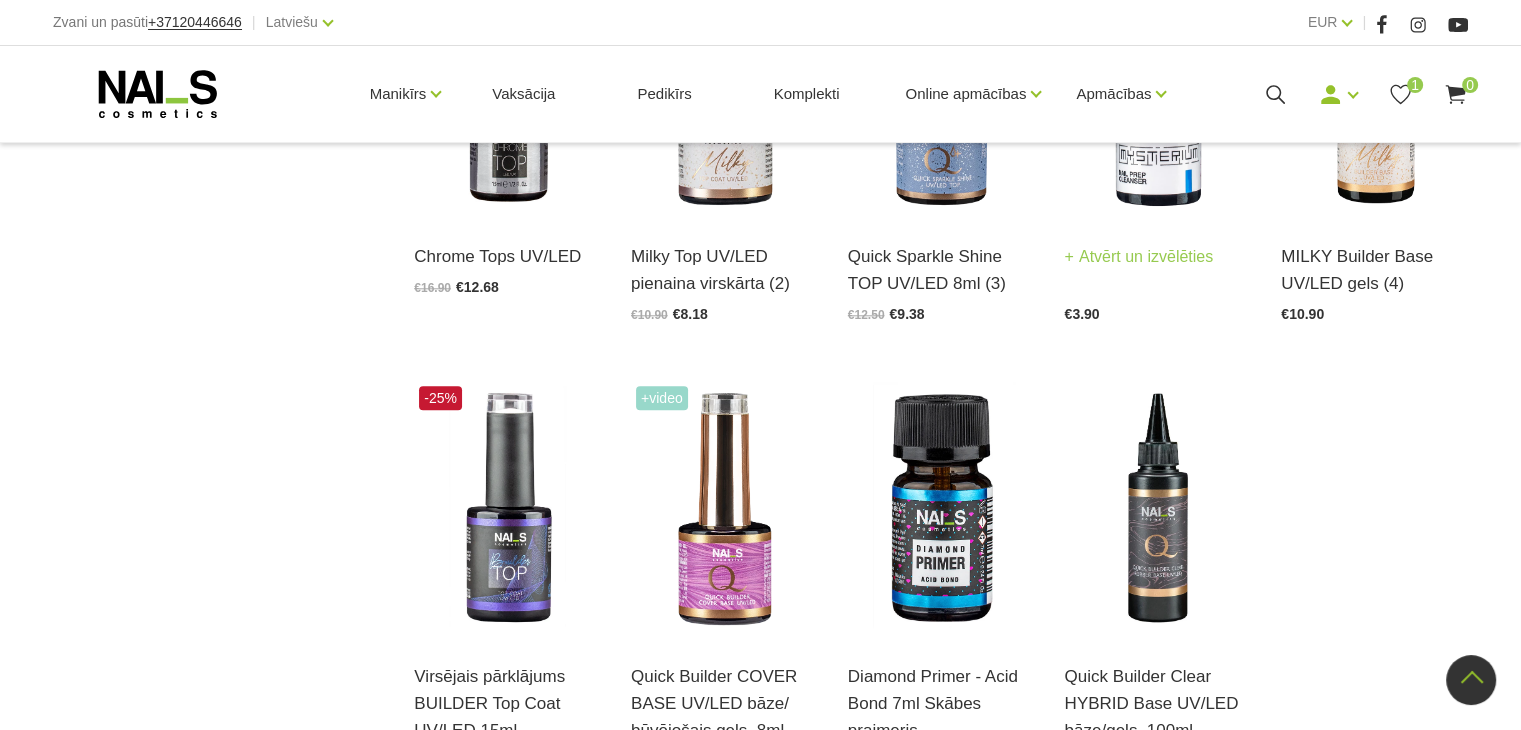 scroll, scrollTop: 2100, scrollLeft: 0, axis: vertical 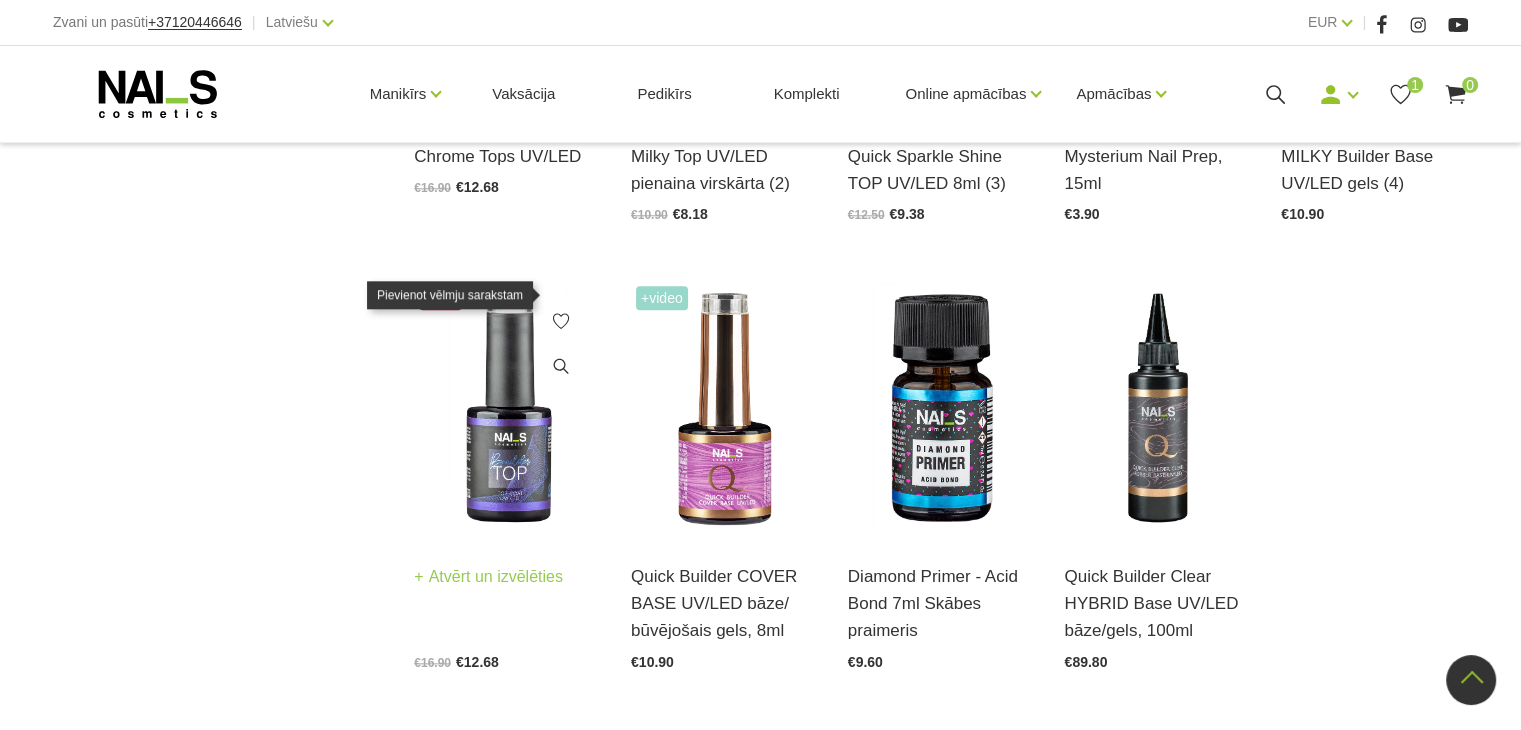 click 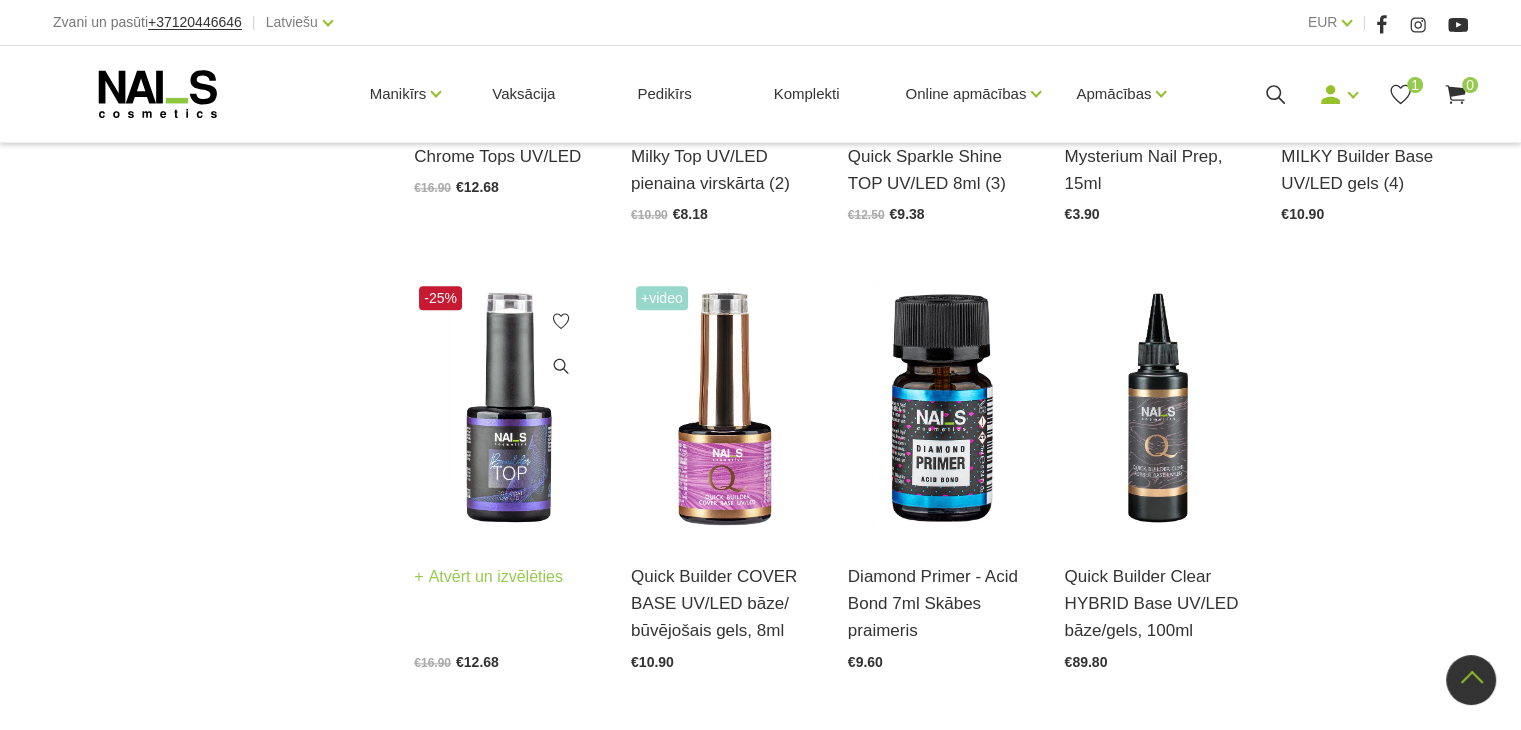 scroll, scrollTop: 1700, scrollLeft: 0, axis: vertical 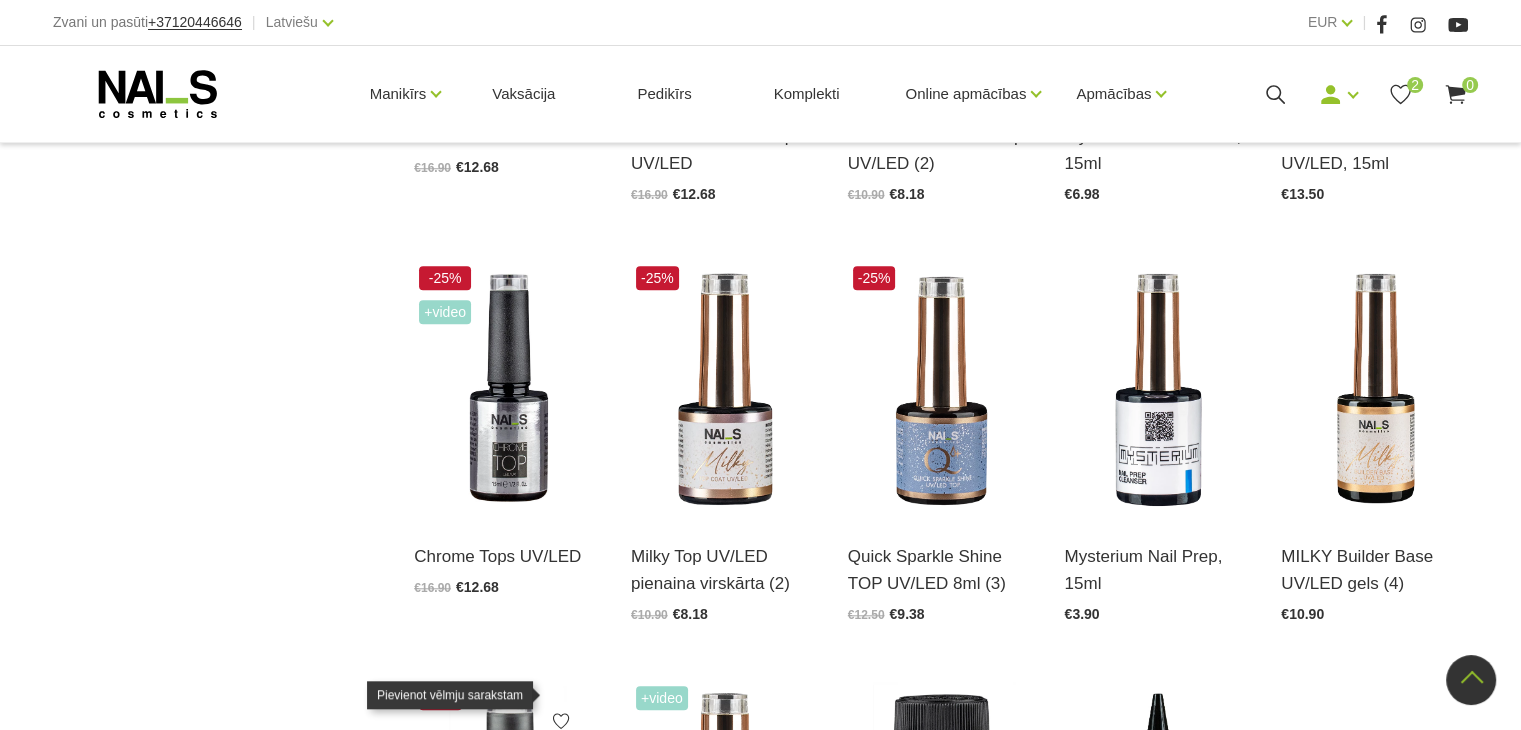 click 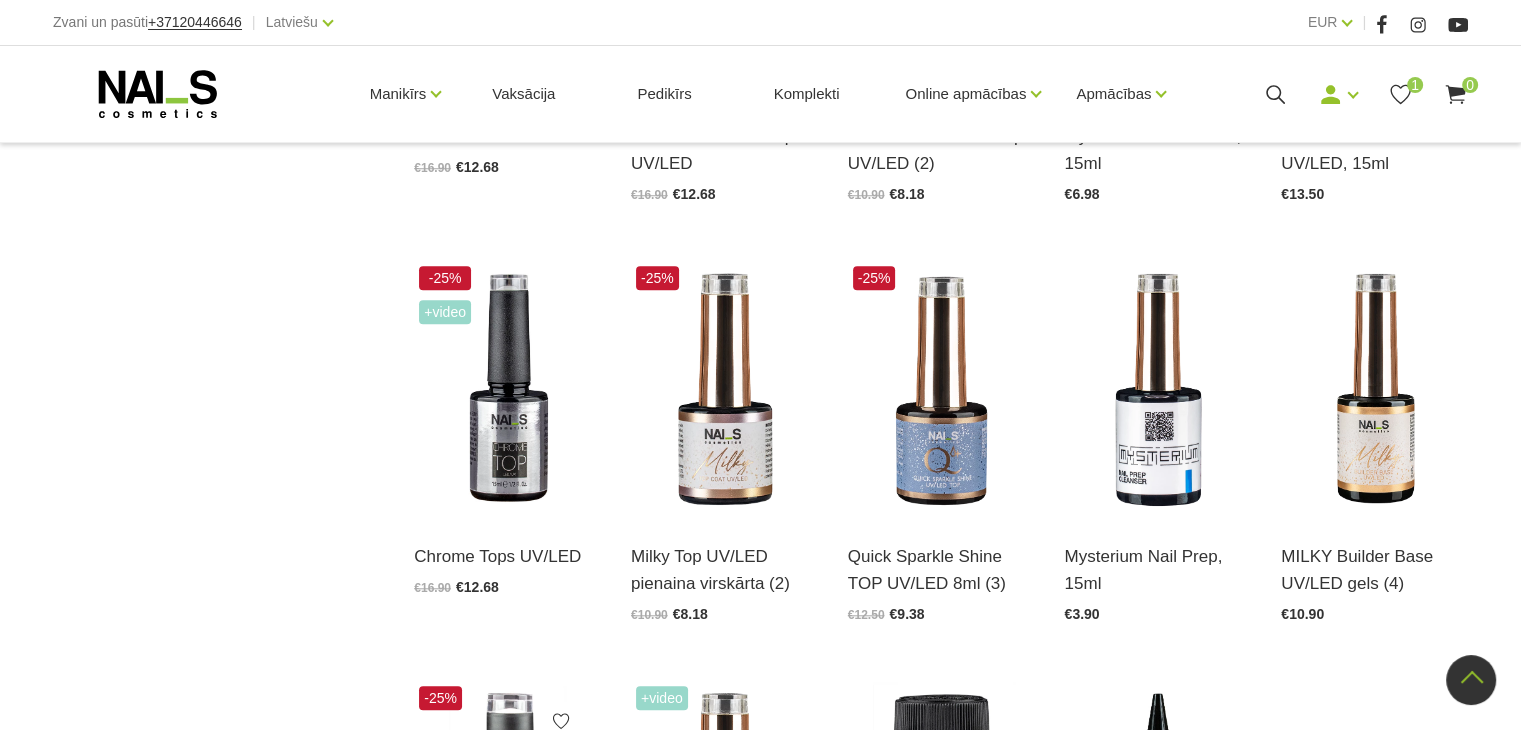 click 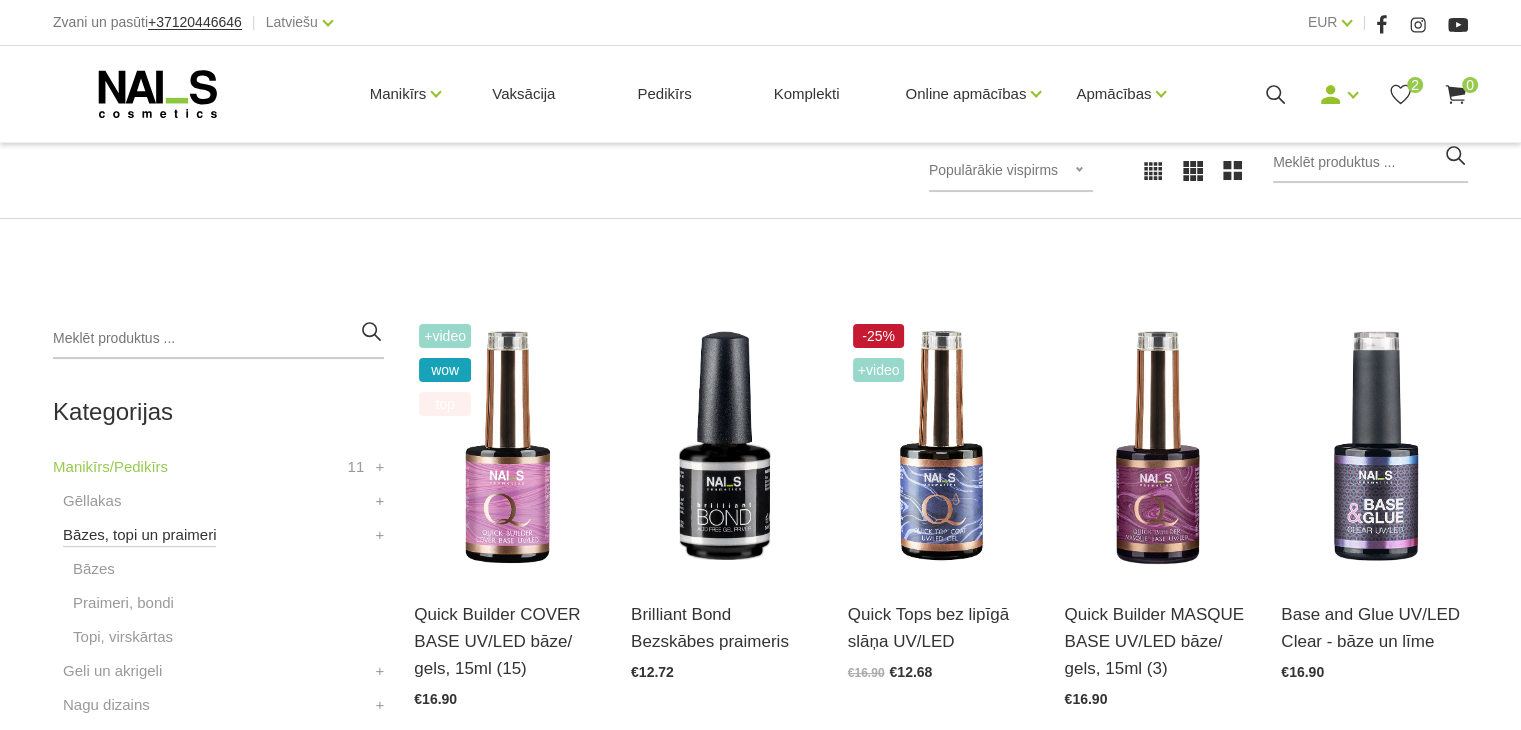scroll, scrollTop: 500, scrollLeft: 0, axis: vertical 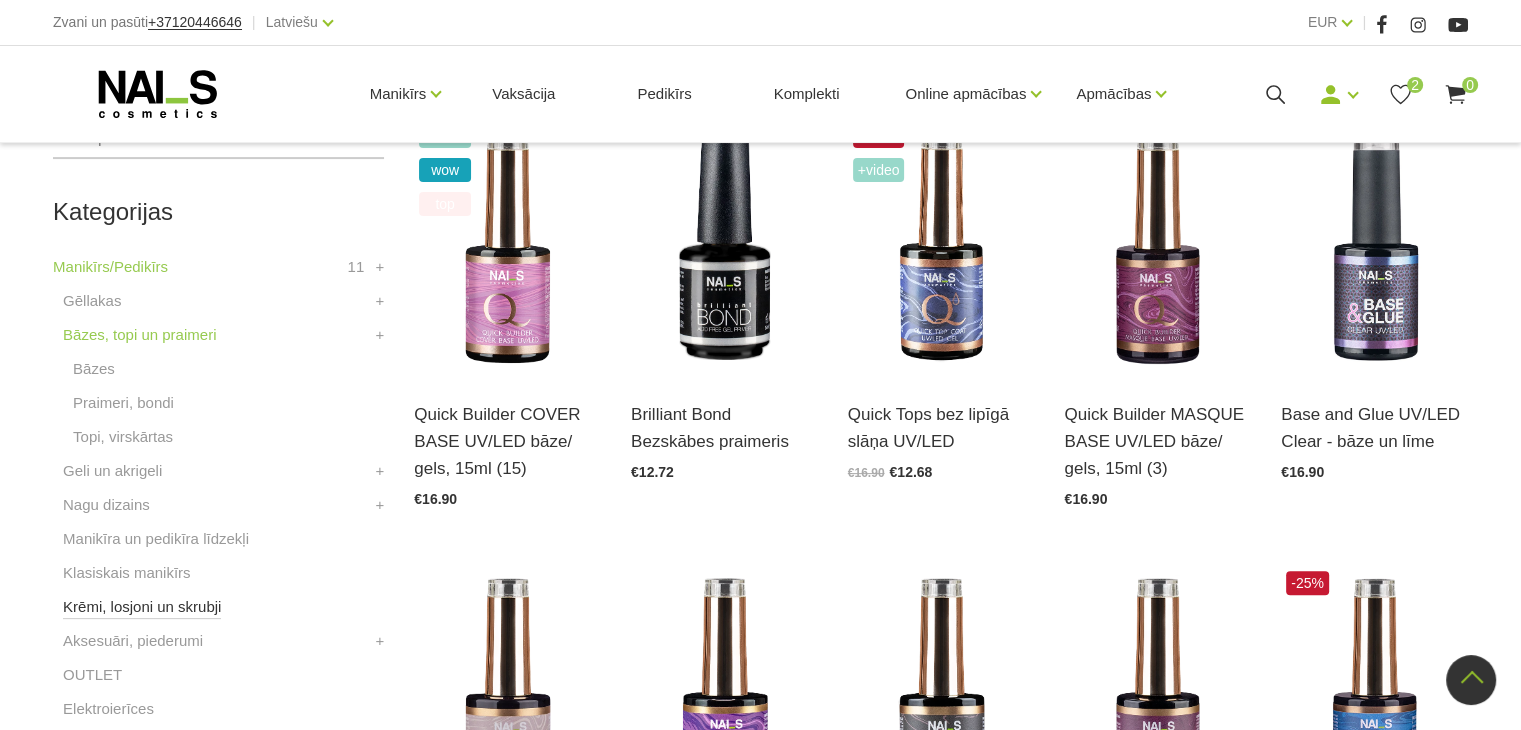 click on "Krēmi, losjoni un skrubji" at bounding box center [142, 607] 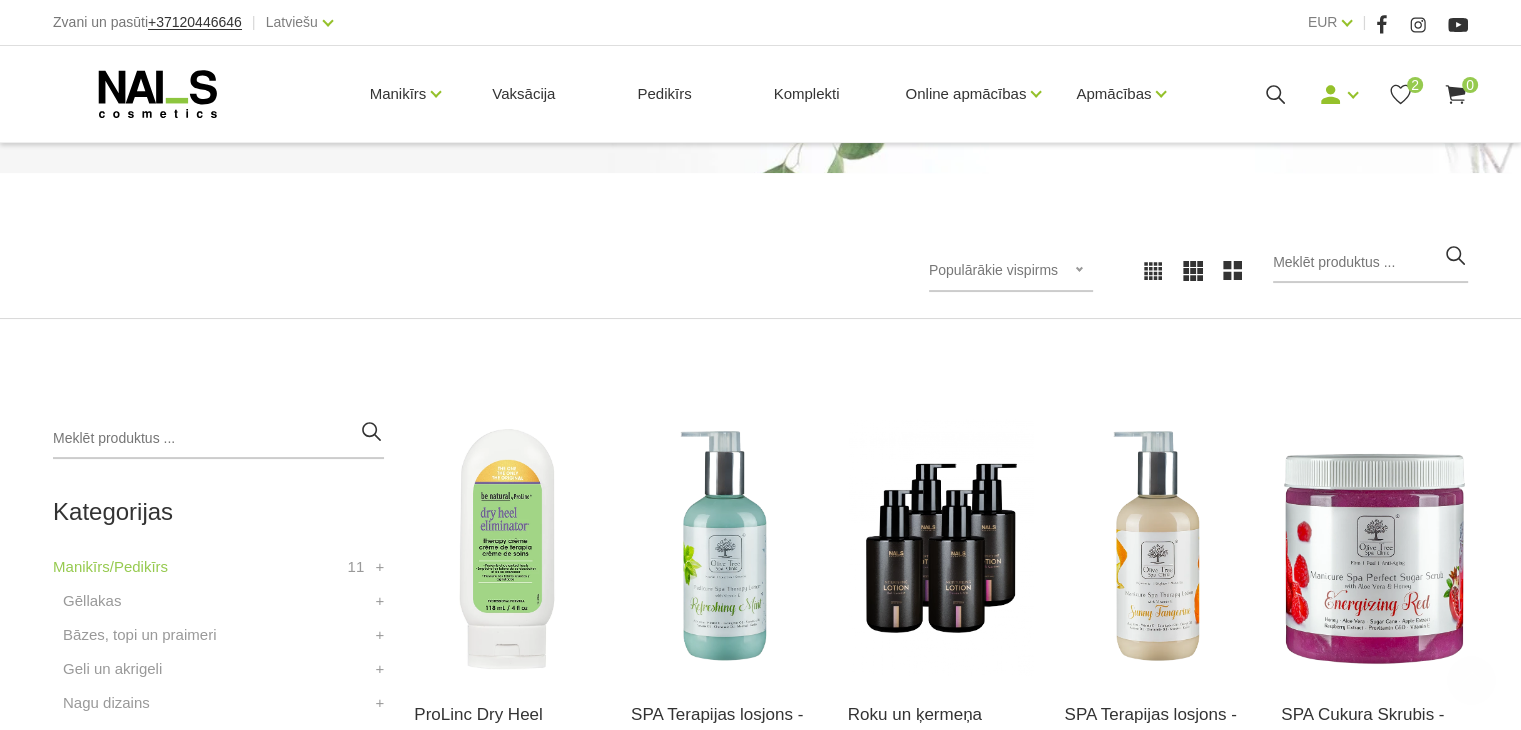 scroll, scrollTop: 400, scrollLeft: 0, axis: vertical 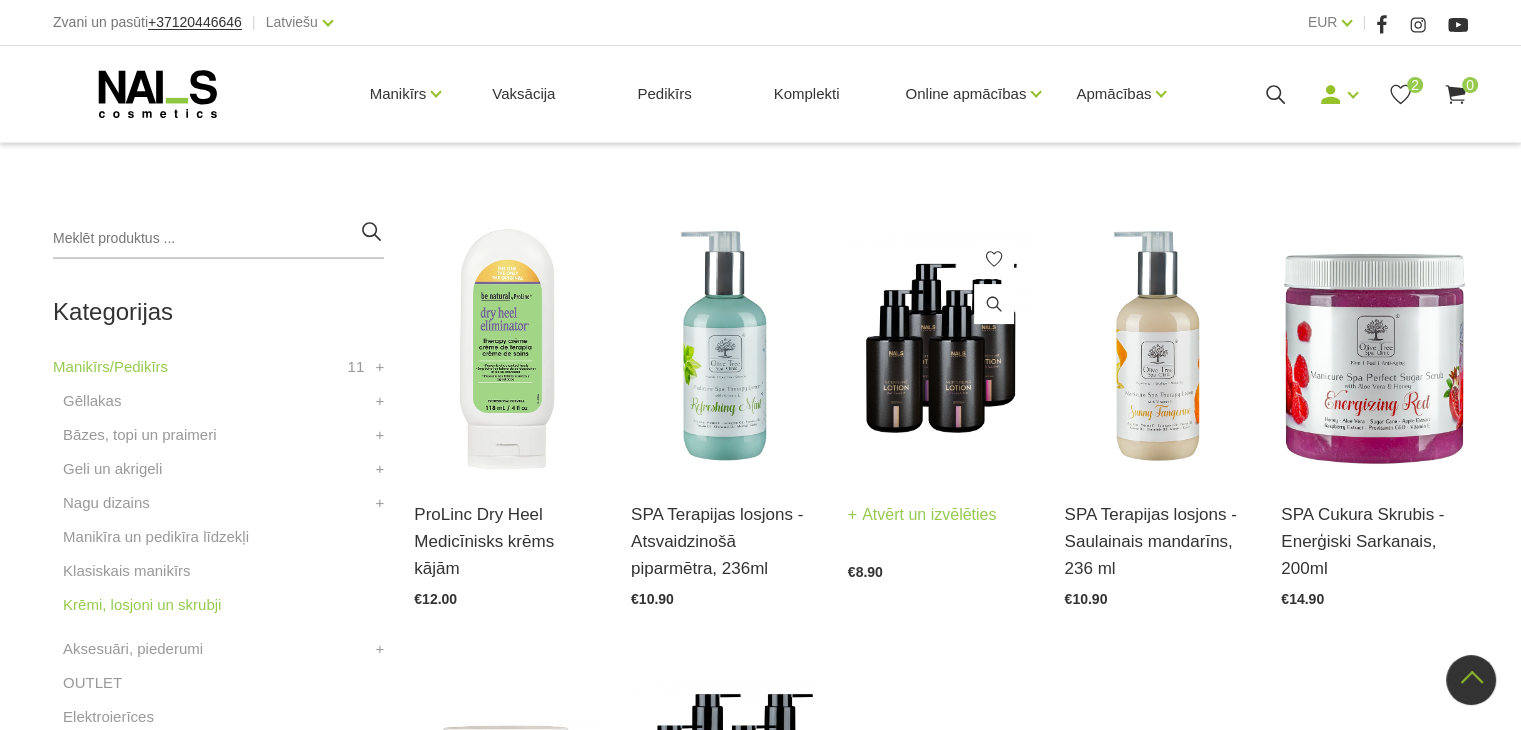 click at bounding box center (941, 347) 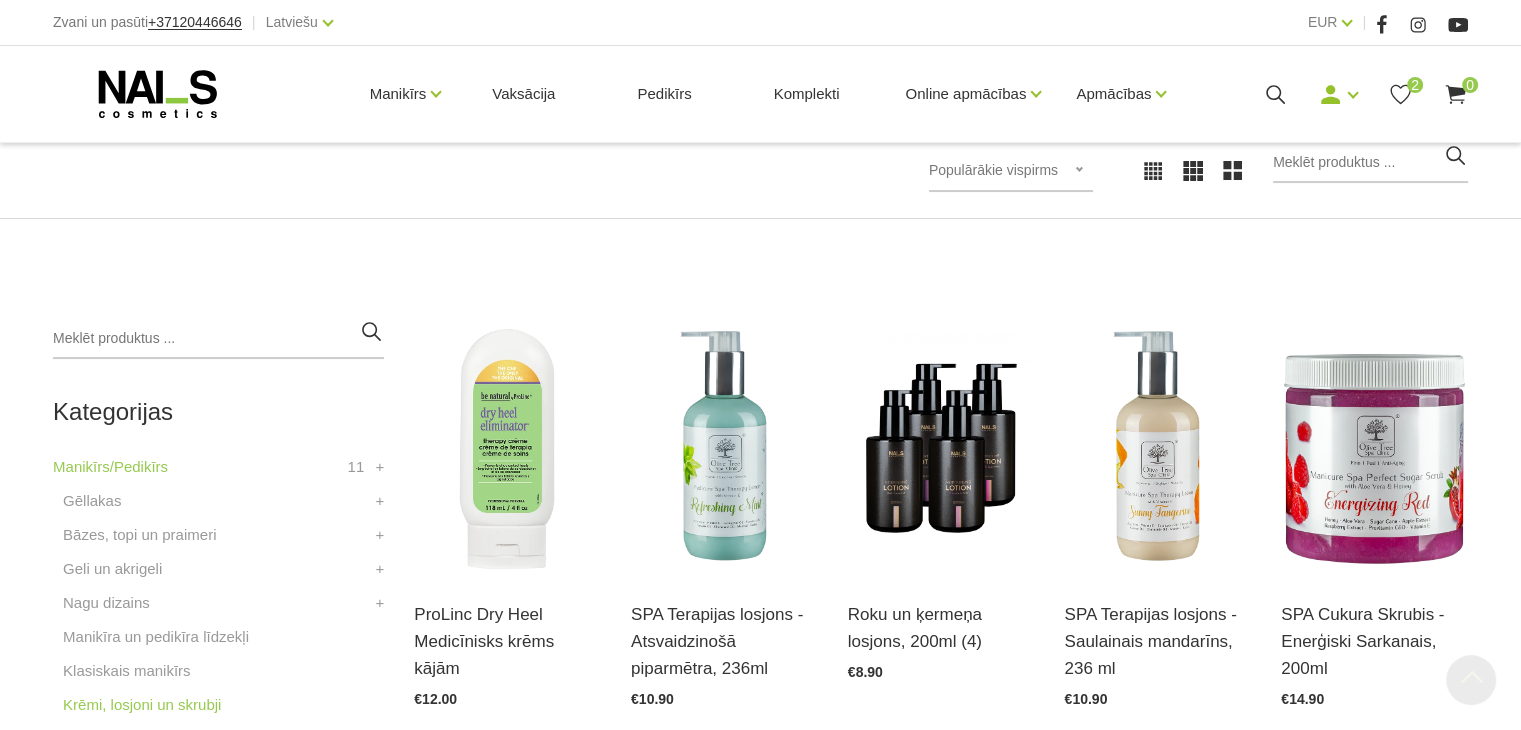 scroll, scrollTop: 400, scrollLeft: 0, axis: vertical 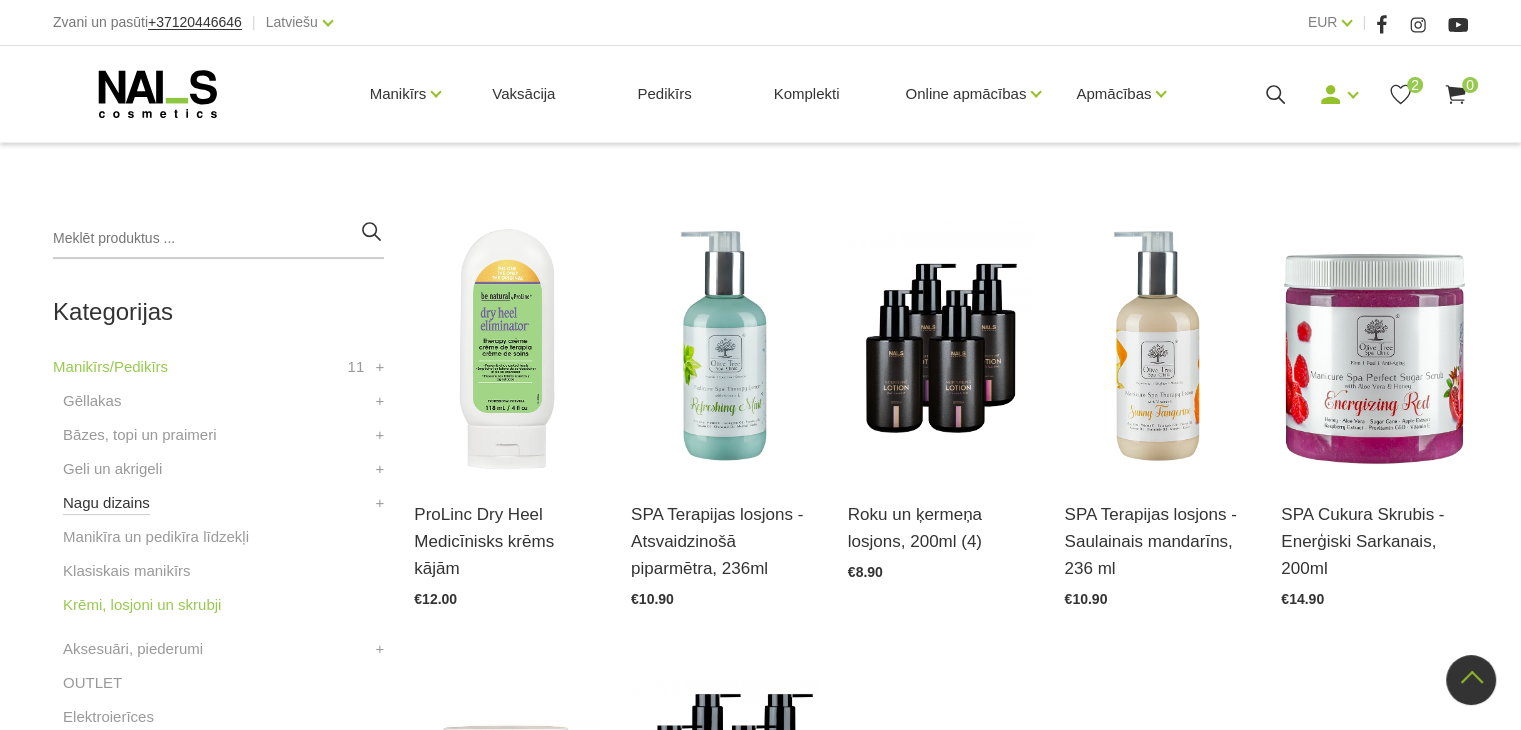 click on "Nagu dizains" at bounding box center (106, 503) 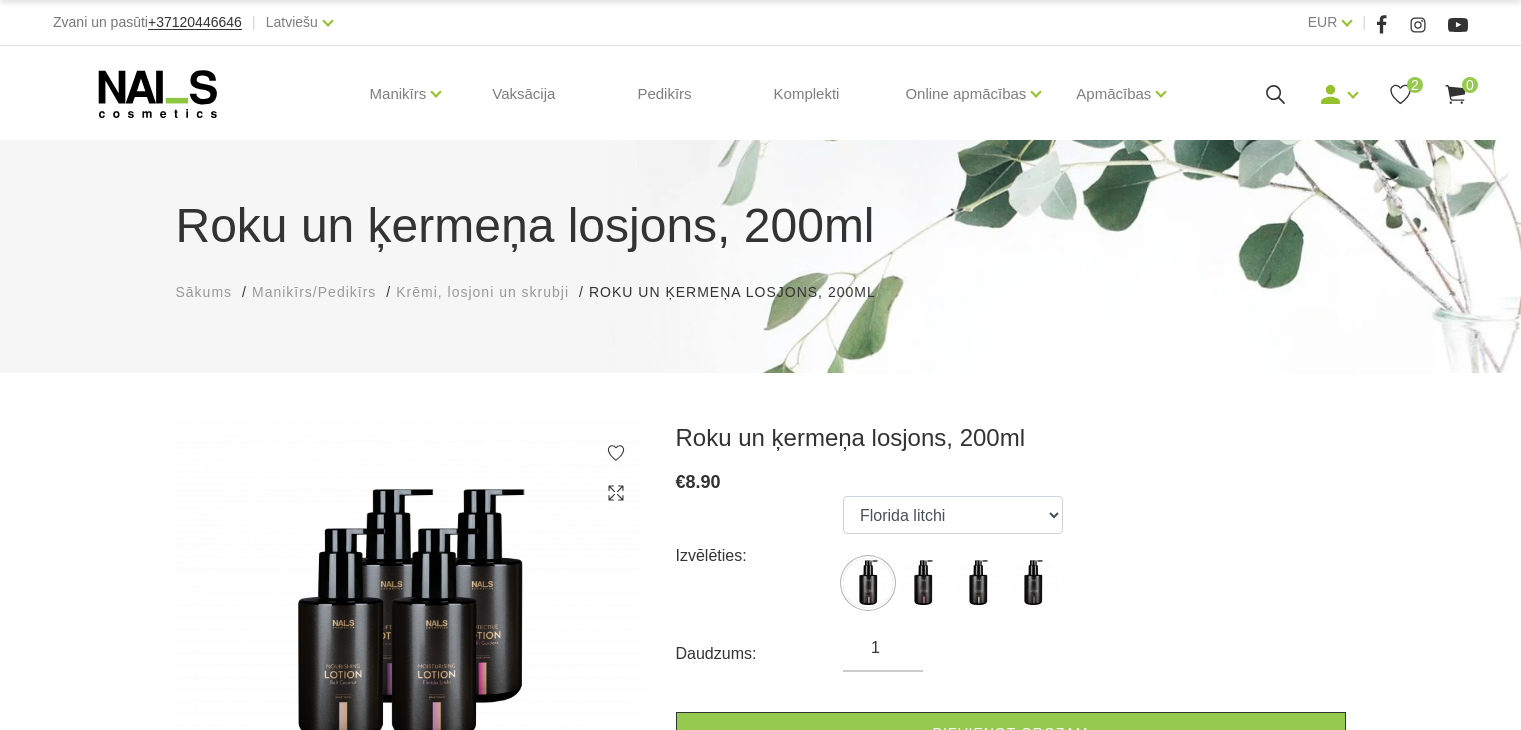 scroll, scrollTop: 0, scrollLeft: 0, axis: both 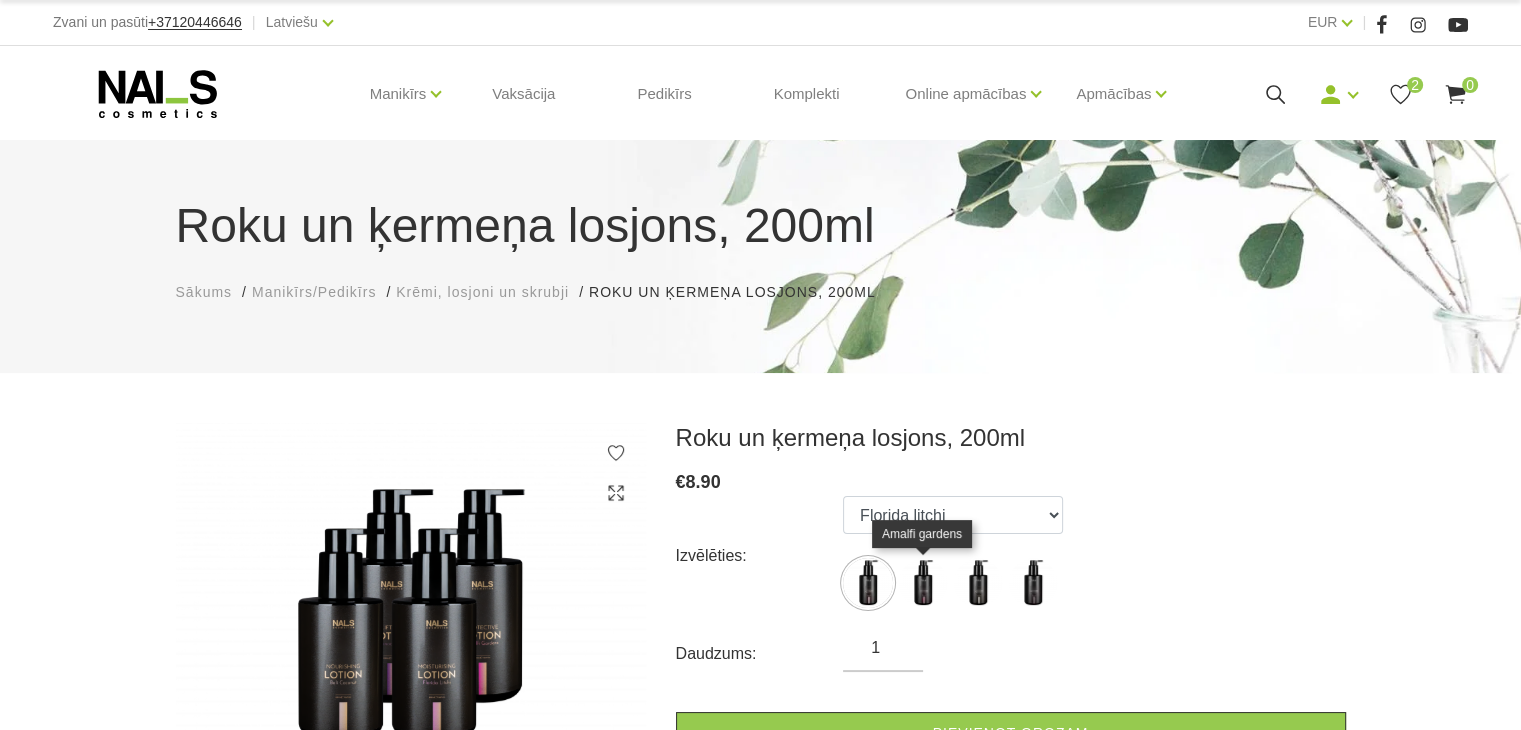click at bounding box center (923, 583) 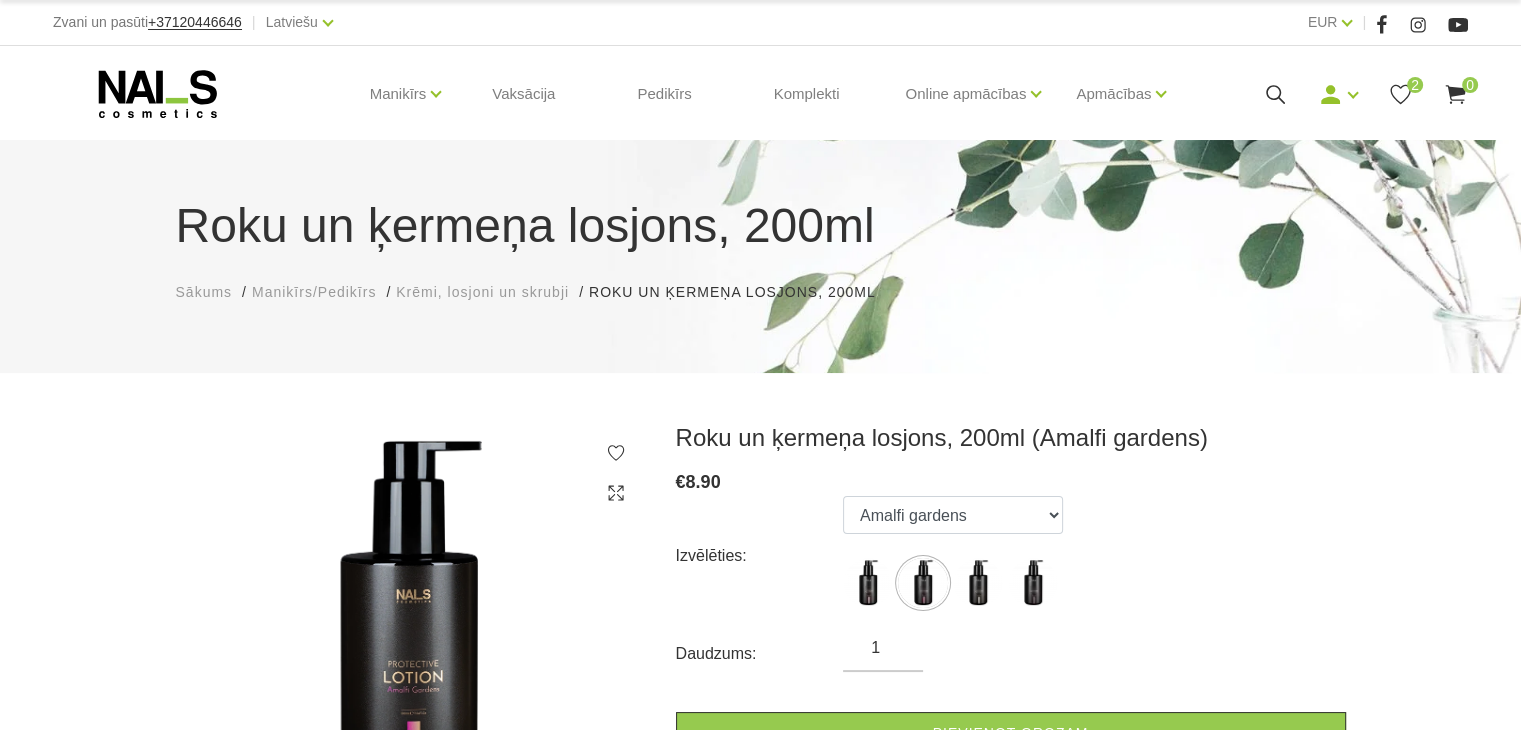 click on "Florida litchi Amalfi gardens Bali coconut Monaco mist" at bounding box center (953, 556) 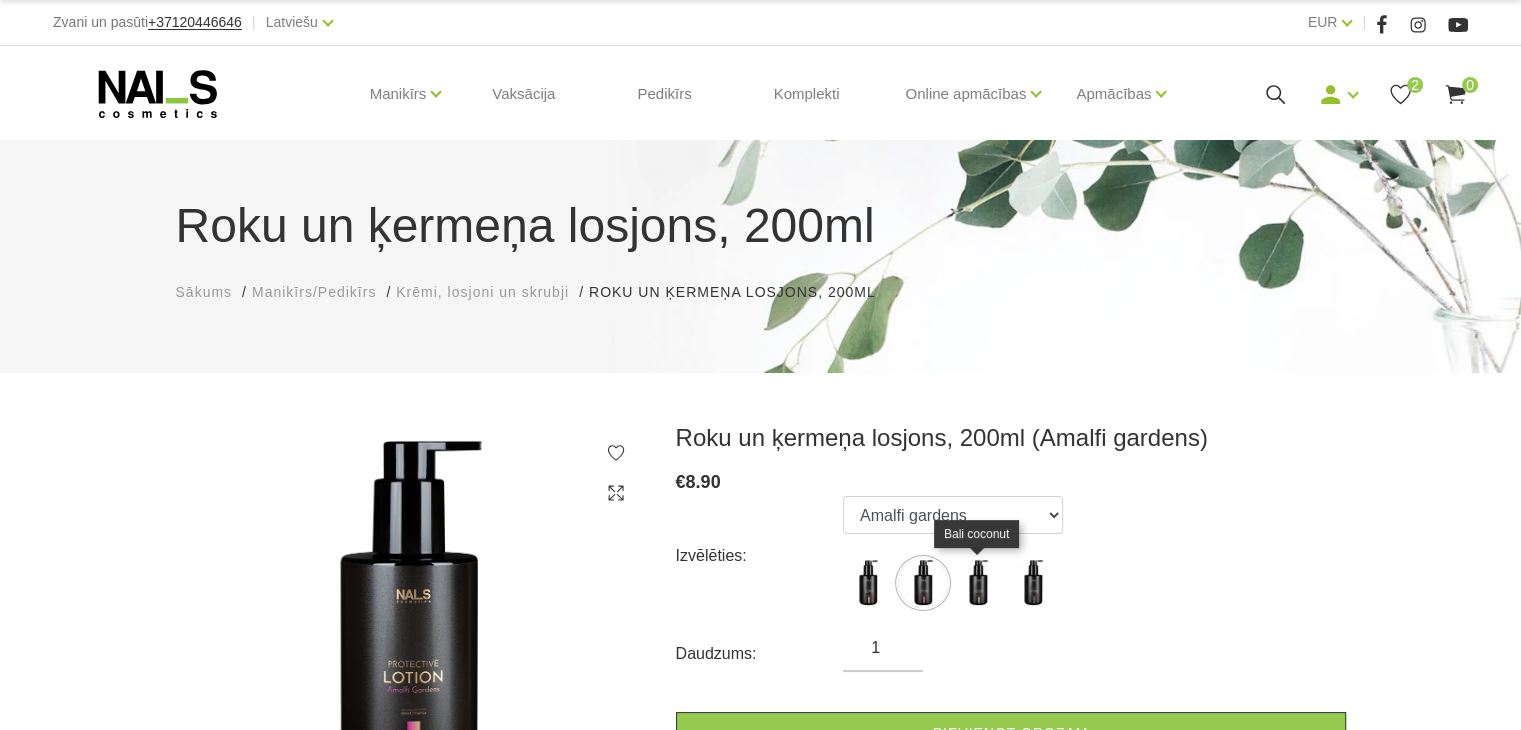click at bounding box center (978, 583) 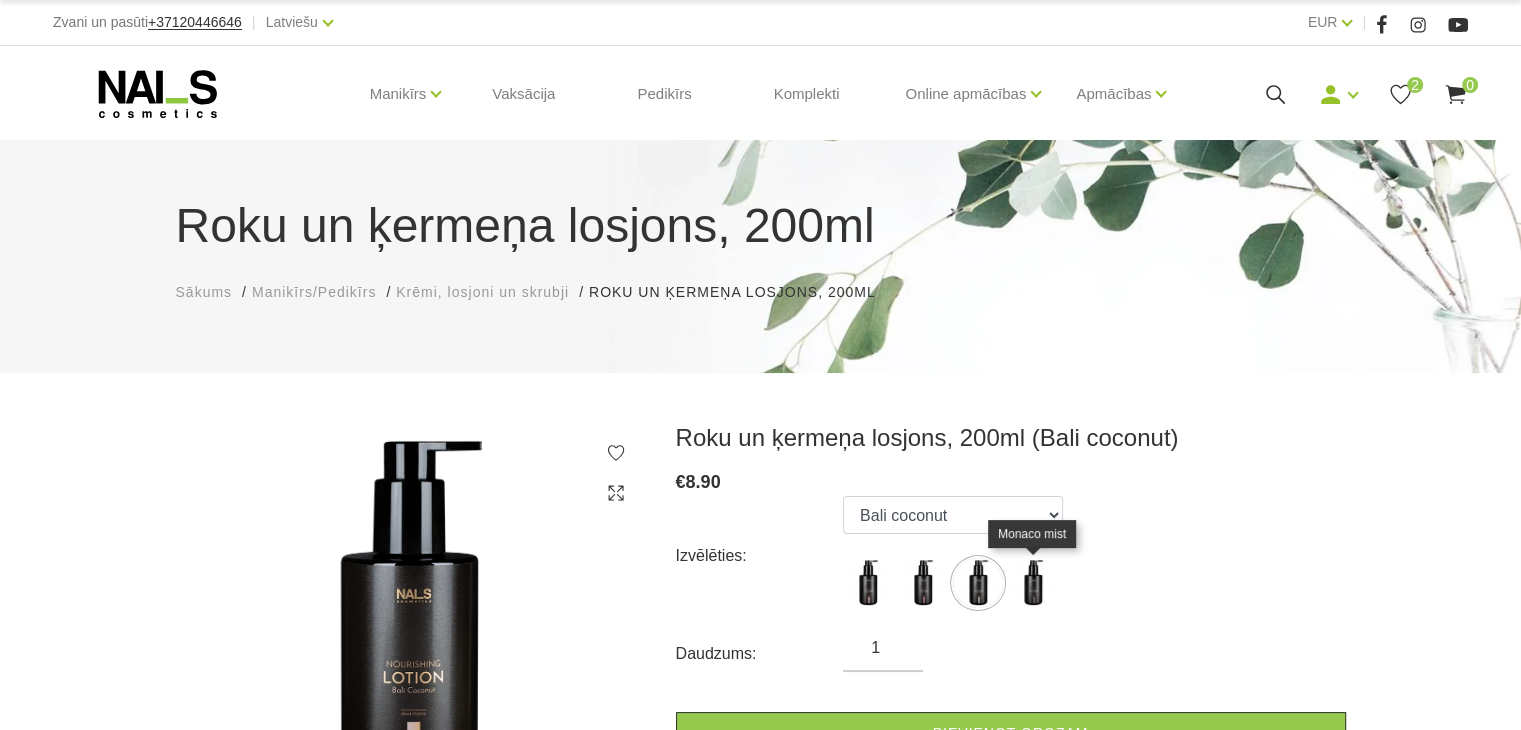 click at bounding box center (1033, 583) 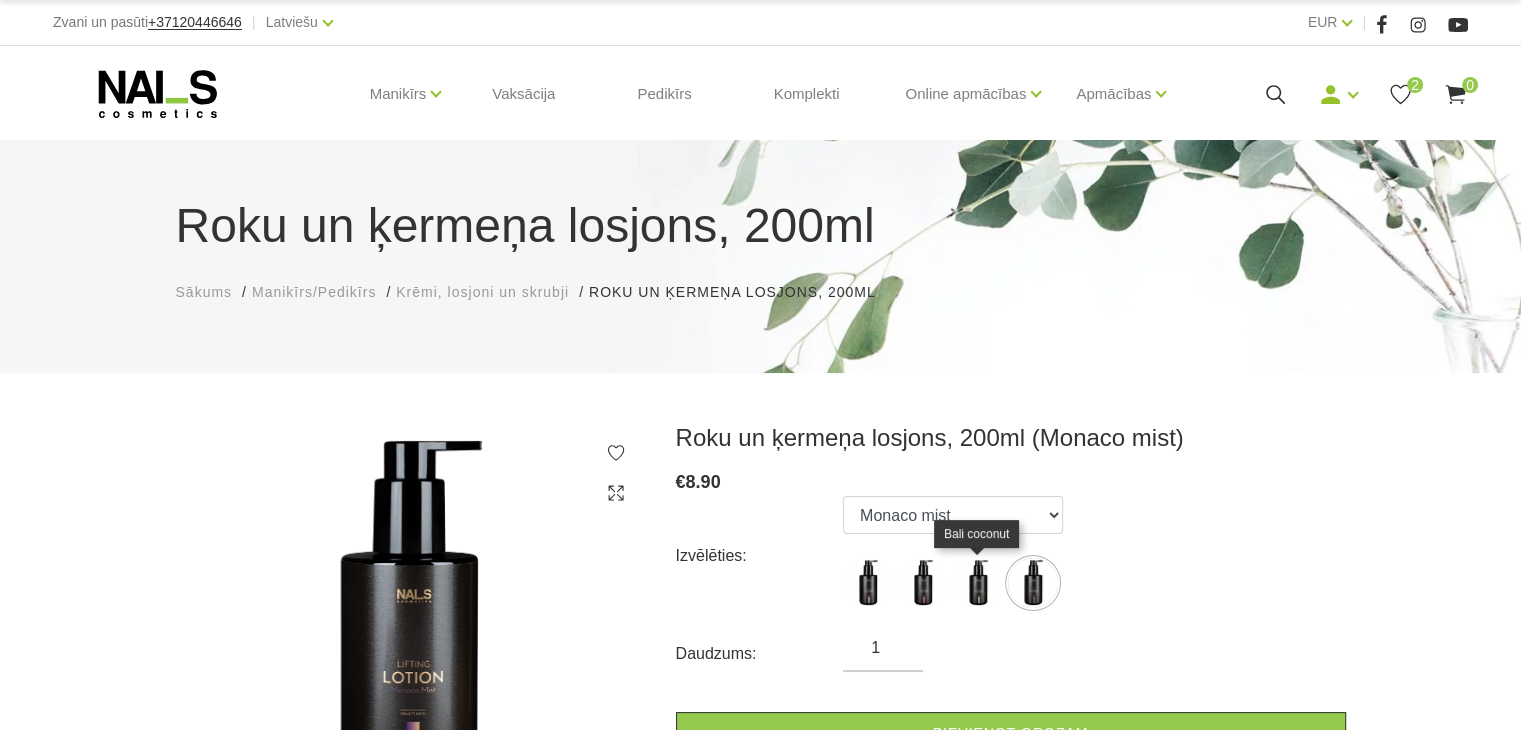 scroll, scrollTop: 100, scrollLeft: 0, axis: vertical 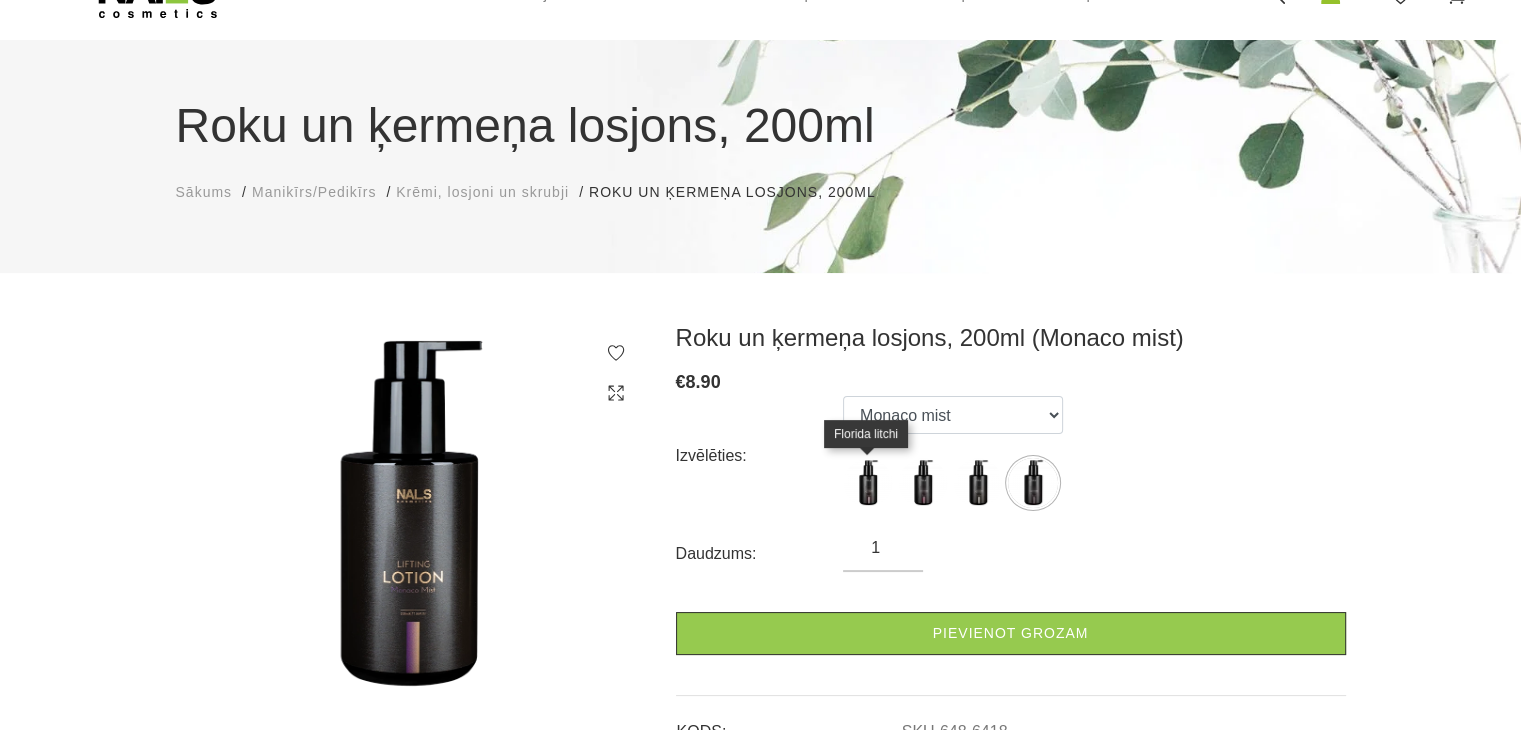 click at bounding box center (868, 483) 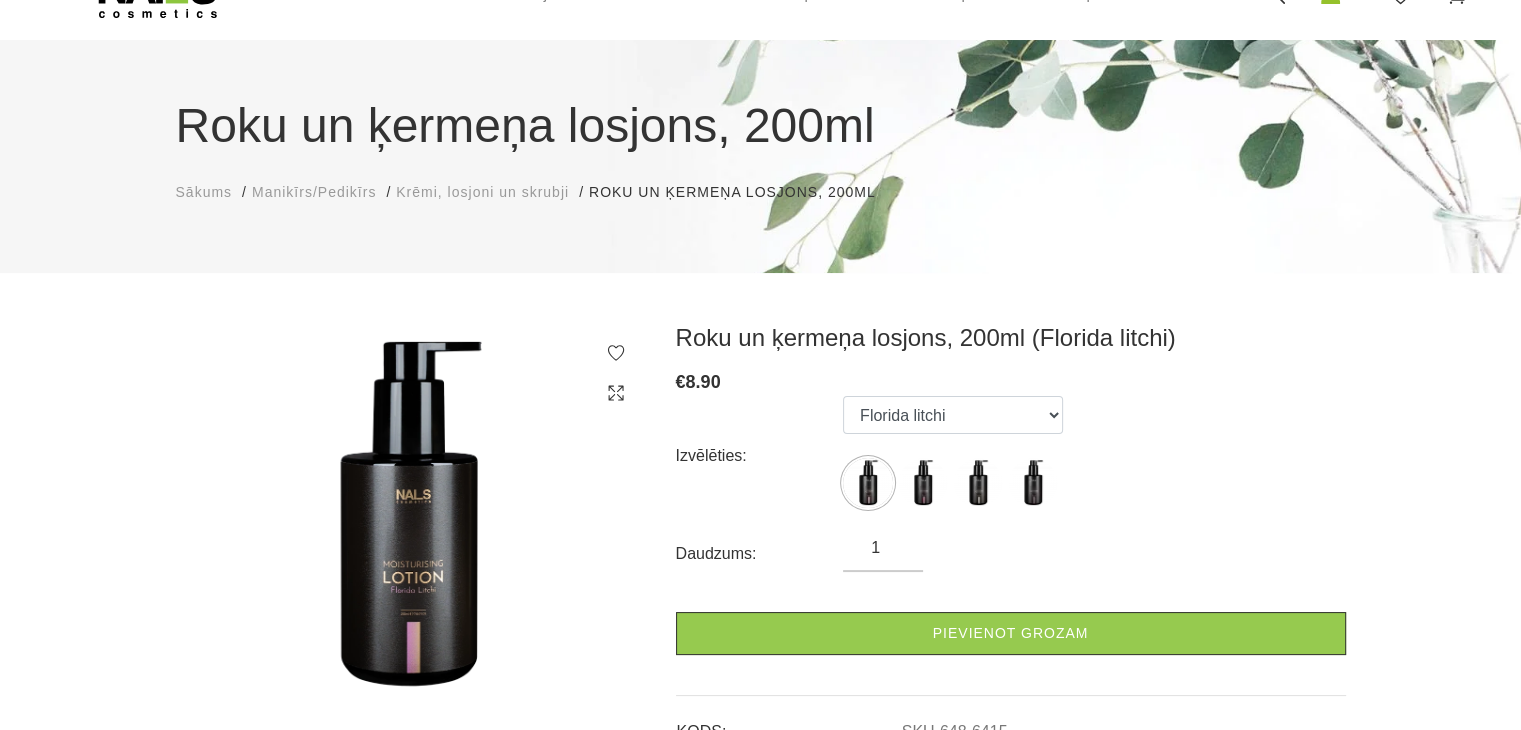 click on "Izvēlēties:  Florida litchi Amalfi gardens Bali coconut Monaco mist Daudzums:  1
Pievienot grozam" at bounding box center (1011, 525) 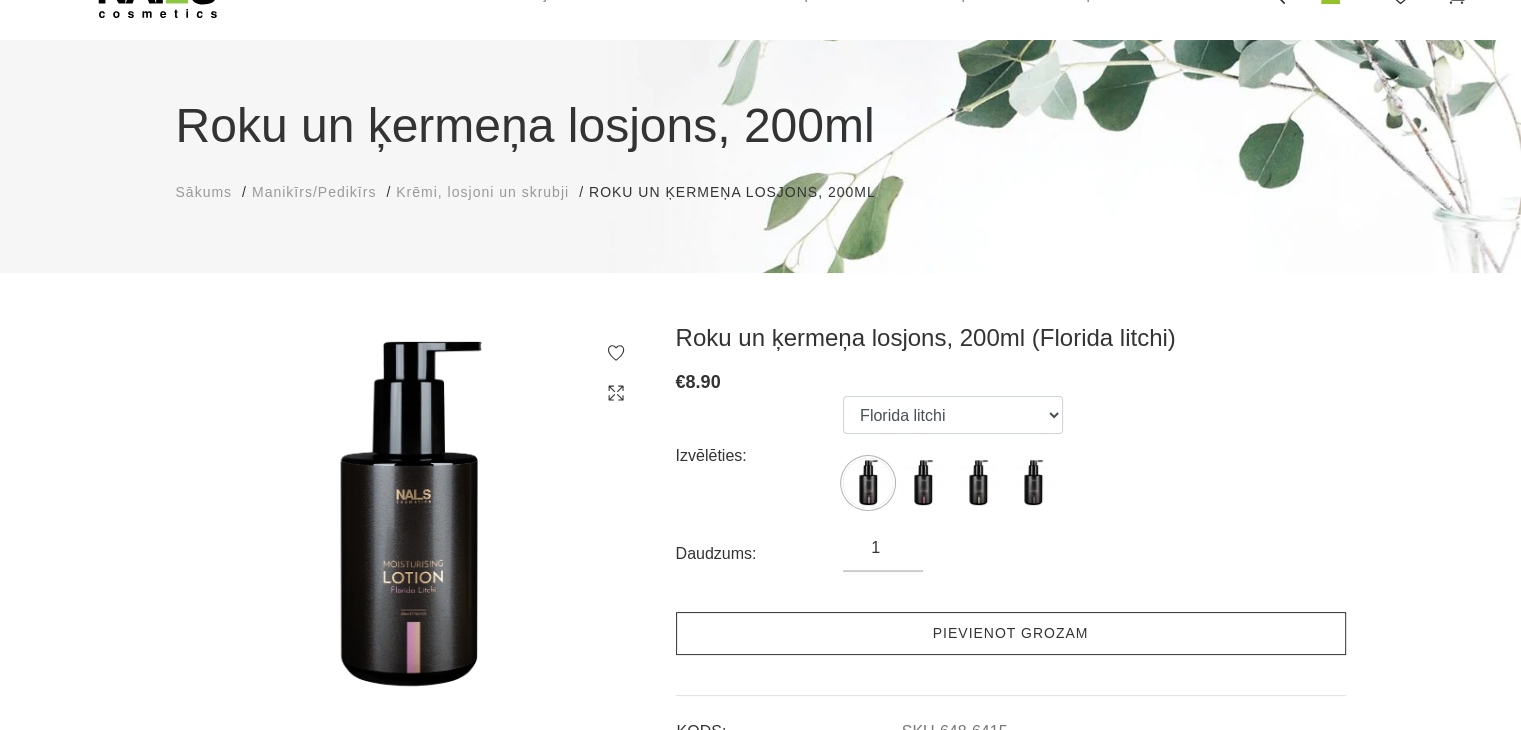 click on "Pievienot grozam" at bounding box center (1011, 633) 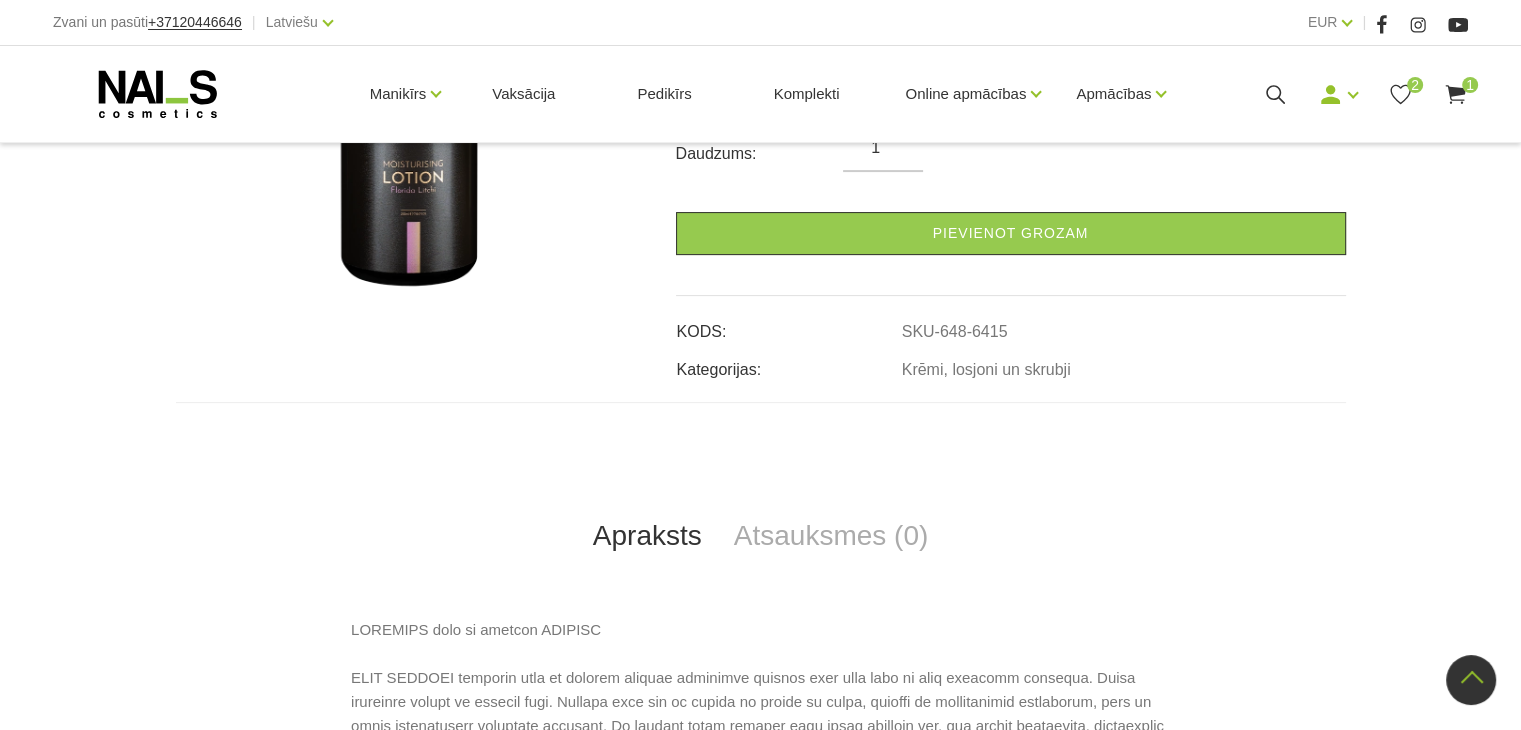 scroll, scrollTop: 0, scrollLeft: 0, axis: both 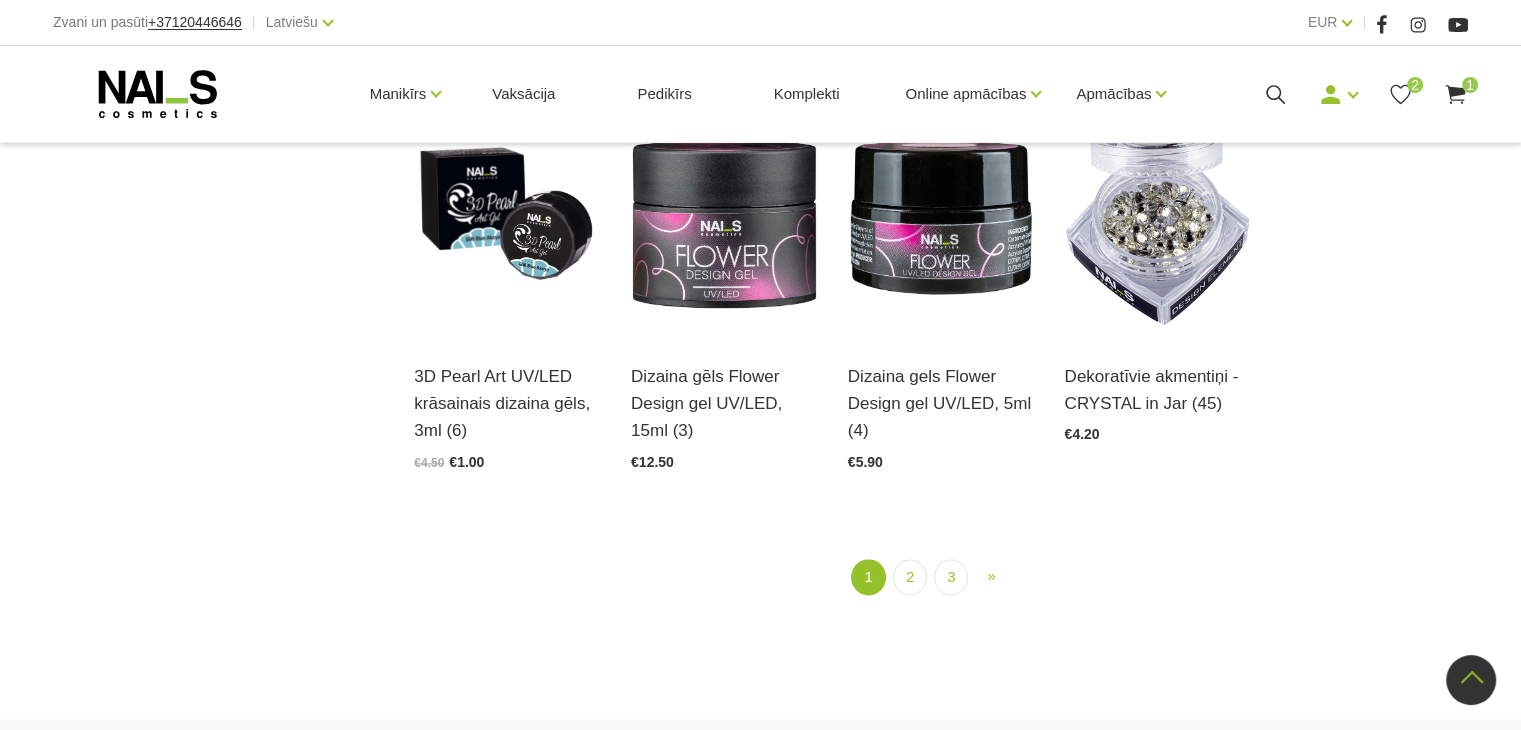 click on "2" at bounding box center (910, 577) 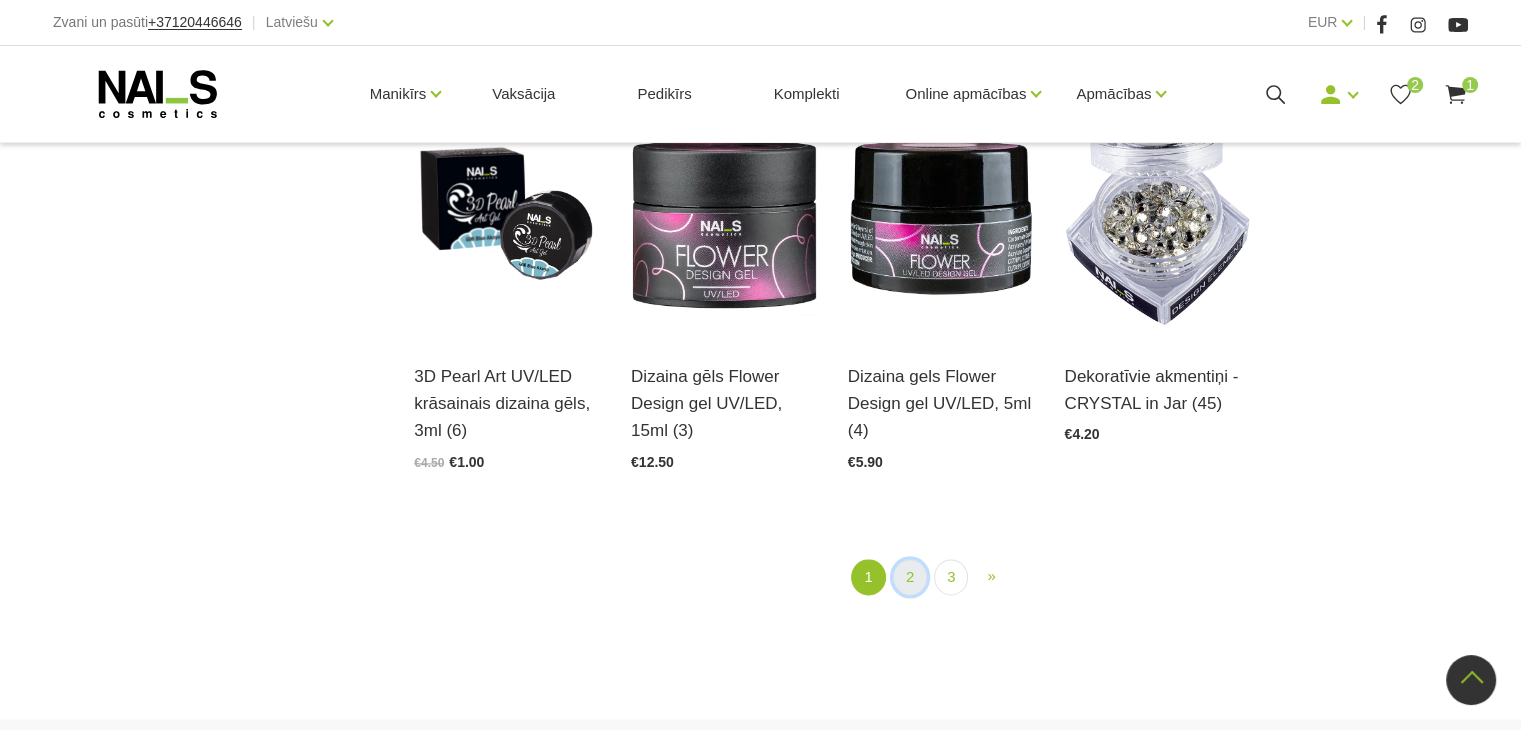 click on "2" at bounding box center [910, 577] 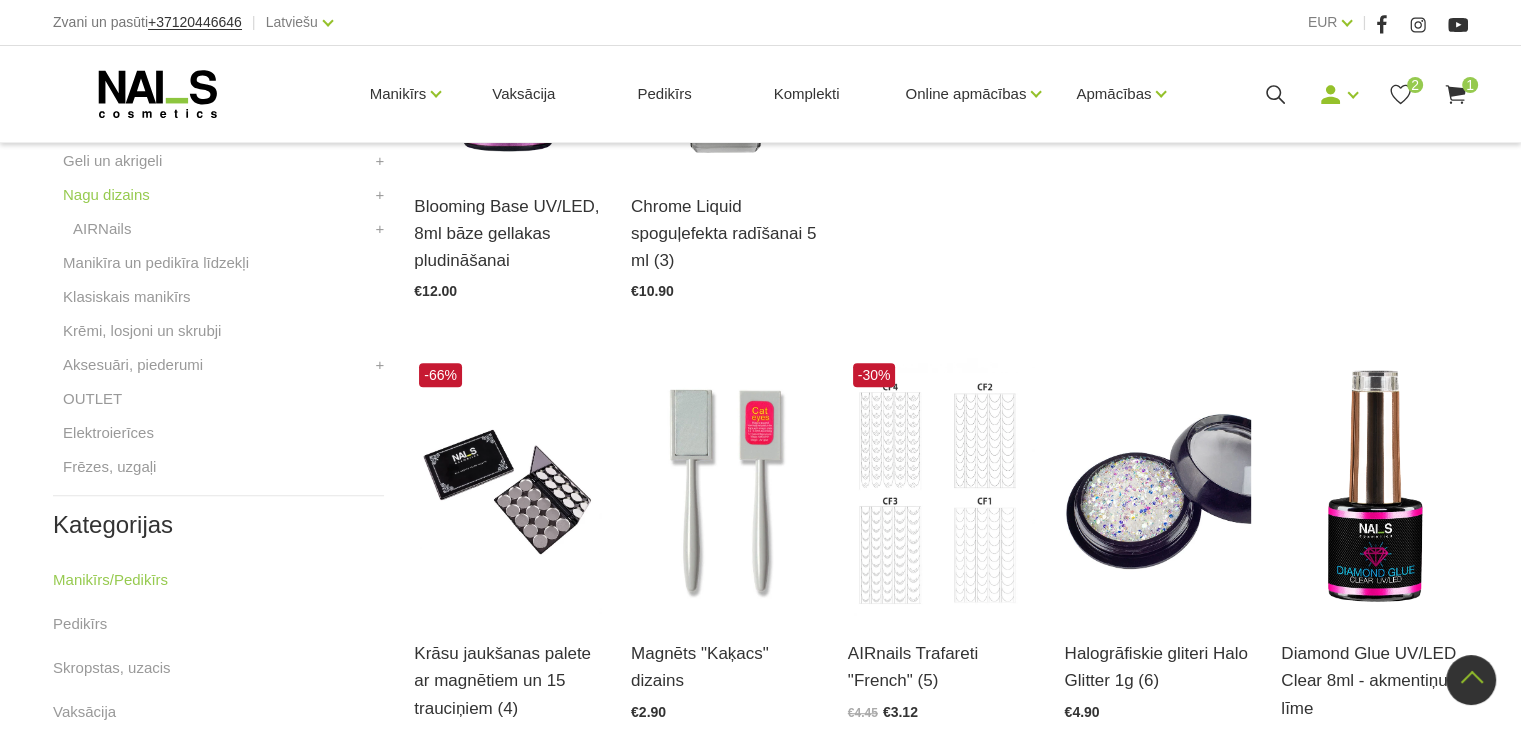 scroll, scrollTop: 908, scrollLeft: 0, axis: vertical 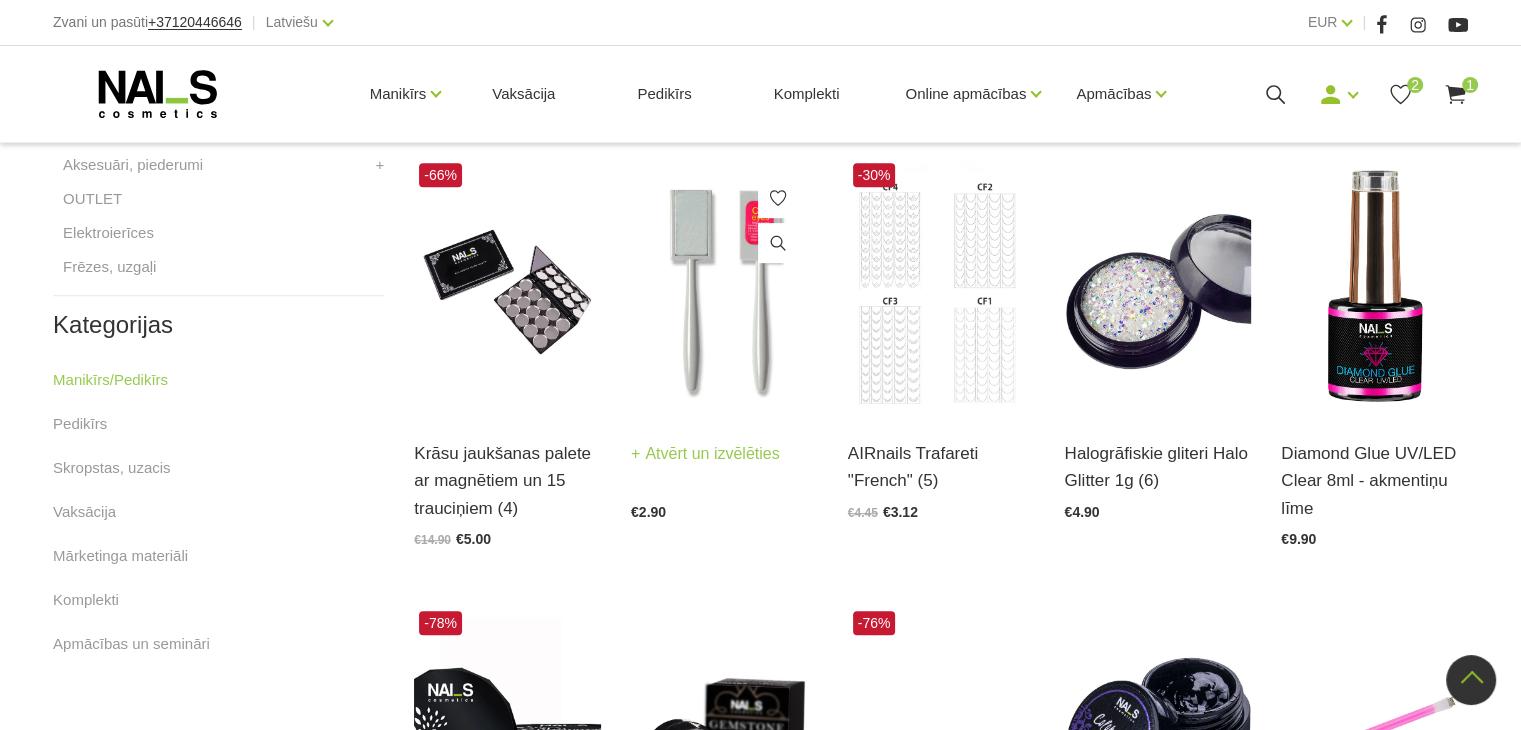 click 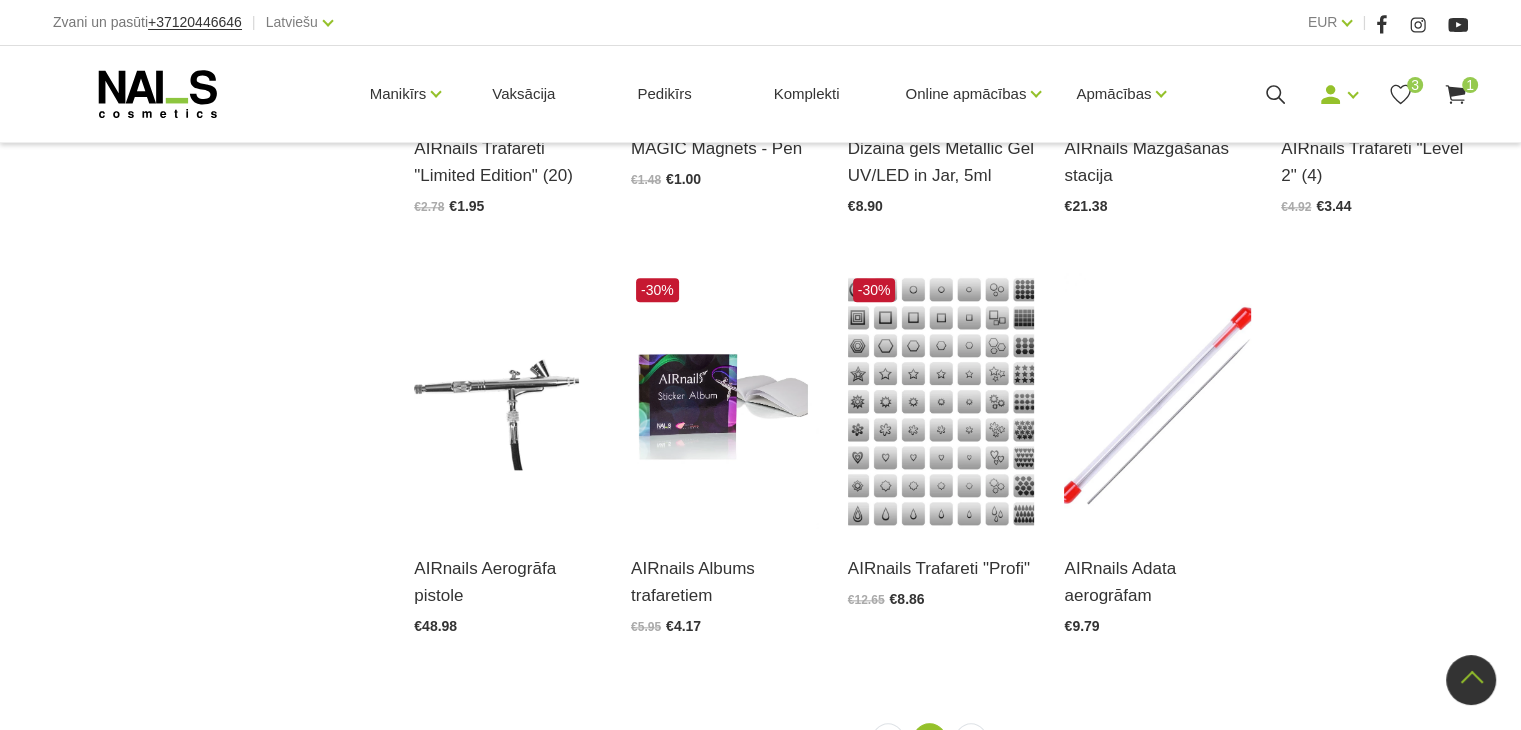 scroll, scrollTop: 2208, scrollLeft: 0, axis: vertical 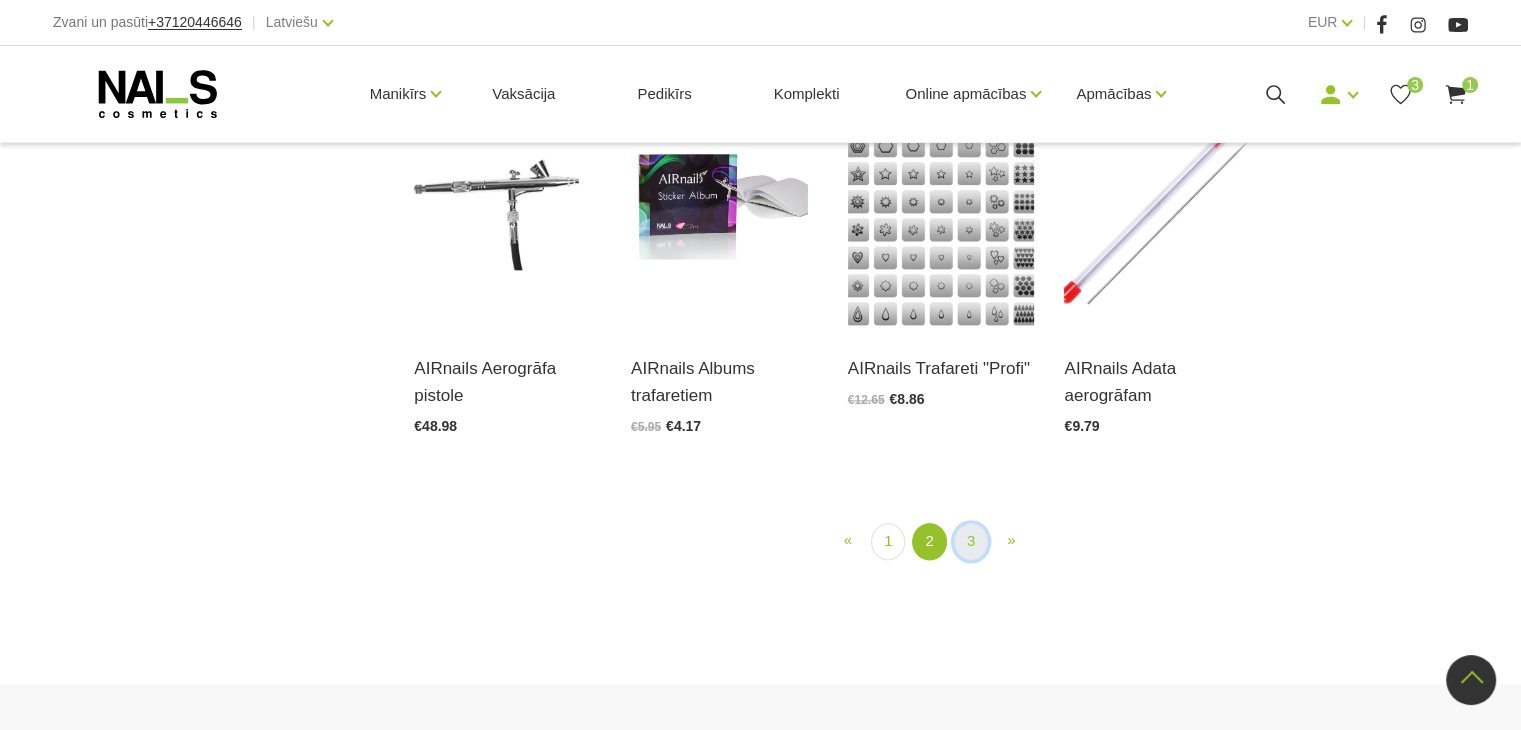 click on "3" at bounding box center (971, 541) 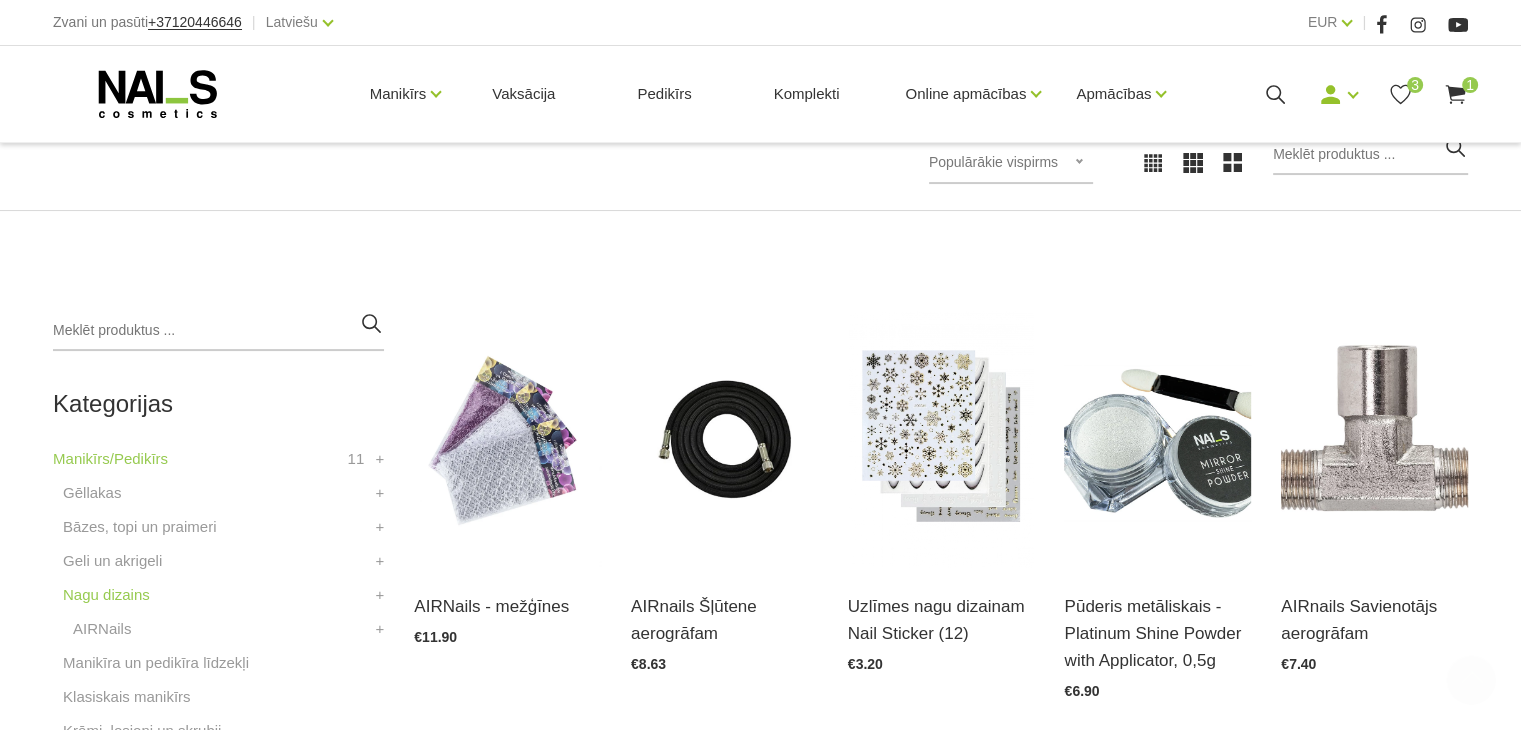 scroll, scrollTop: 608, scrollLeft: 0, axis: vertical 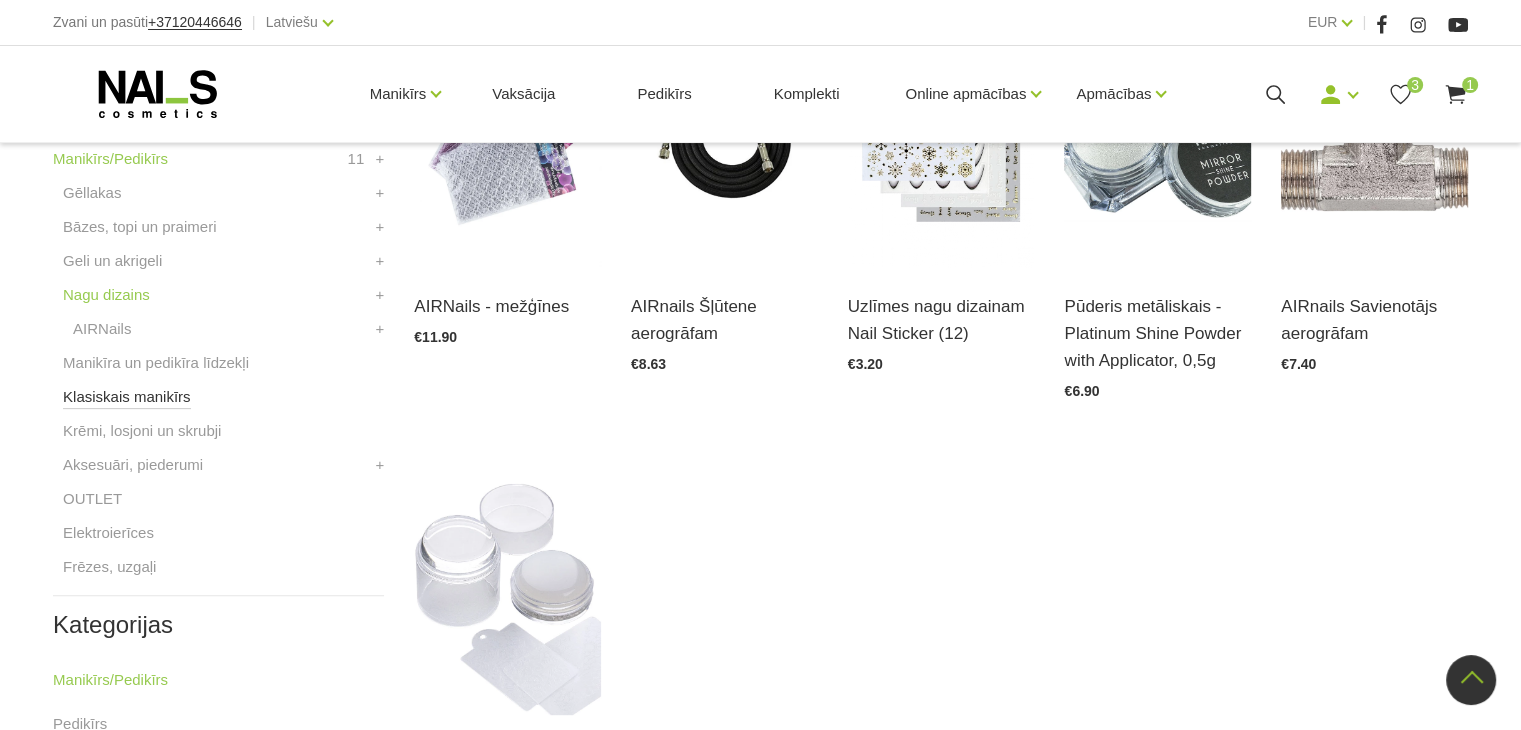 click on "Klasiskais manikīrs" at bounding box center [127, 397] 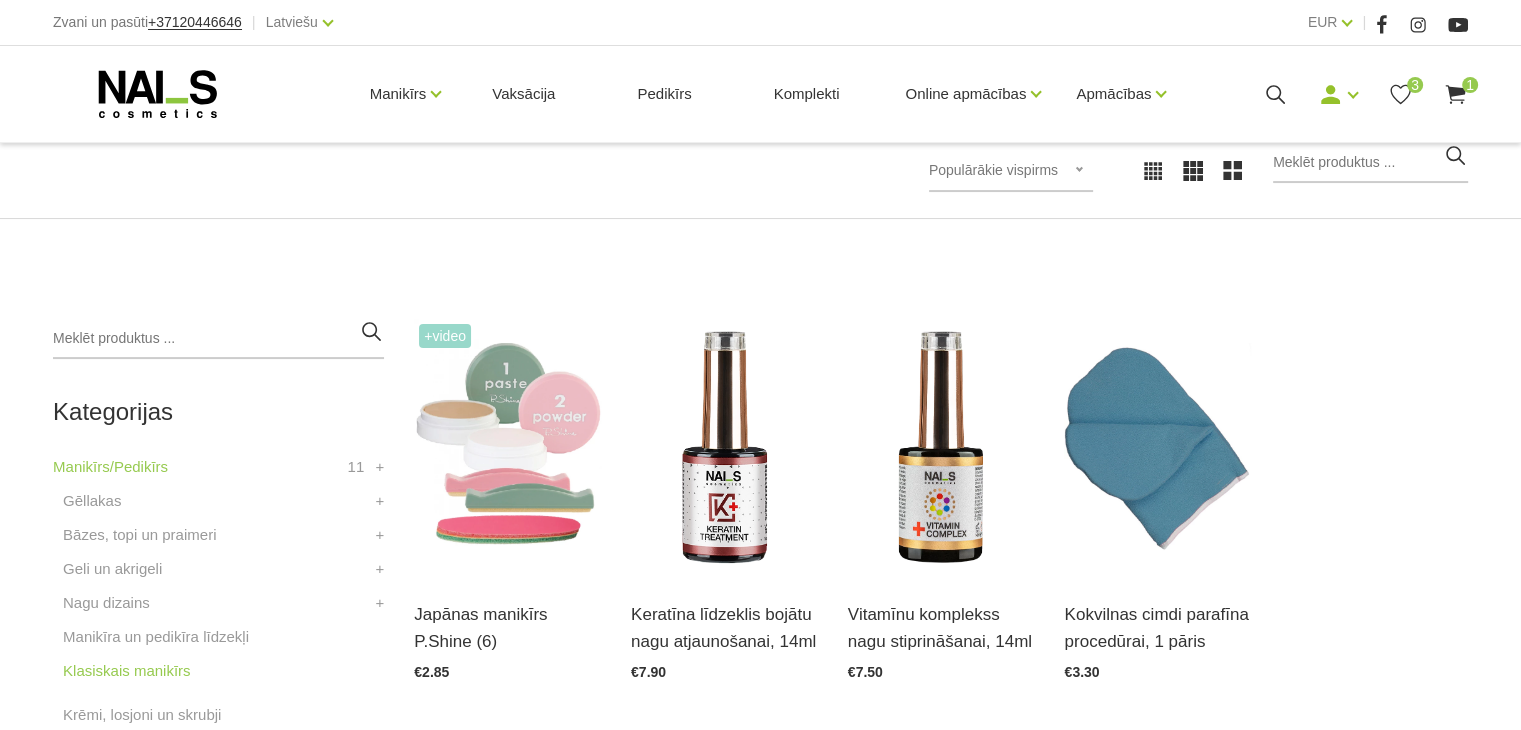 scroll, scrollTop: 400, scrollLeft: 0, axis: vertical 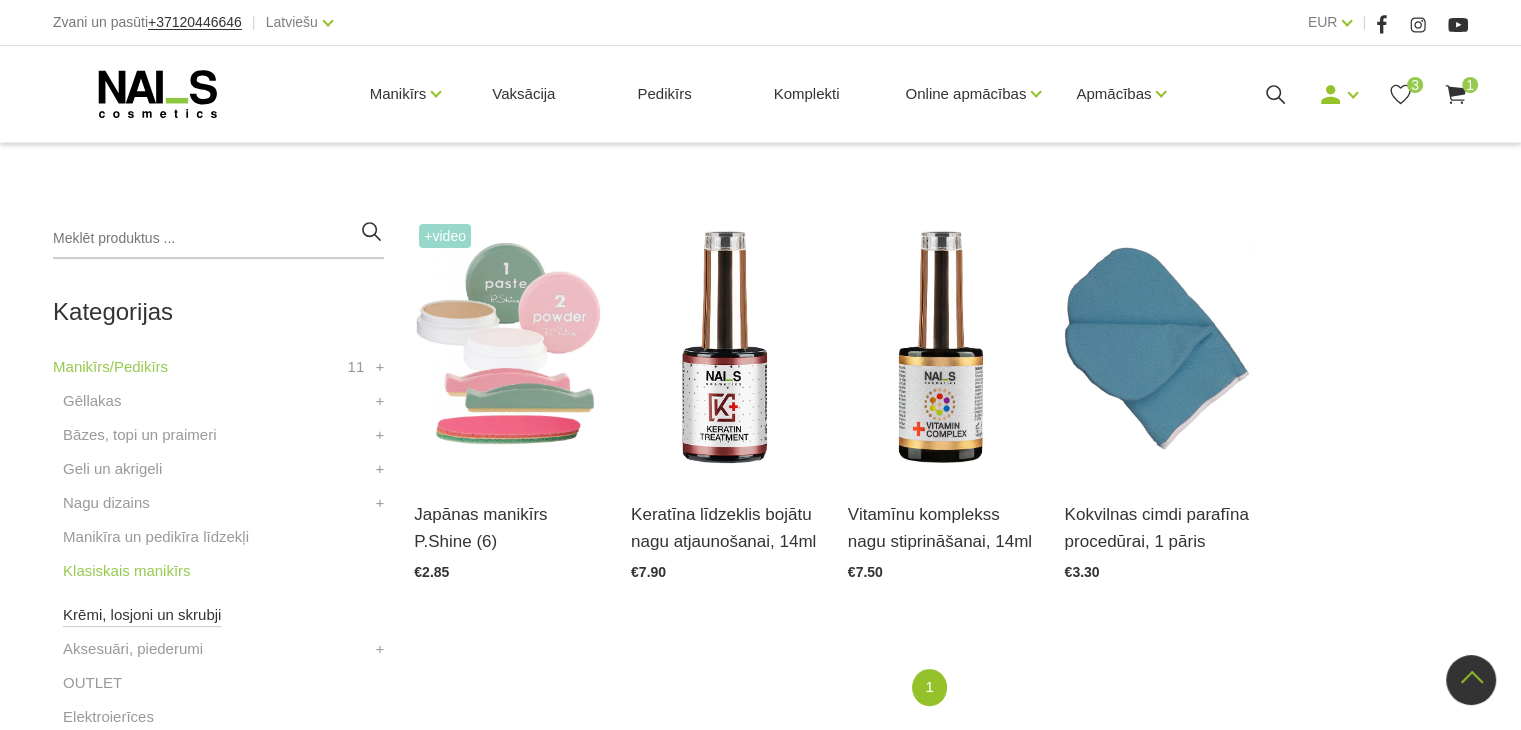 click on "Krēmi, losjoni un skrubji" at bounding box center [142, 615] 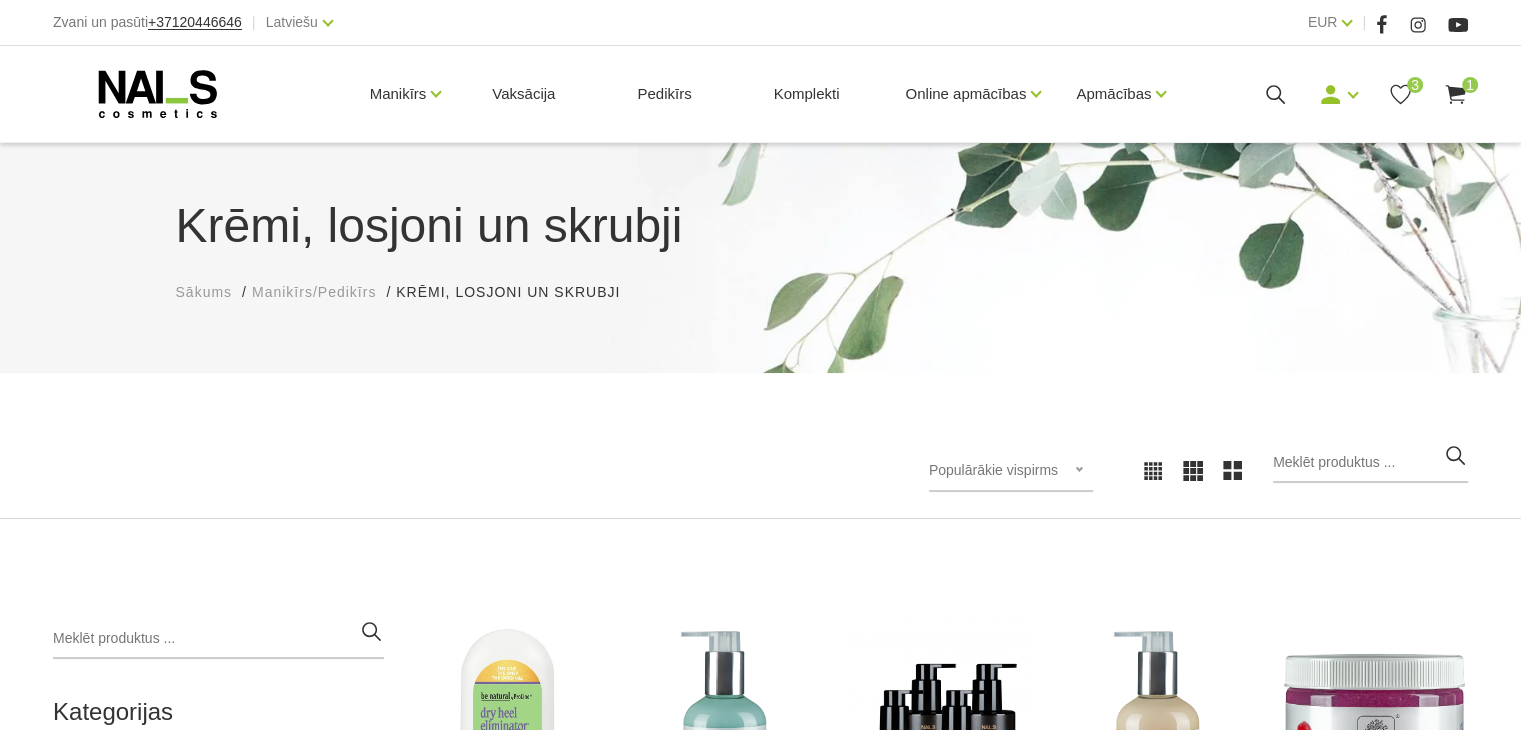 scroll, scrollTop: 400, scrollLeft: 0, axis: vertical 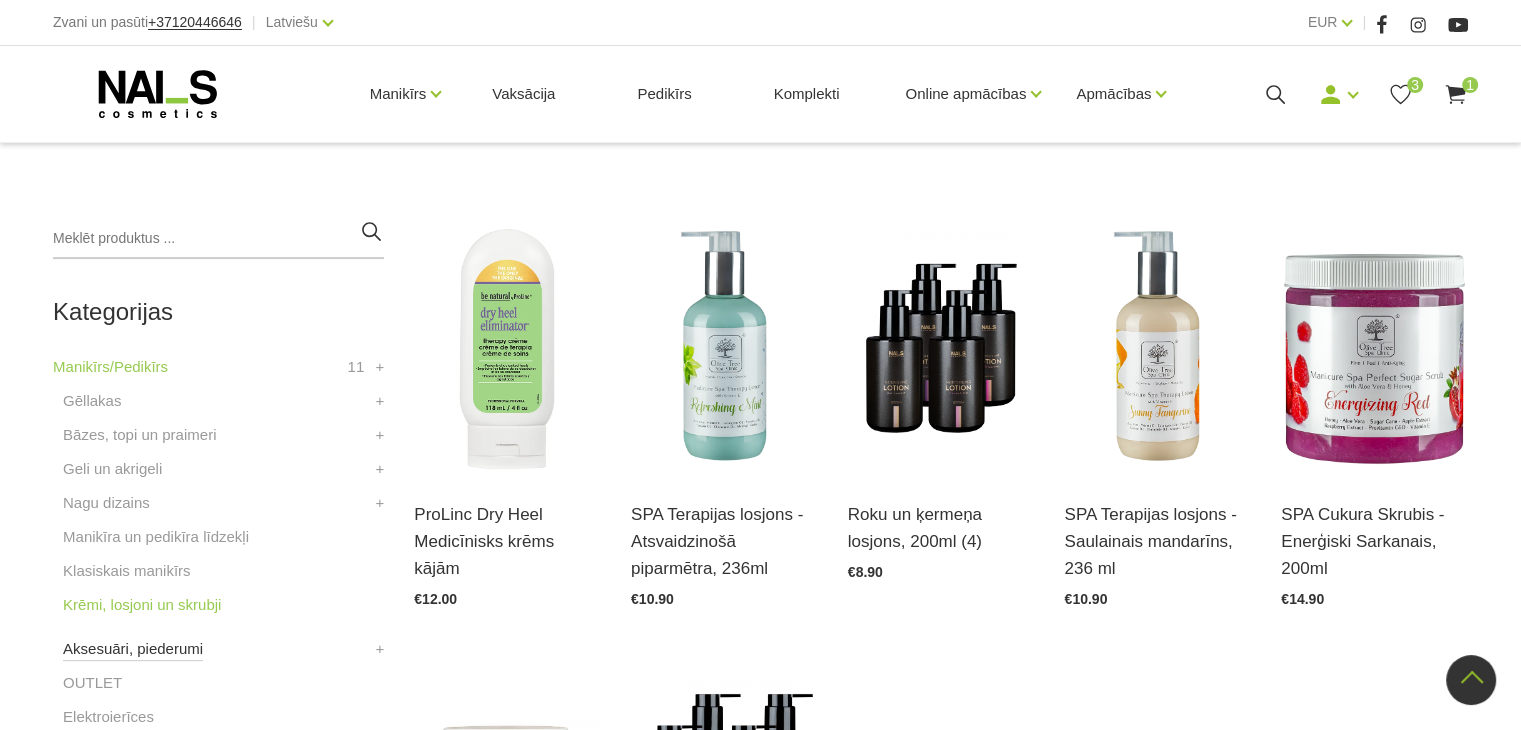 click on "Aksesuāri, piederumi" at bounding box center [133, 649] 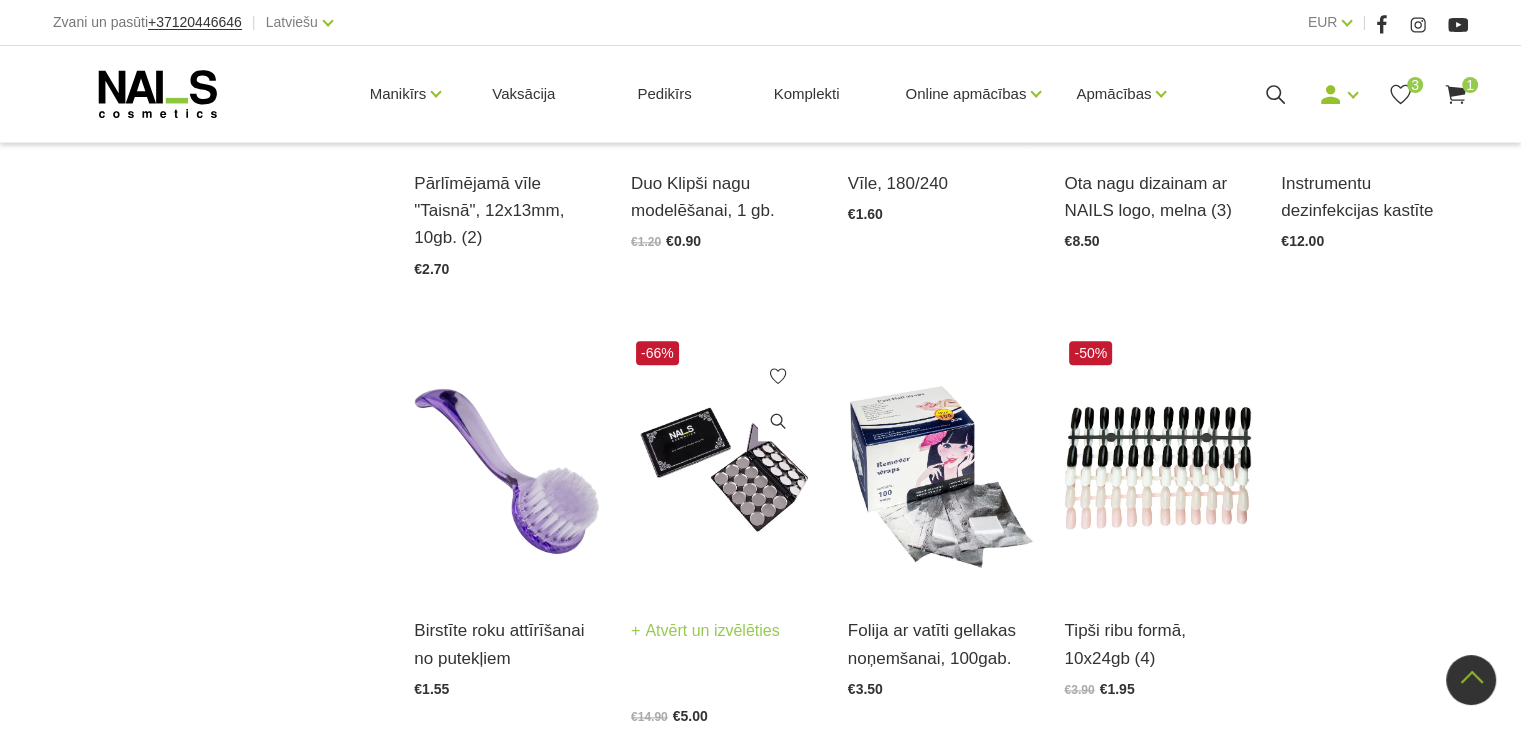 scroll, scrollTop: 2200, scrollLeft: 0, axis: vertical 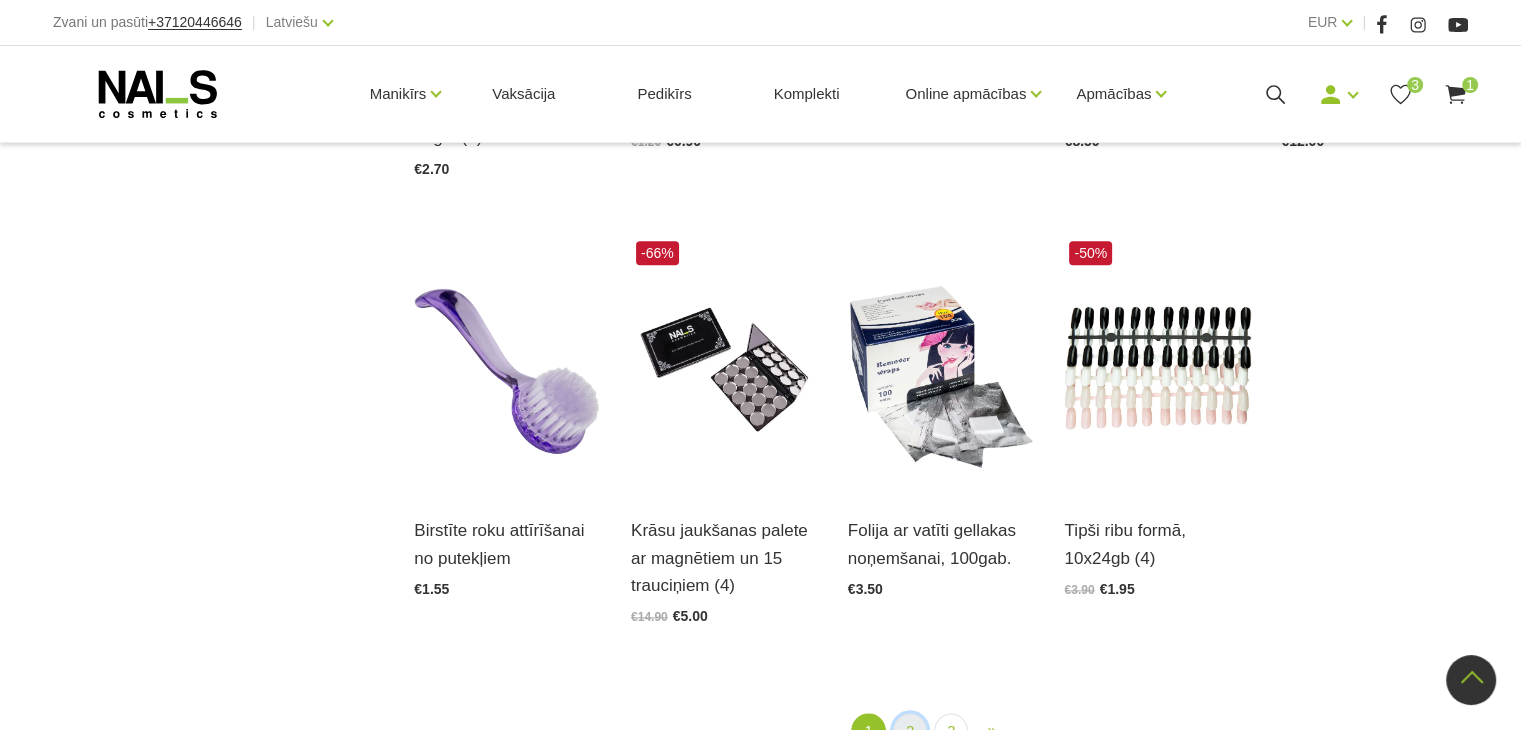 click on "2" at bounding box center (910, 731) 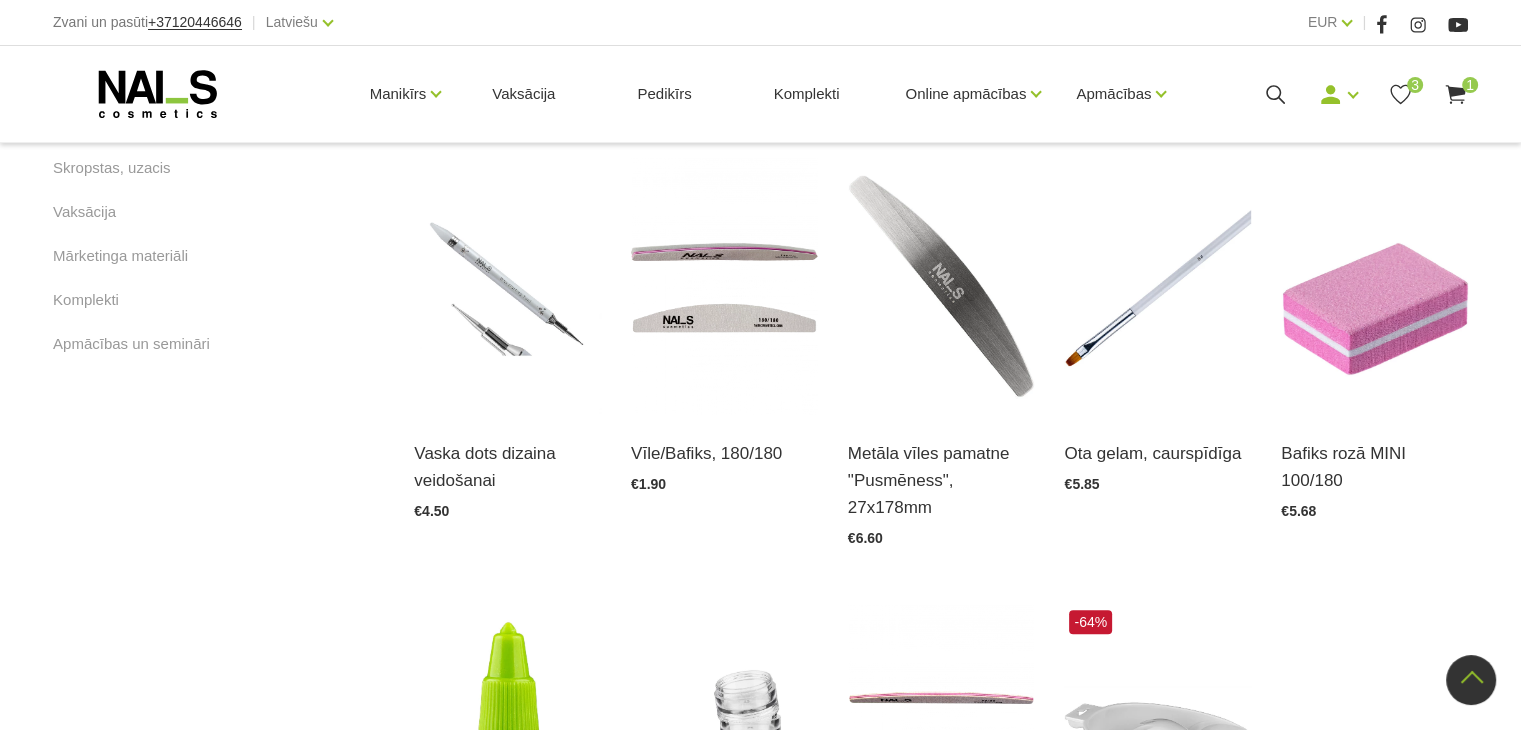 scroll, scrollTop: 908, scrollLeft: 0, axis: vertical 